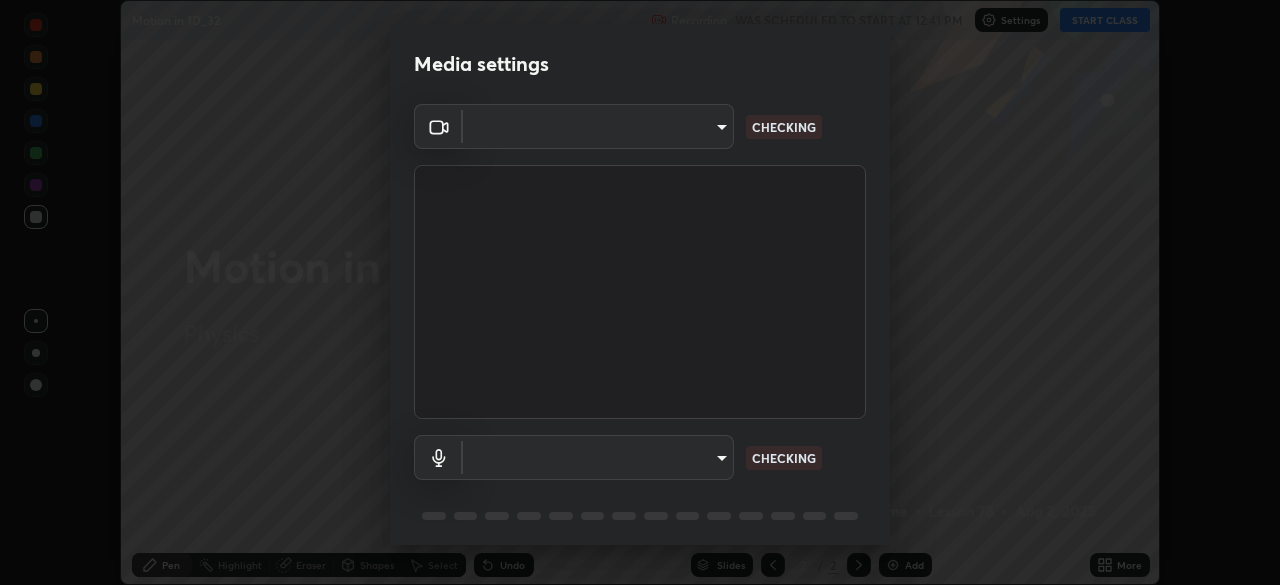 scroll, scrollTop: 0, scrollLeft: 0, axis: both 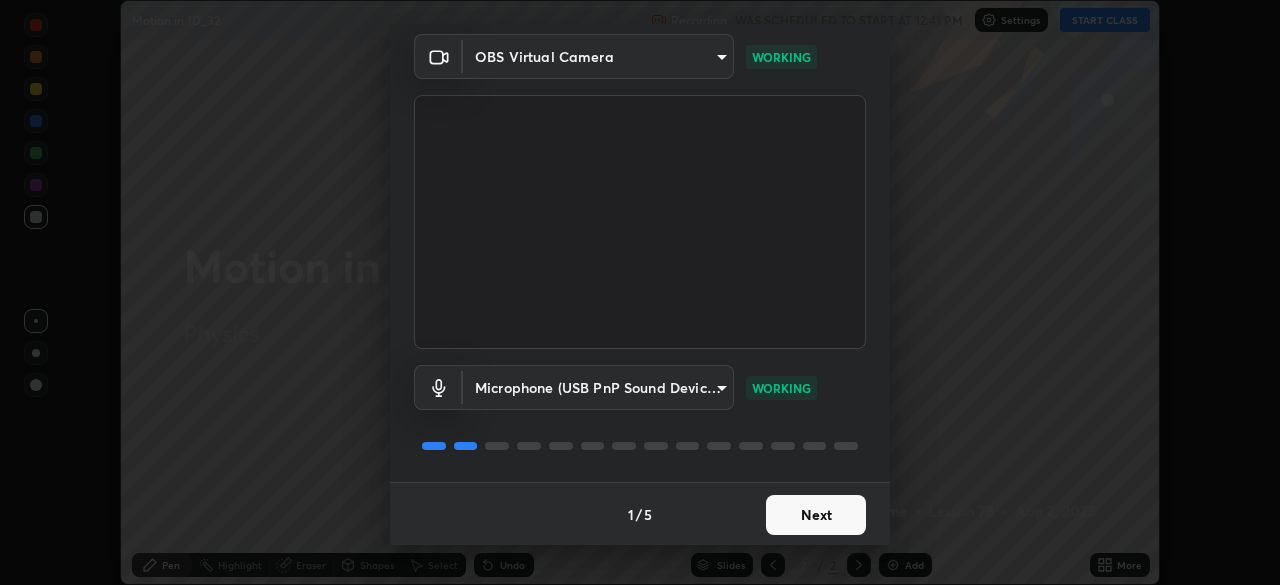 click on "Next" at bounding box center [816, 515] 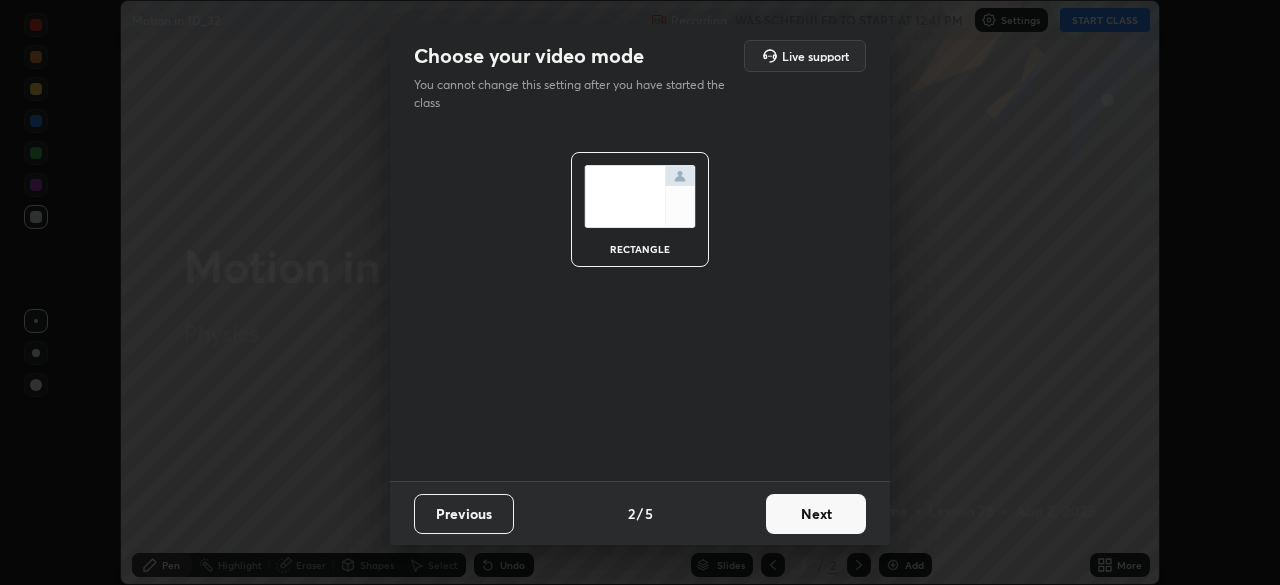 click on "Next" at bounding box center (816, 514) 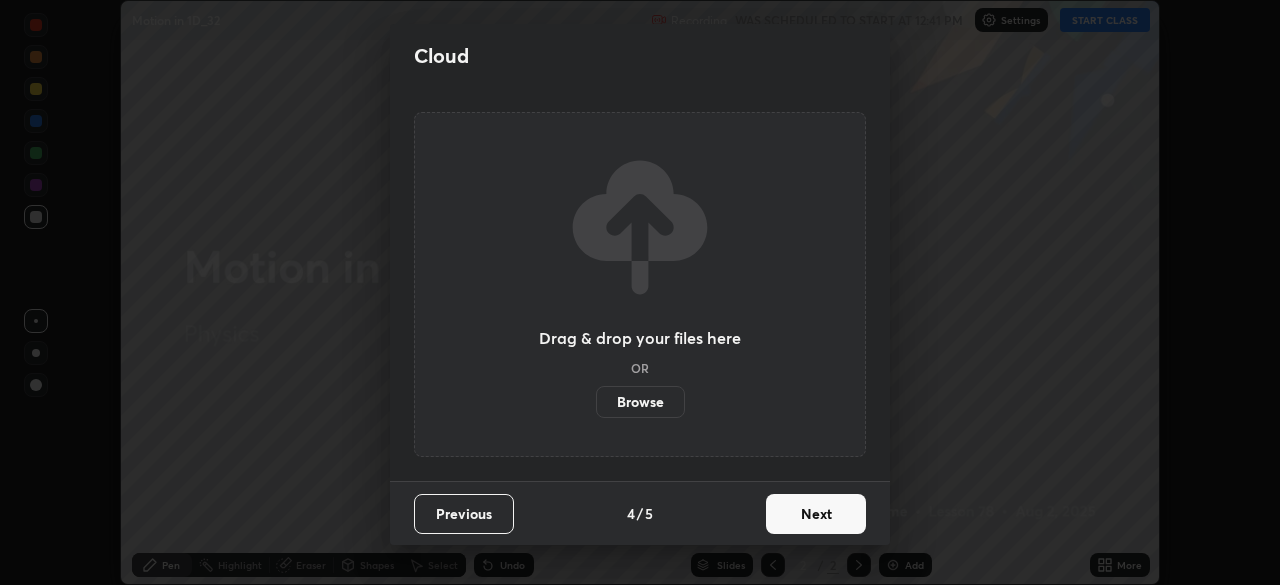 click on "Next" at bounding box center [816, 514] 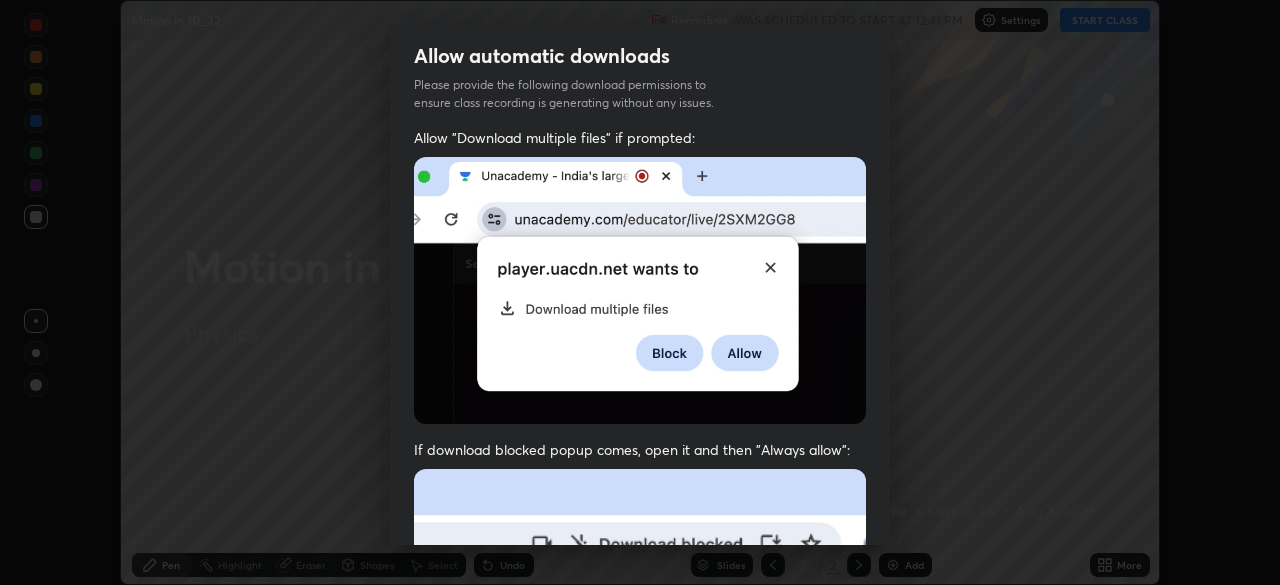 click at bounding box center [640, 687] 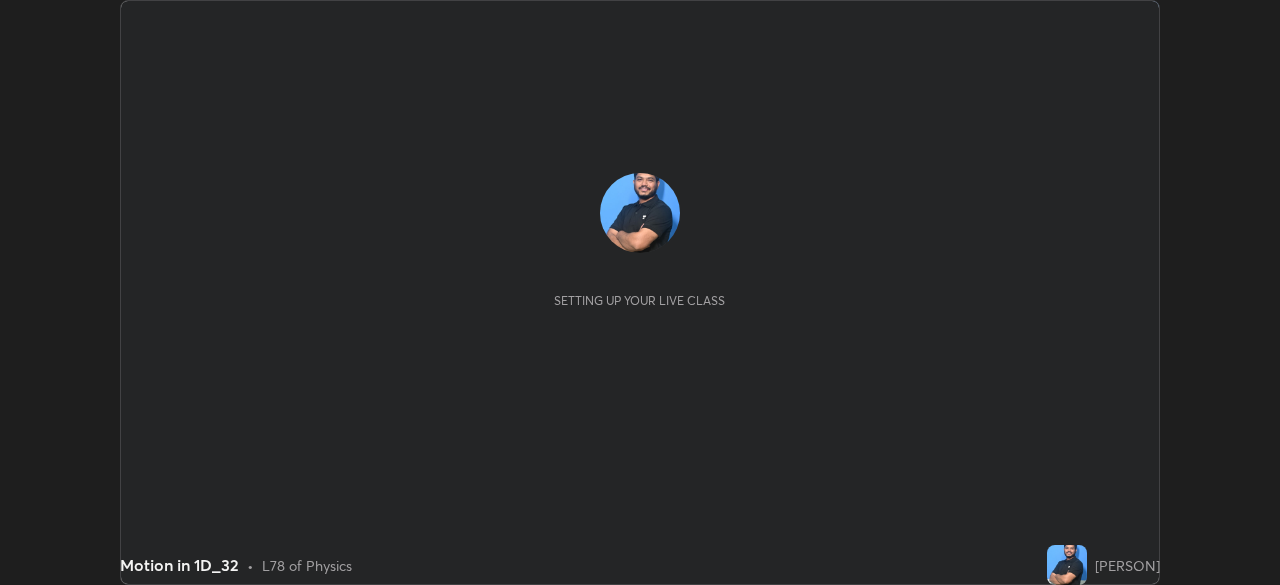scroll, scrollTop: 0, scrollLeft: 0, axis: both 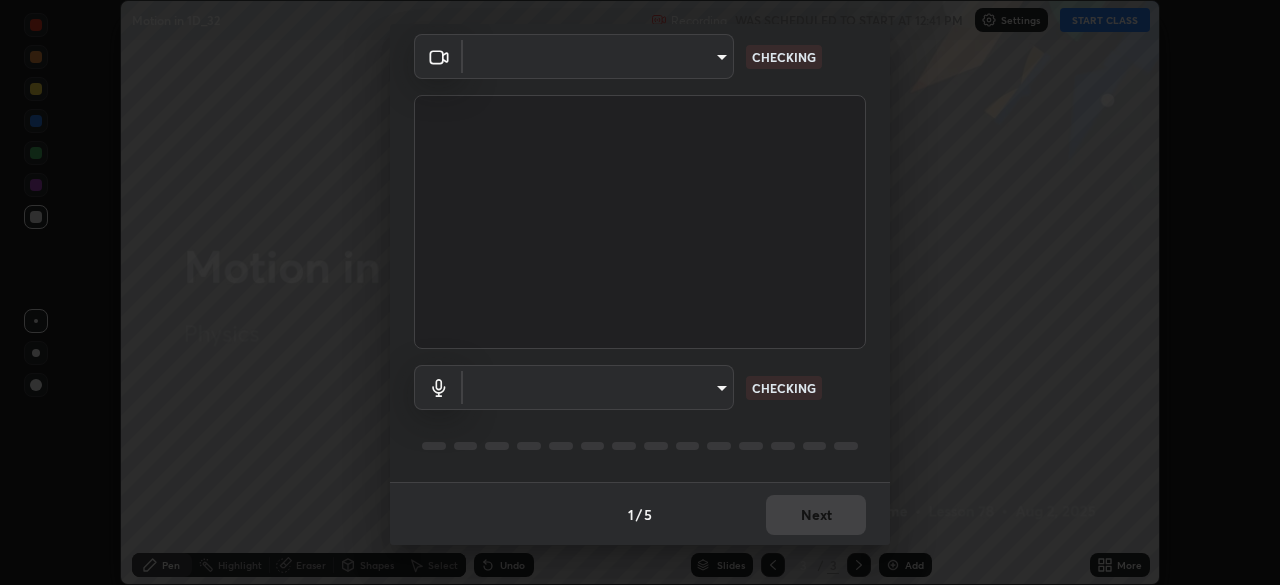 click on "Erase all Motion in 1D_32 Recording WAS SCHEDULED TO START AT  12:41 PM Settings START CLASS Setting up your live class Motion in 1D_32 • L78 of Physics [PERSON] Pen Highlight Eraser Shapes Select Undo Slides 3 / 3 Add More No doubts shared Encourage your learners to ask a doubt for better clarity Report an issue Reason for reporting Buffering Chat not working Audio - Video sync issue Educator video quality low ​ Attach an image Report Media settings ​ CHECKING ​ CHECKING 1 / 5 Next" at bounding box center (640, 292) 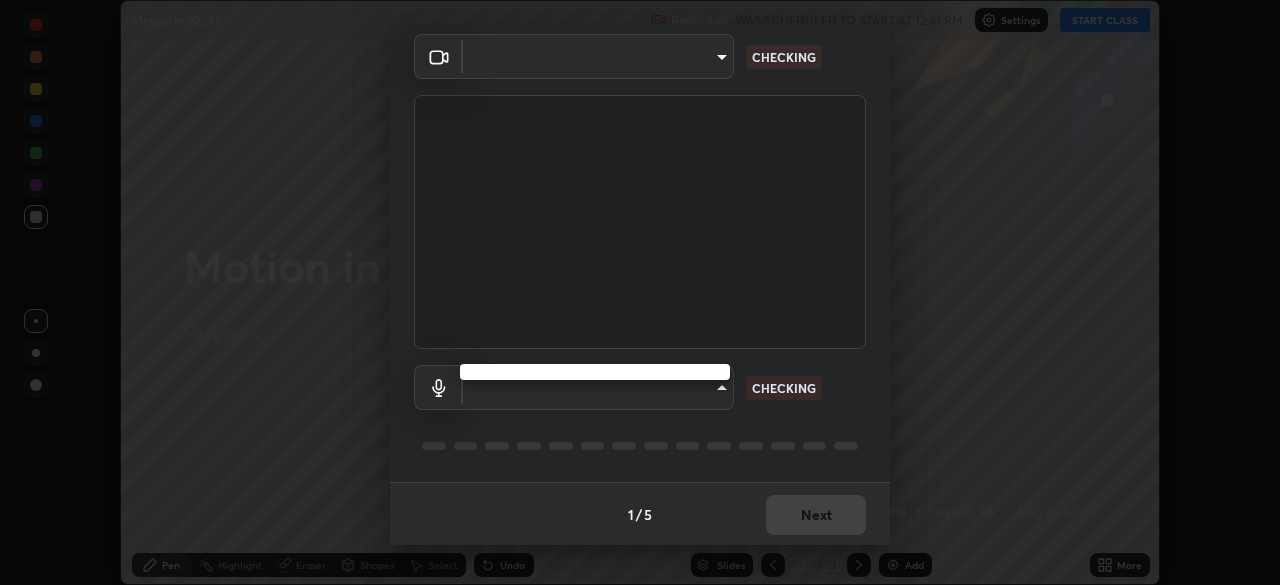 type on "e935e90e6c1ab5daa0dcc92e8481b2929d3357ce8b6dafce0a80e6d5474c7f03" 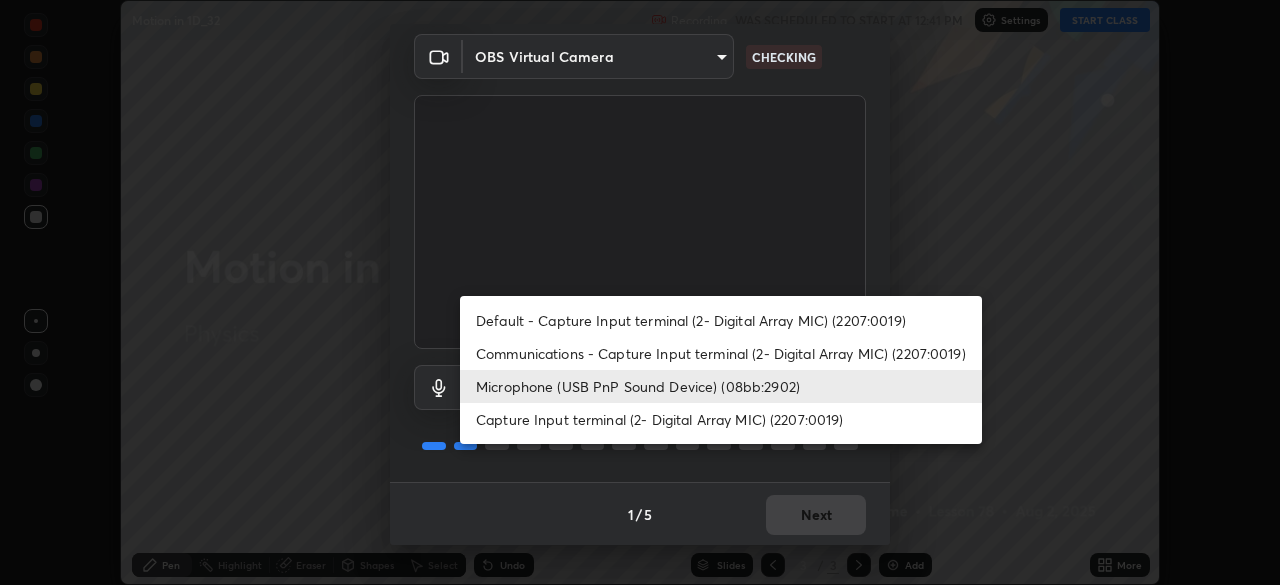 click at bounding box center [640, 292] 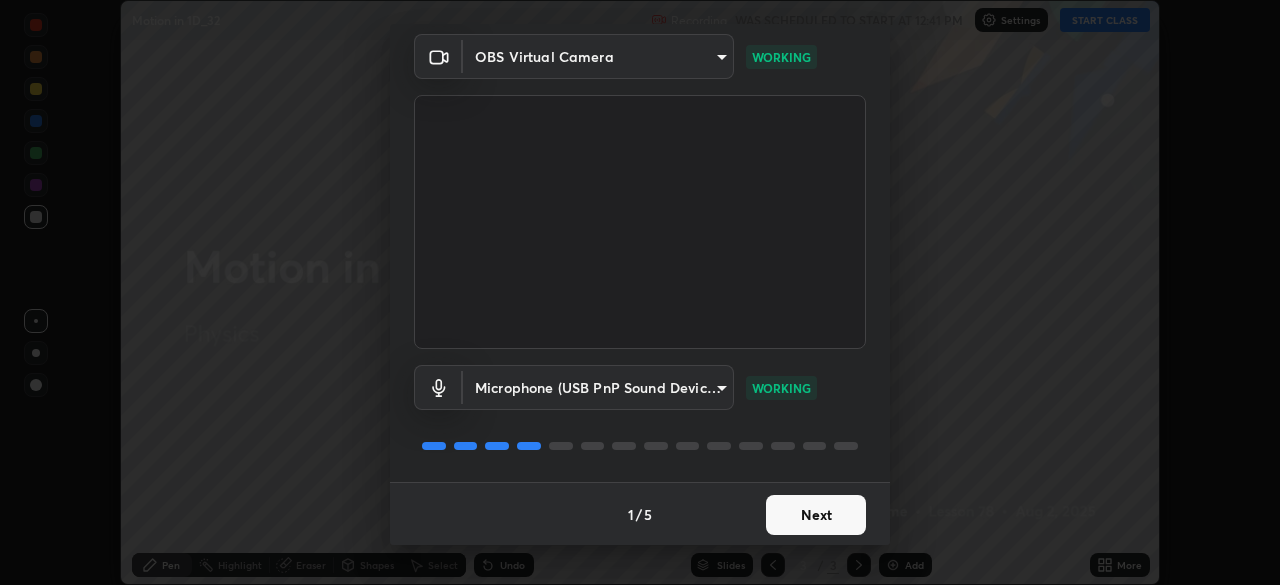click on "Next" at bounding box center [816, 515] 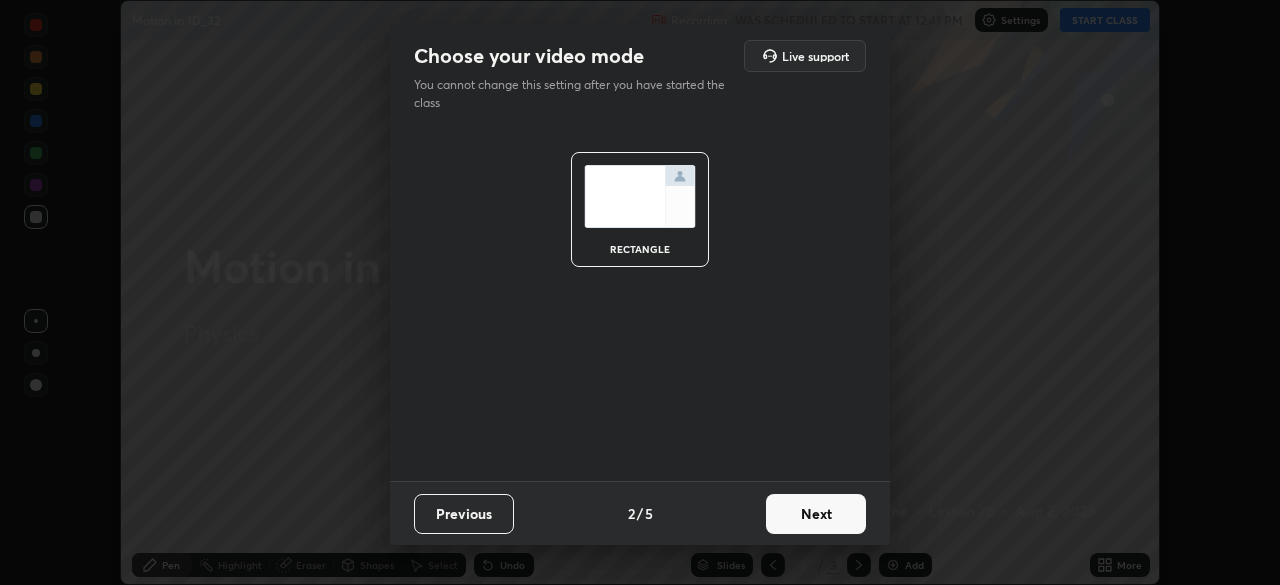 scroll, scrollTop: 0, scrollLeft: 0, axis: both 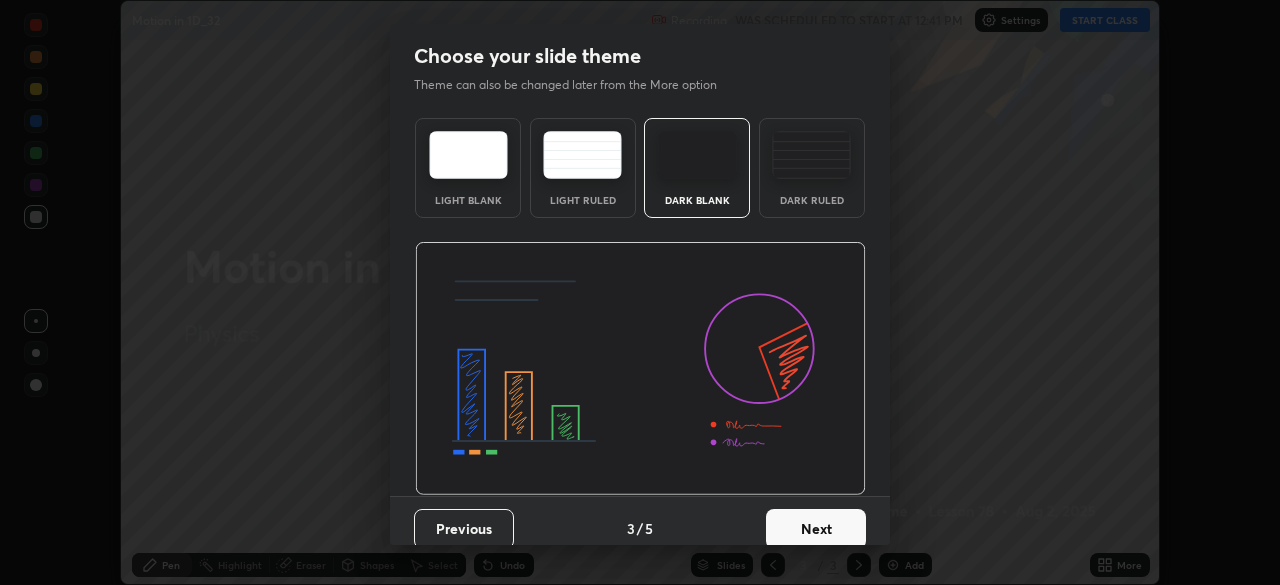 click on "Next" at bounding box center (816, 529) 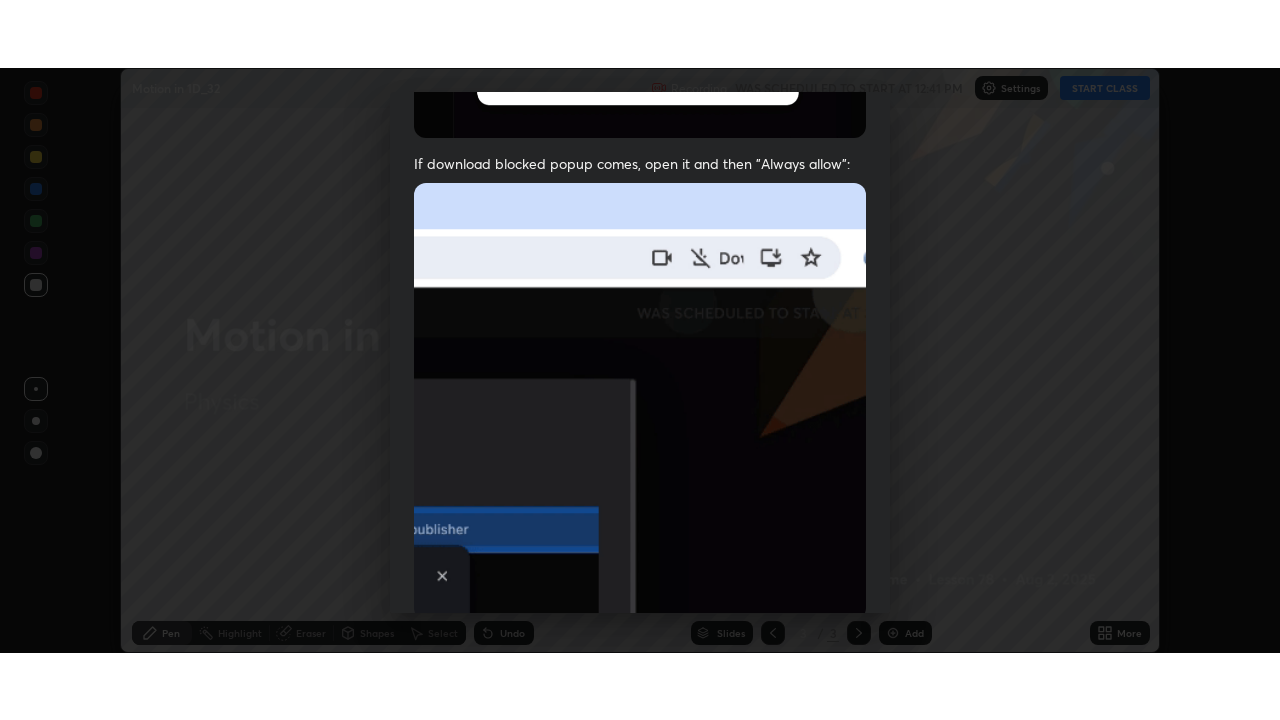 scroll, scrollTop: 478, scrollLeft: 0, axis: vertical 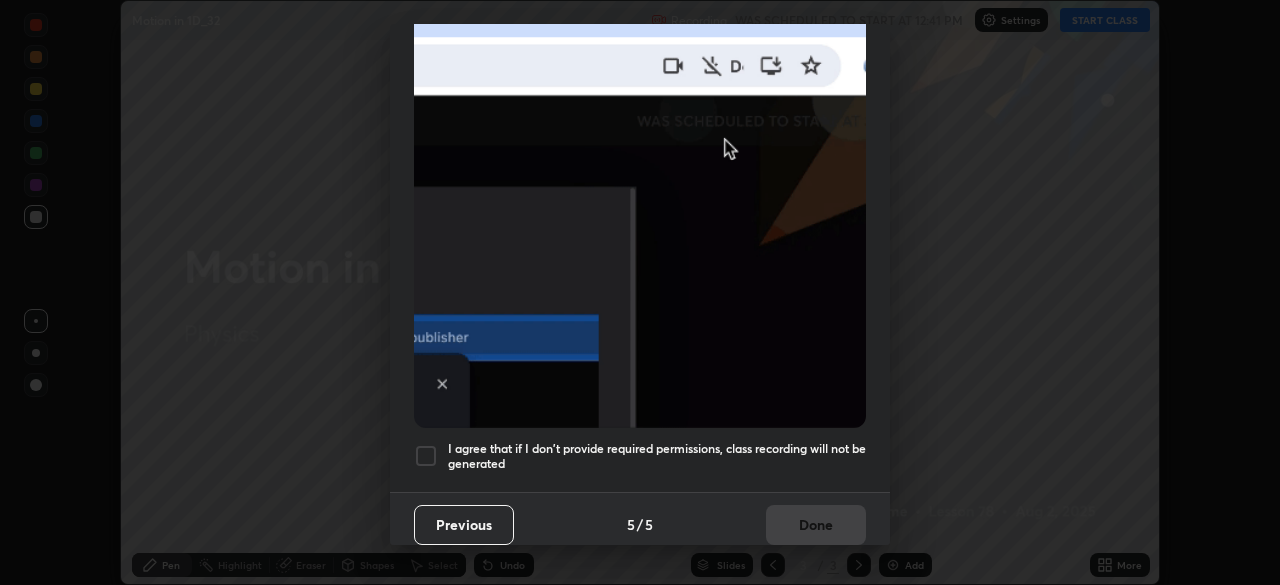 click at bounding box center (426, 456) 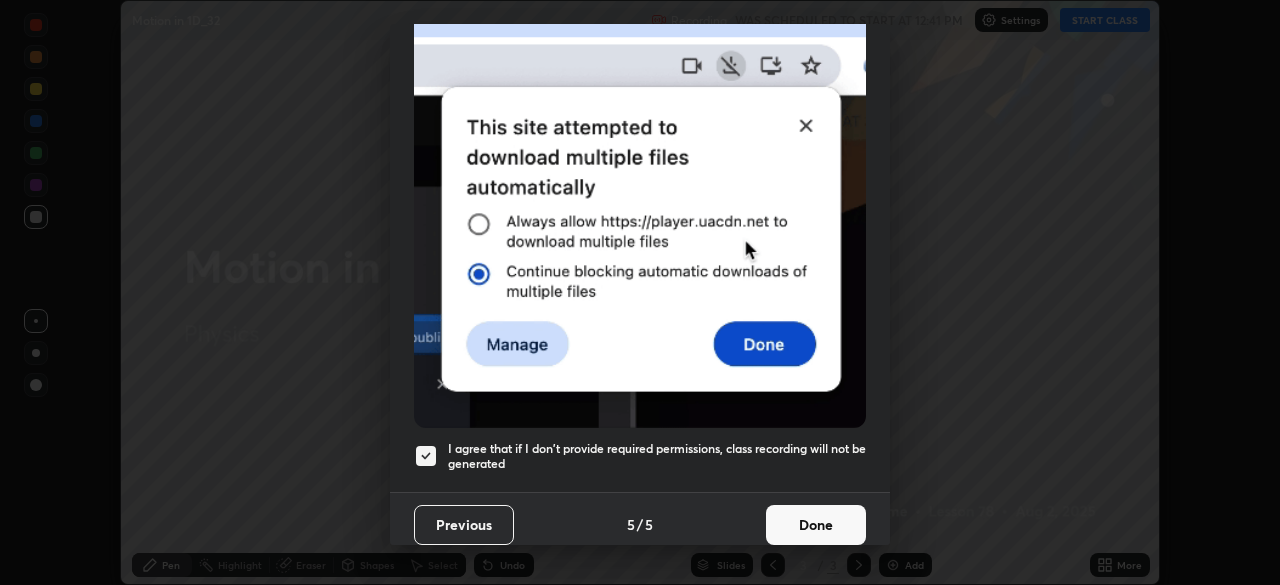 click on "Done" at bounding box center [816, 525] 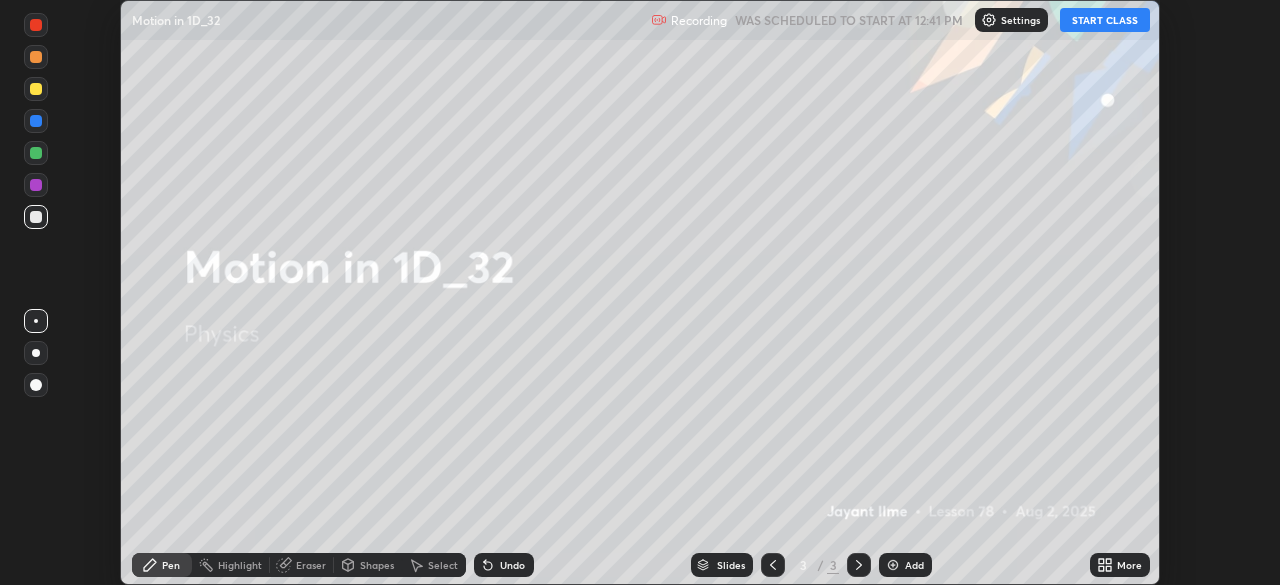 click on "START CLASS" at bounding box center (1105, 20) 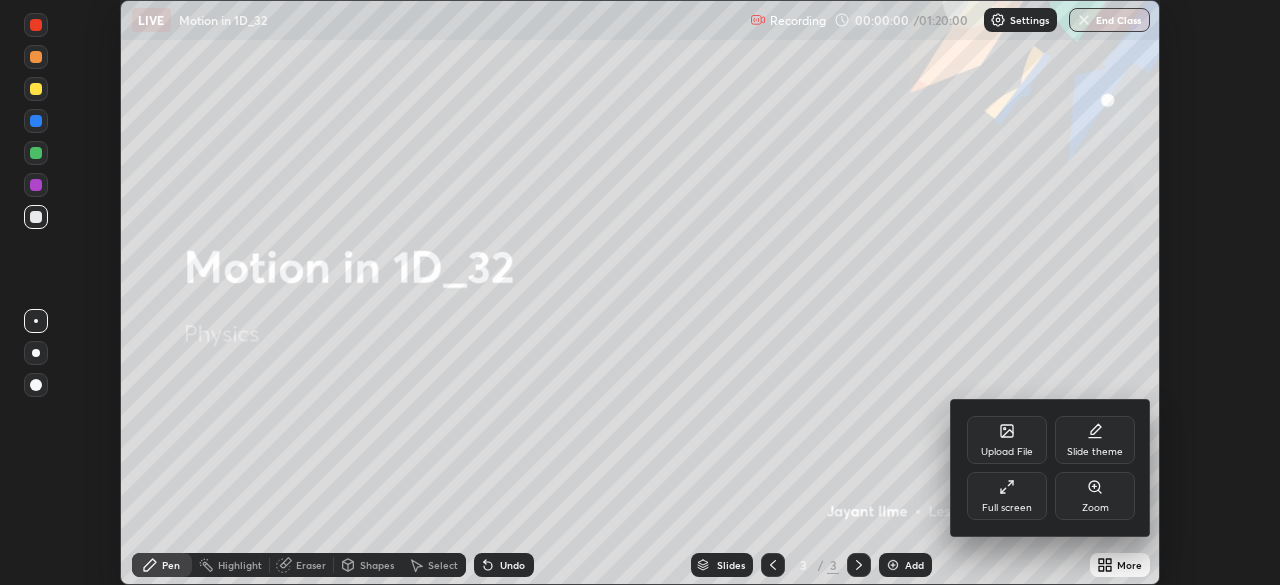 click on "Full screen" at bounding box center (1007, 496) 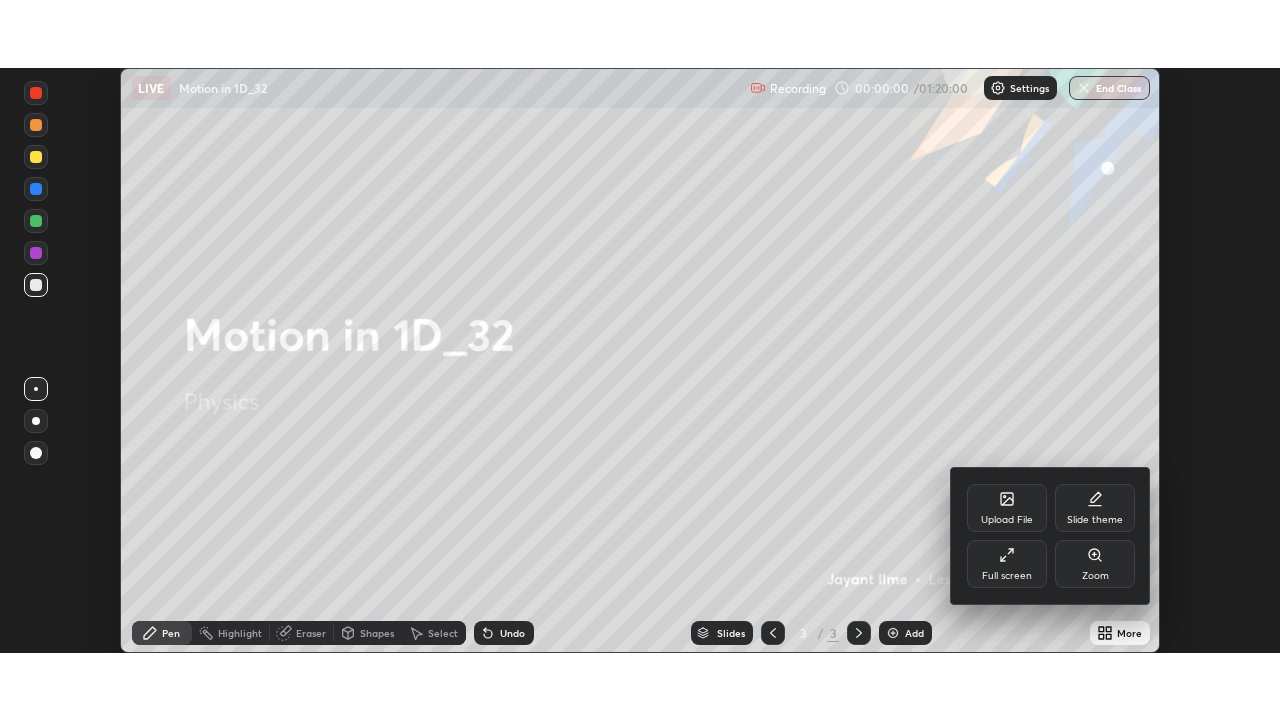scroll, scrollTop: 99280, scrollLeft: 98720, axis: both 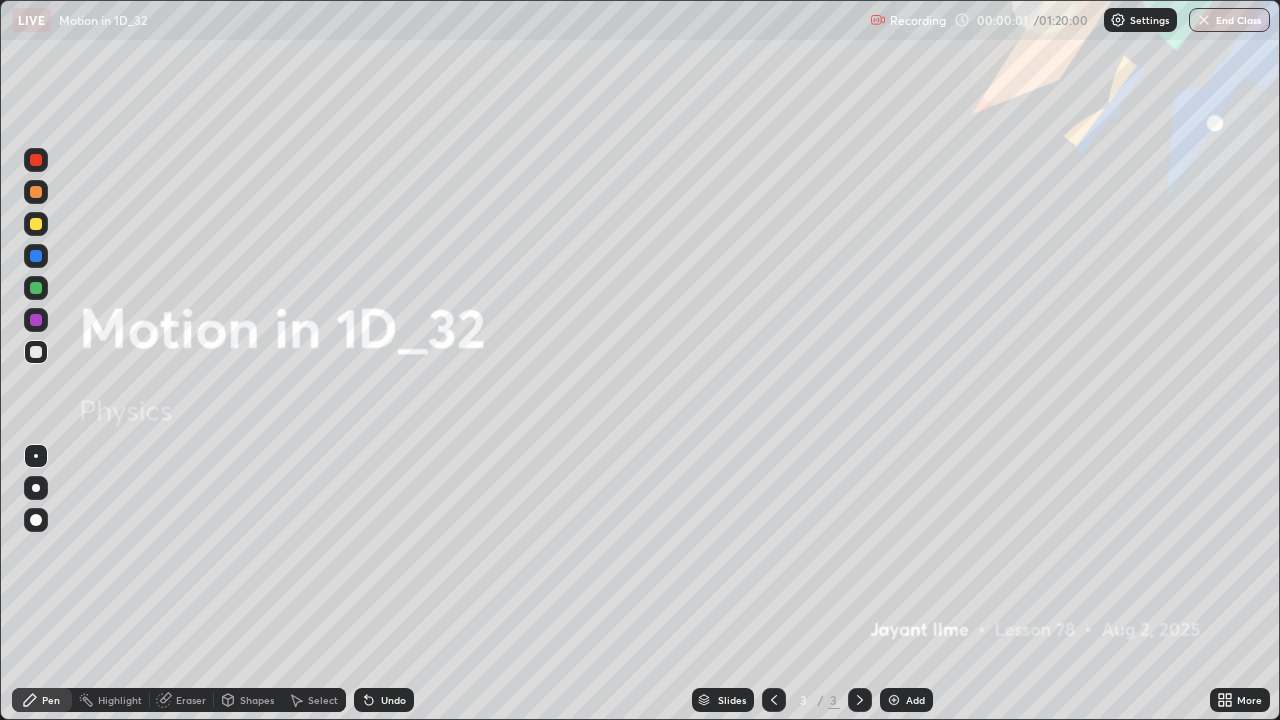 click at bounding box center (36, 520) 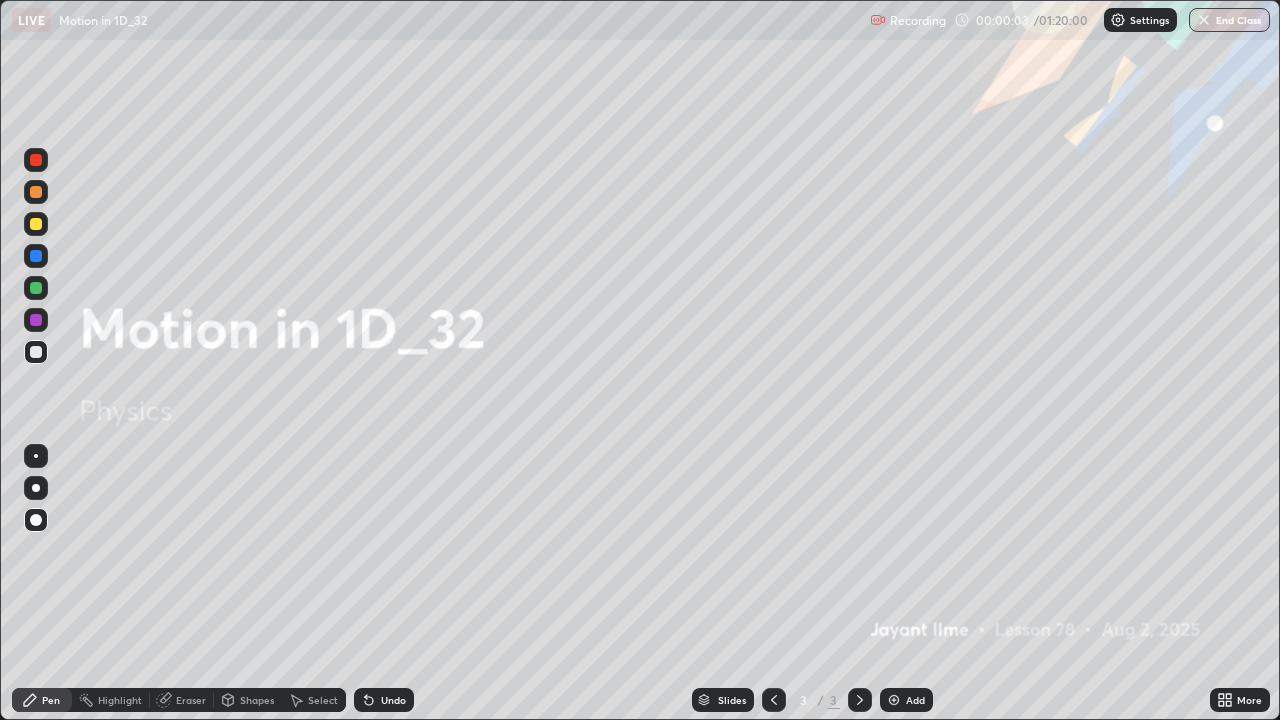 click on "Add" at bounding box center [915, 700] 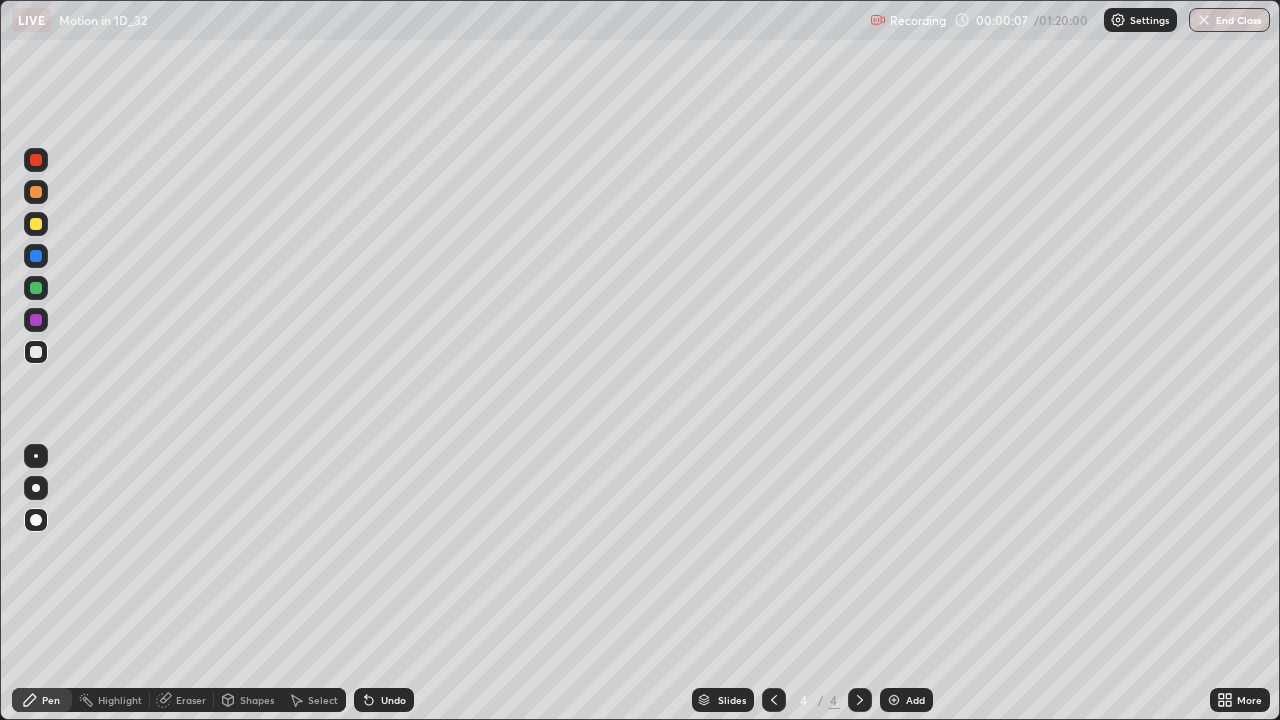click 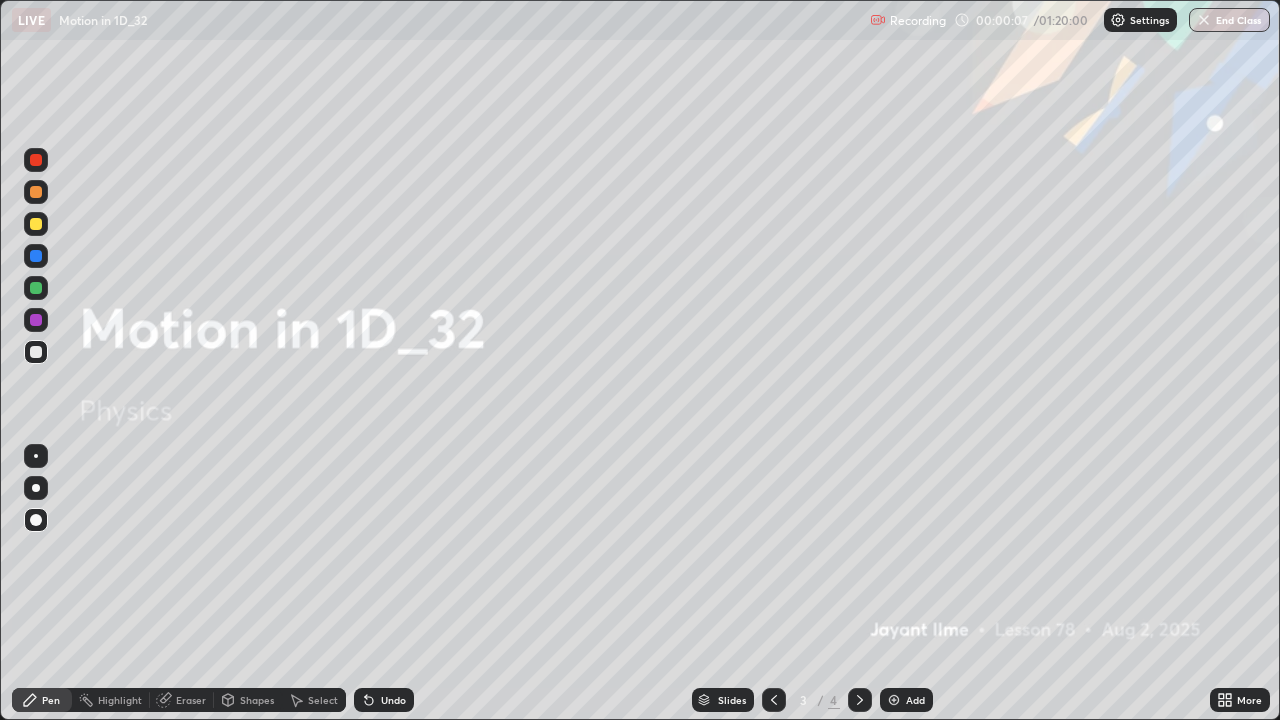click 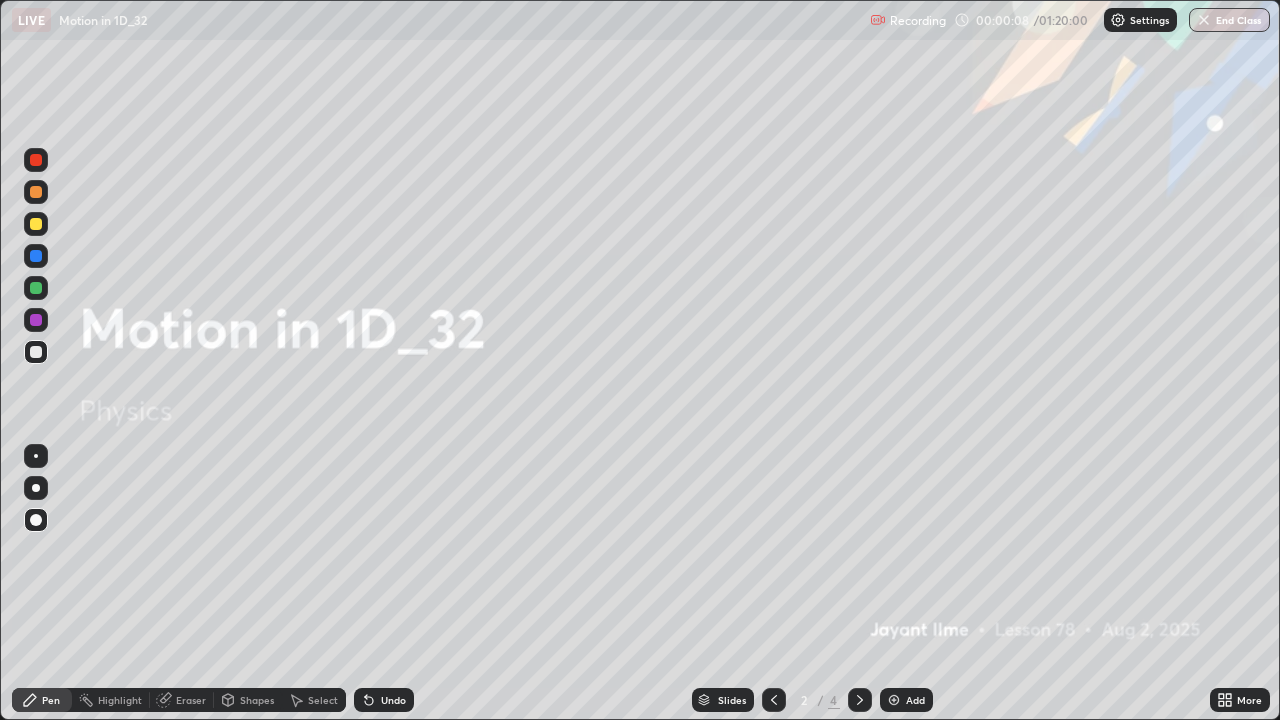 click 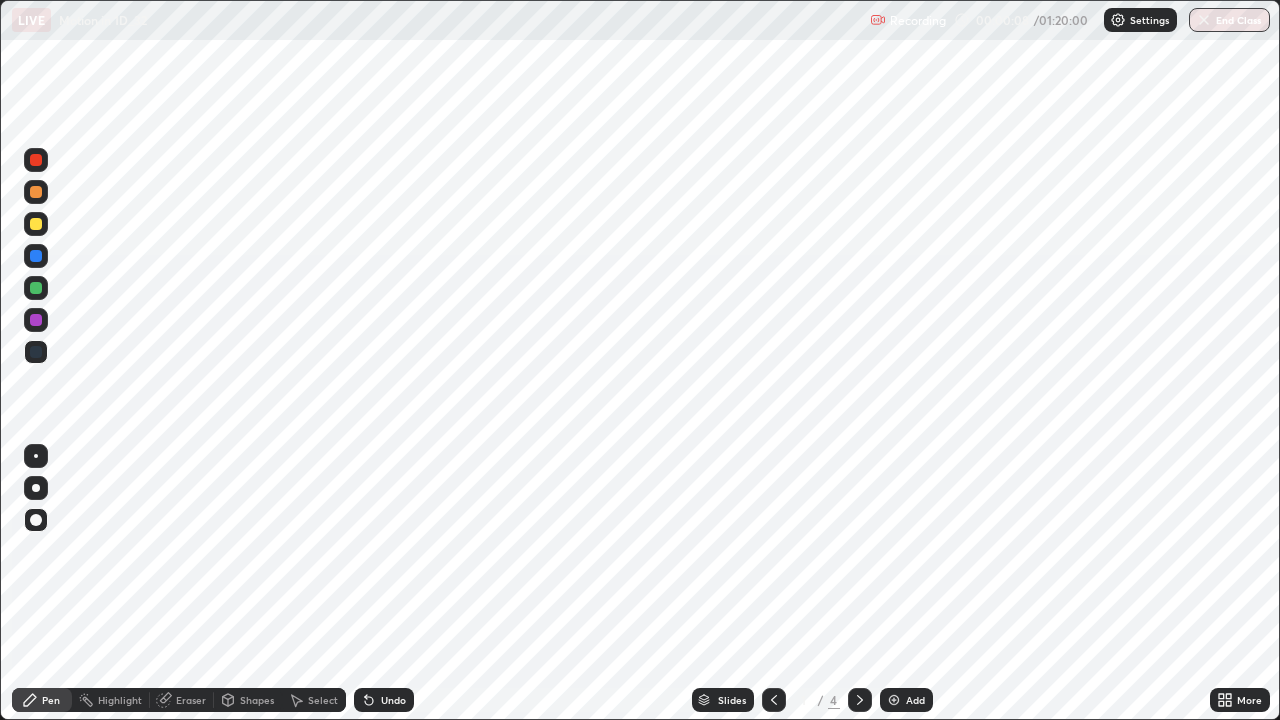 click 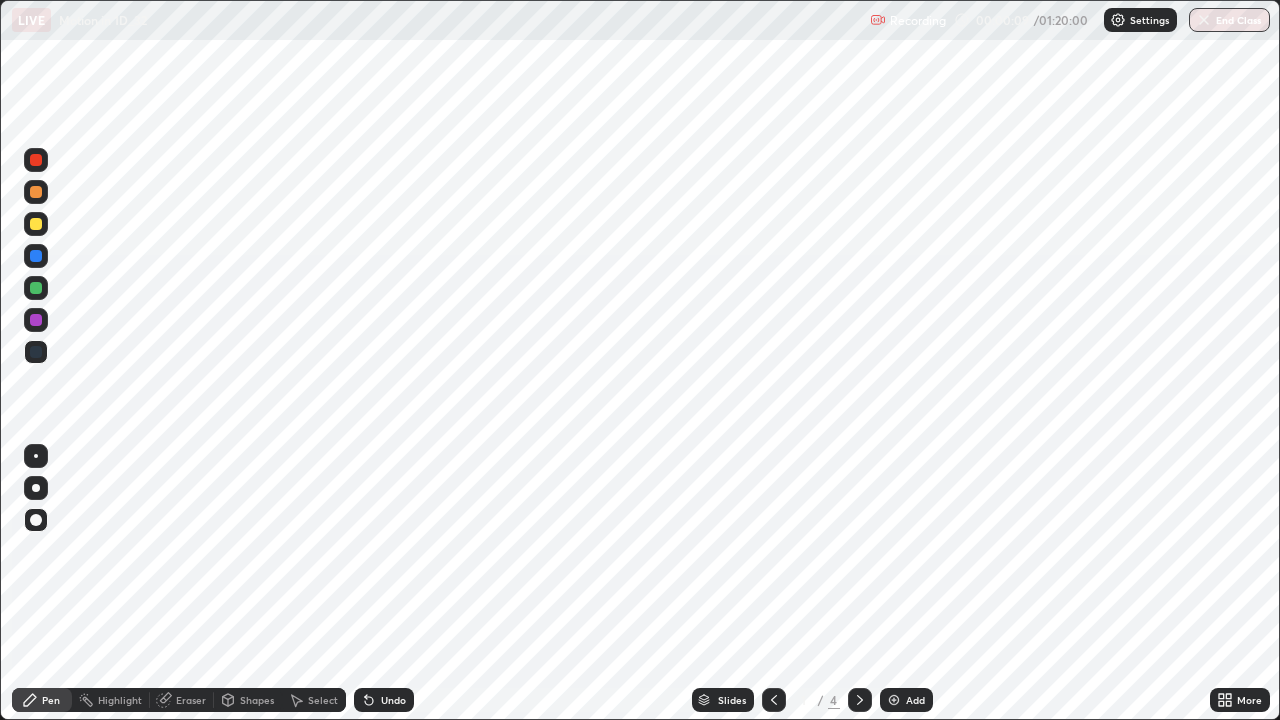 click 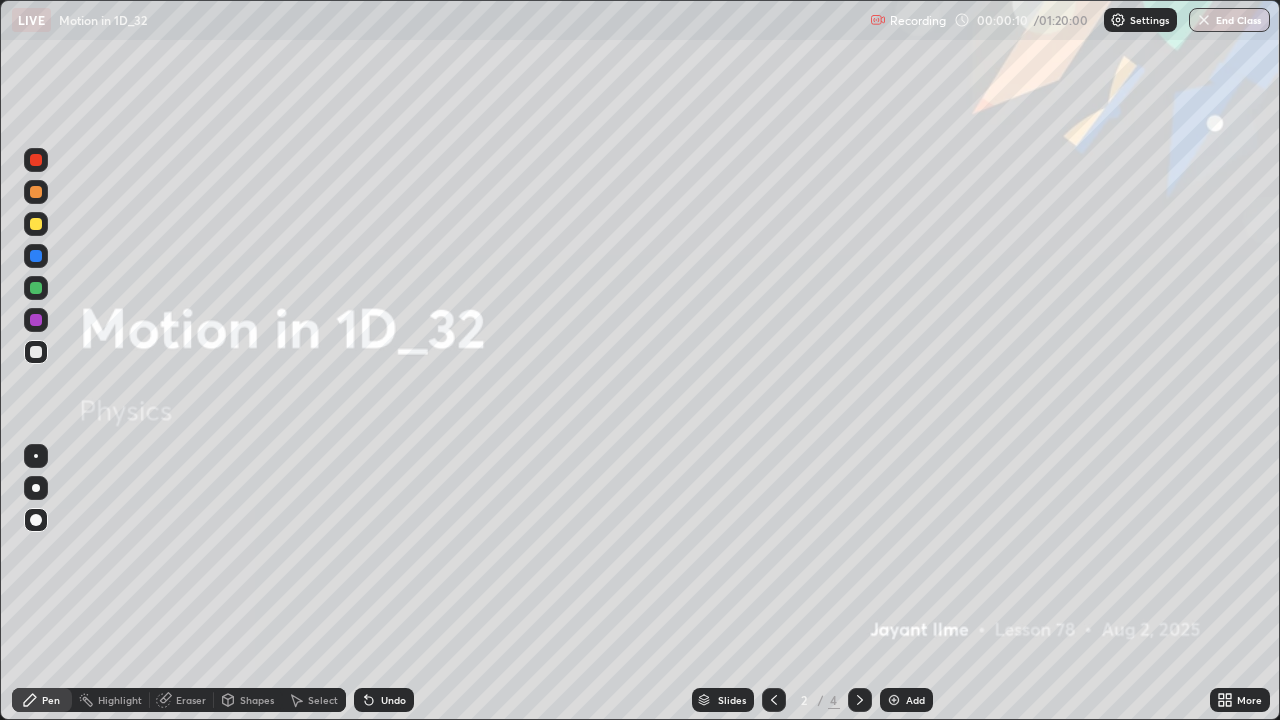 click 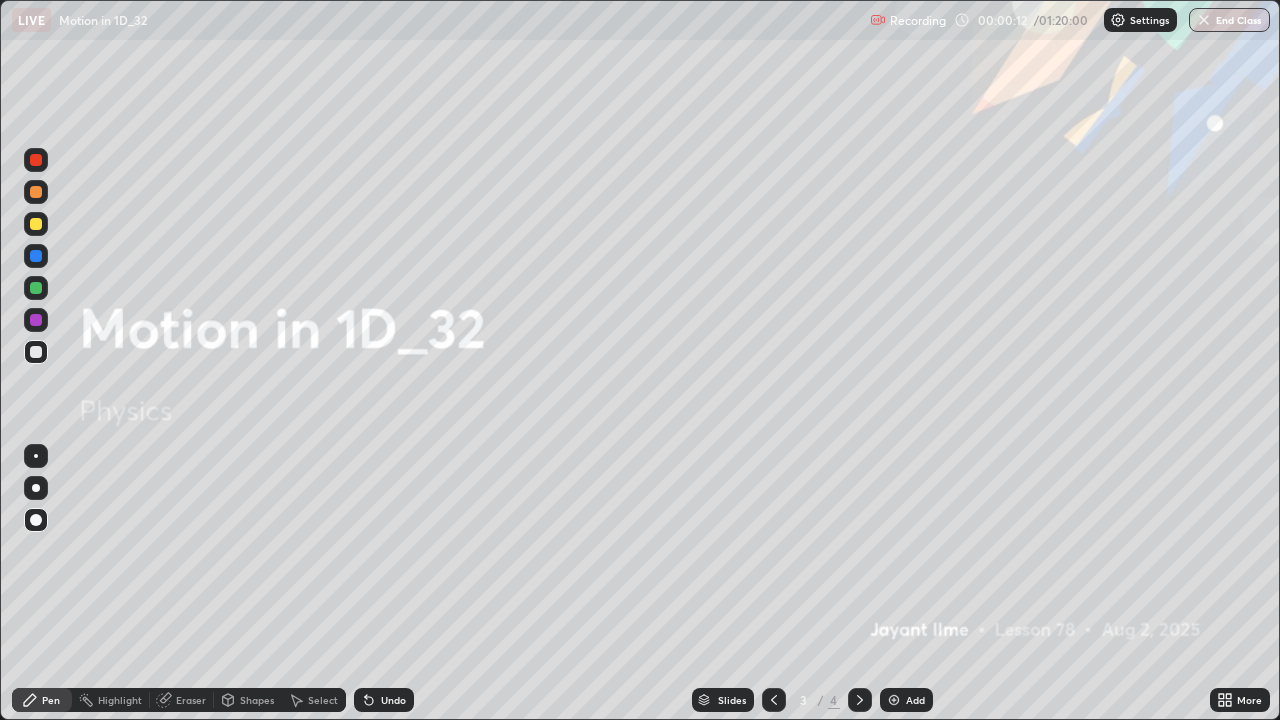 click 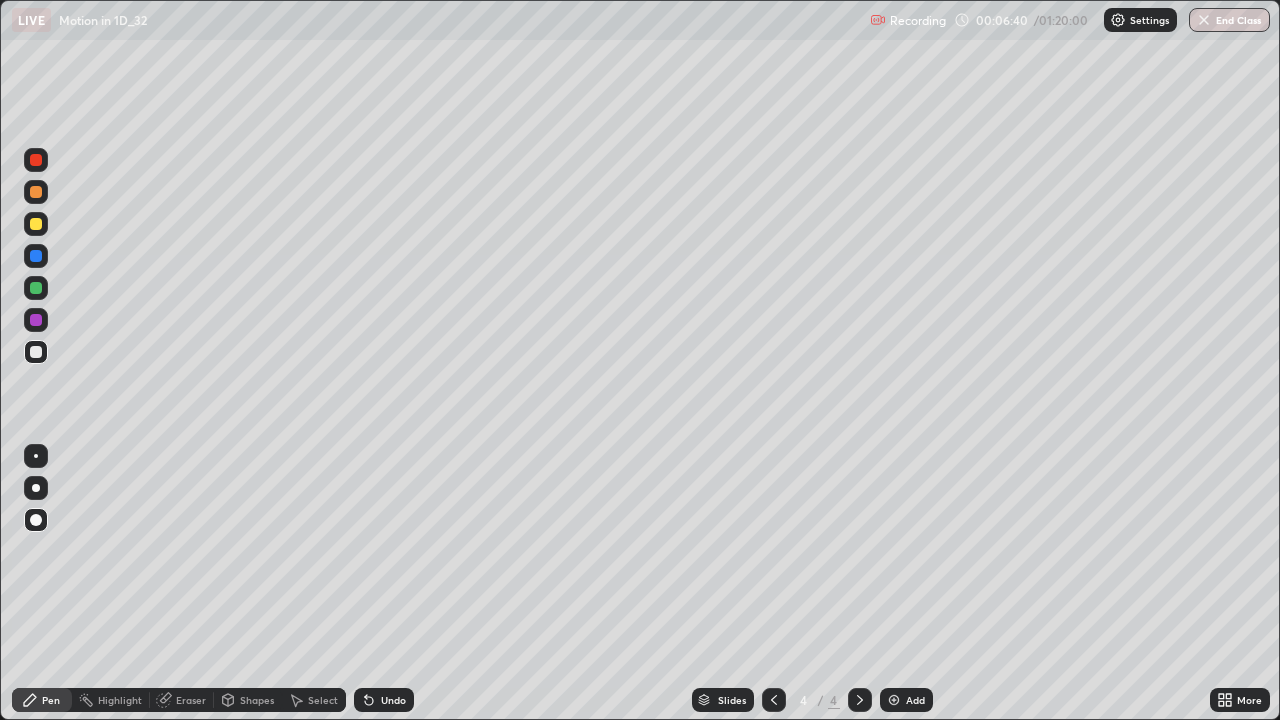 click on "Add" at bounding box center [915, 700] 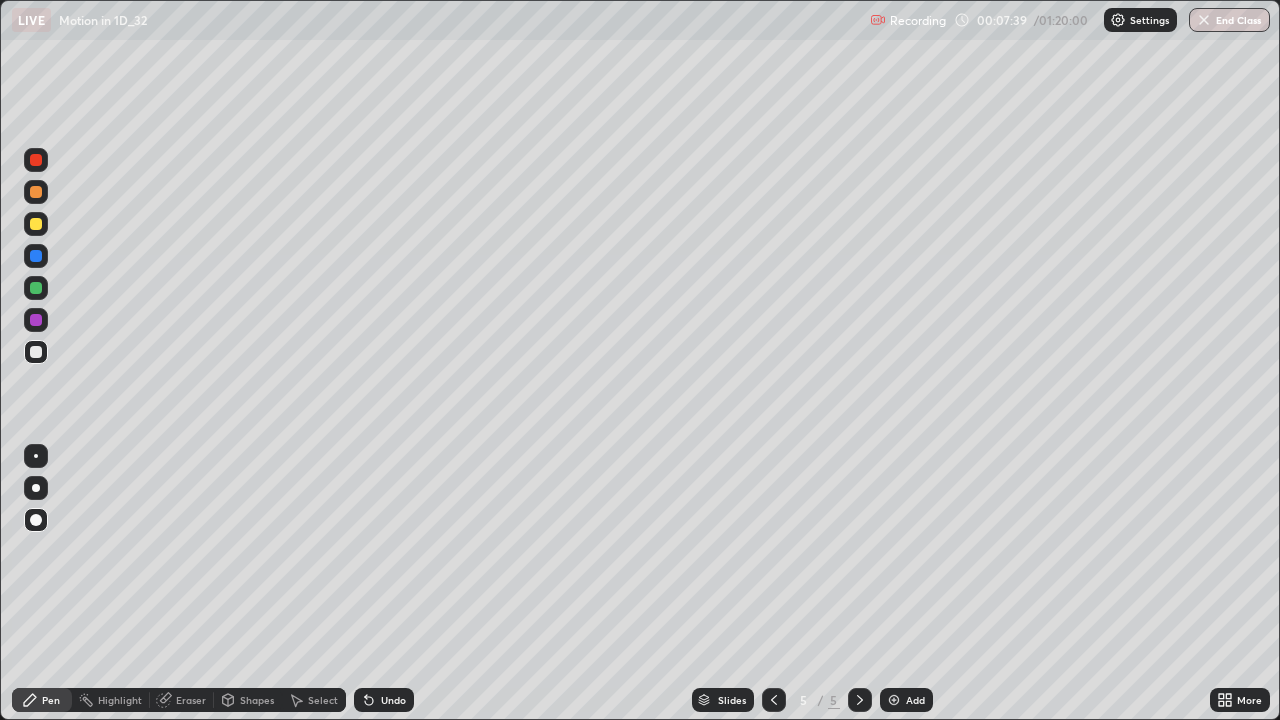 click at bounding box center (774, 700) 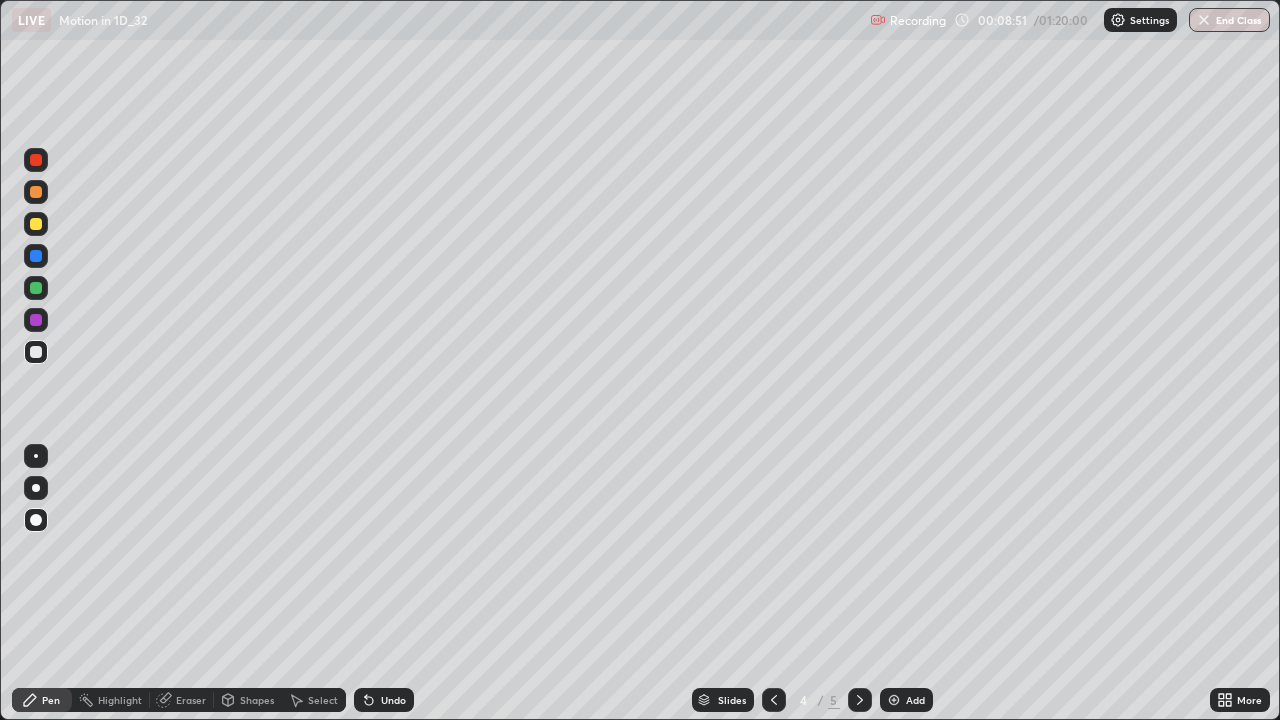 click at bounding box center (36, 488) 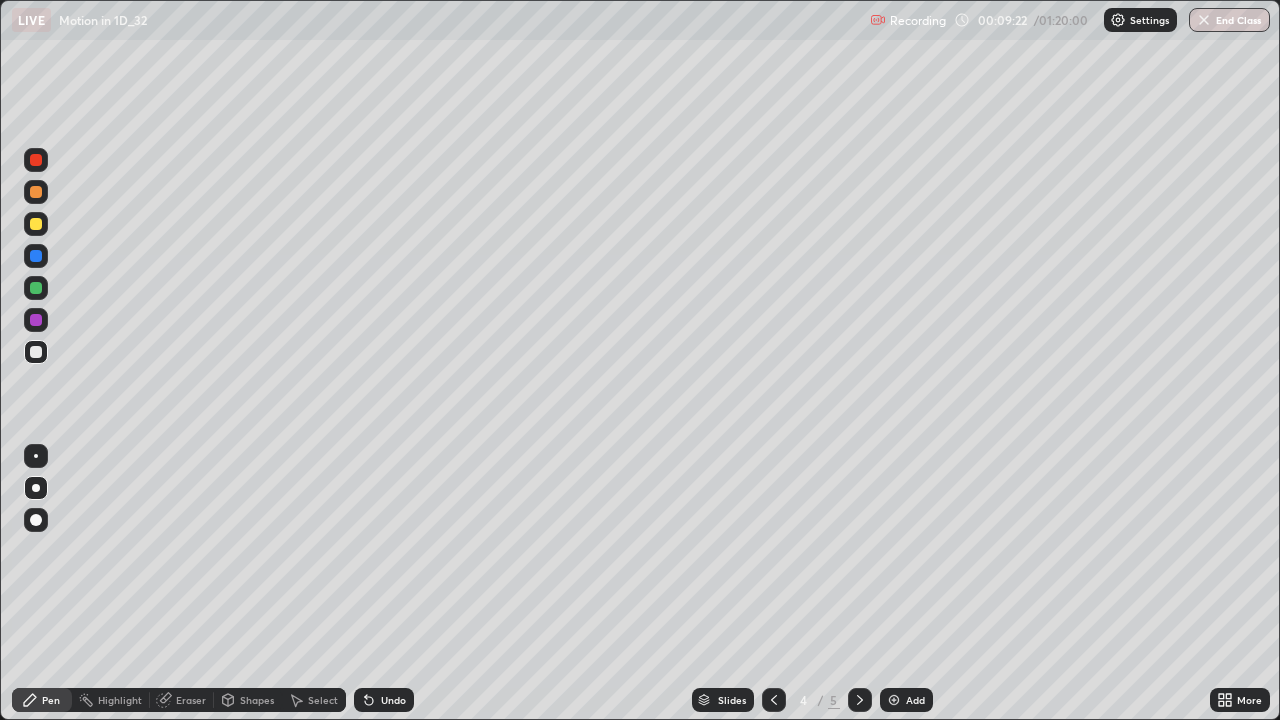click at bounding box center (36, 520) 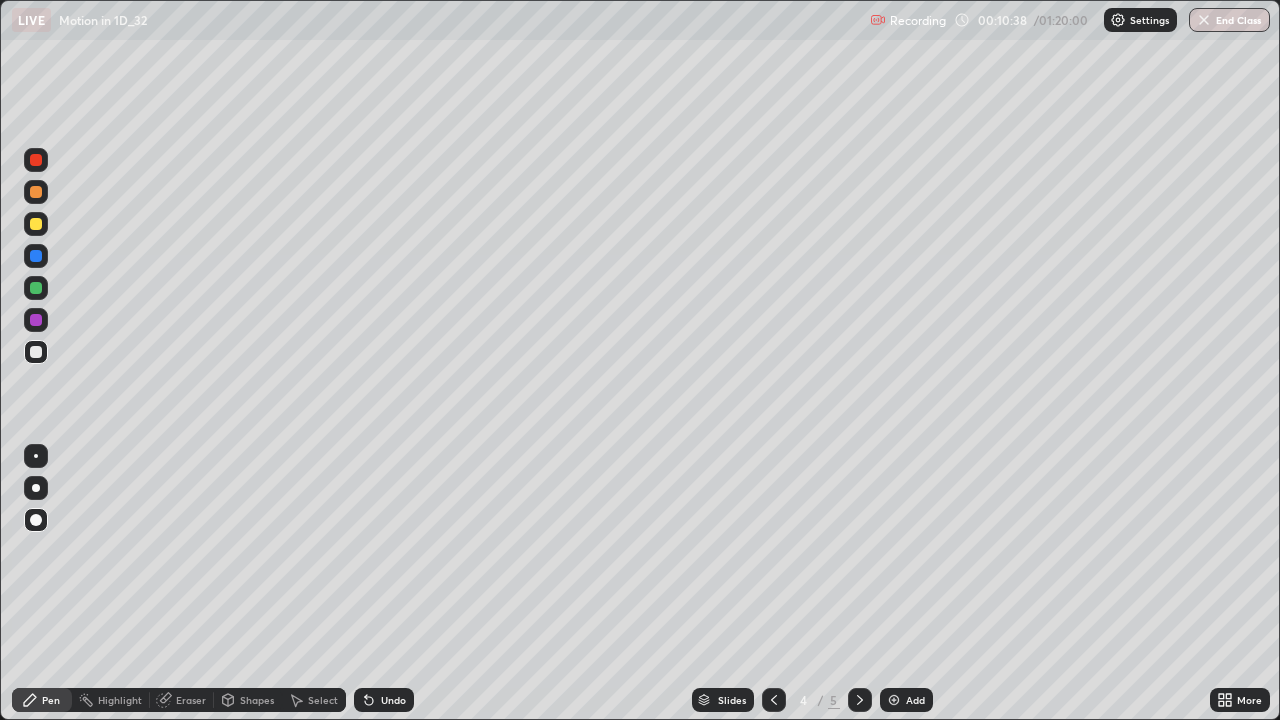 click at bounding box center [36, 192] 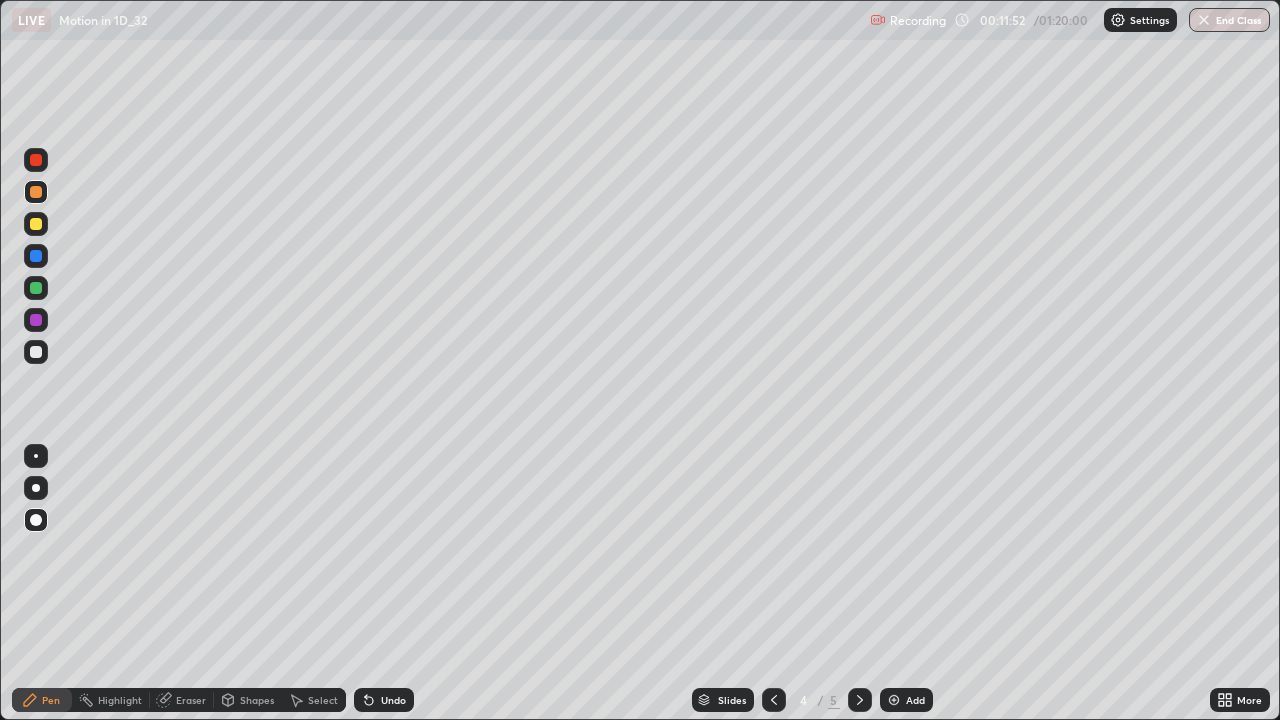 click 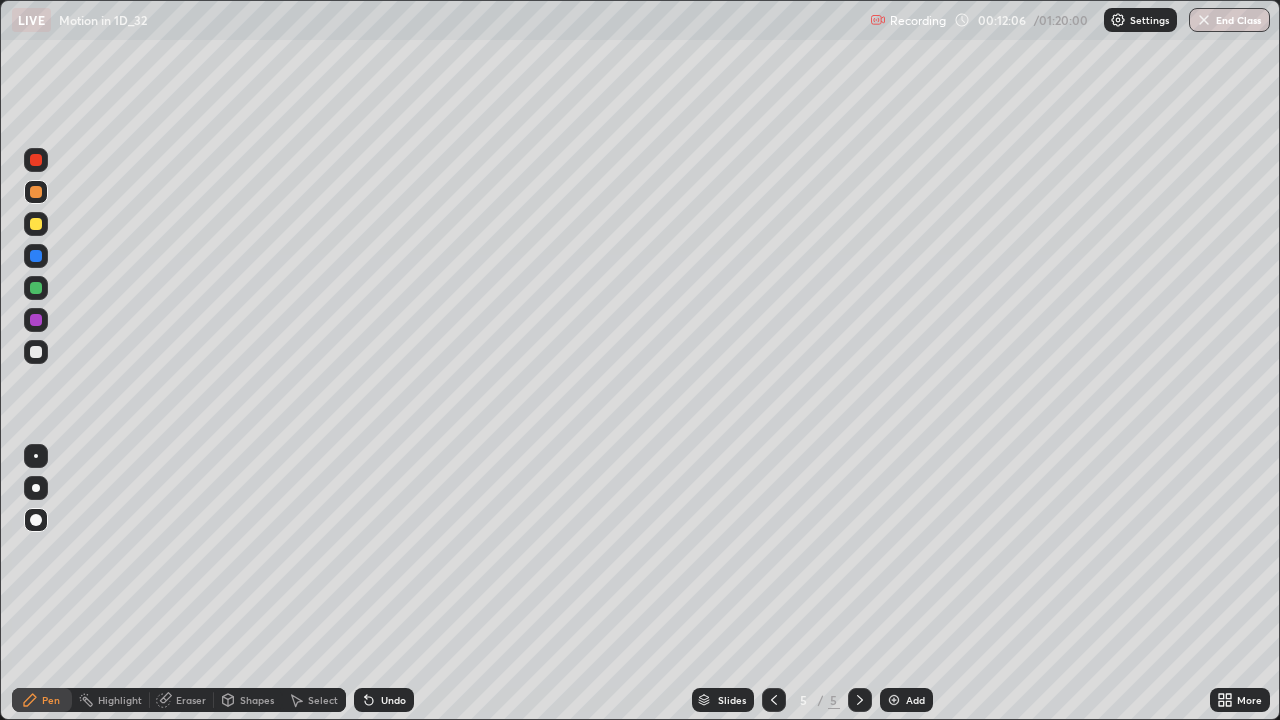 click at bounding box center (36, 224) 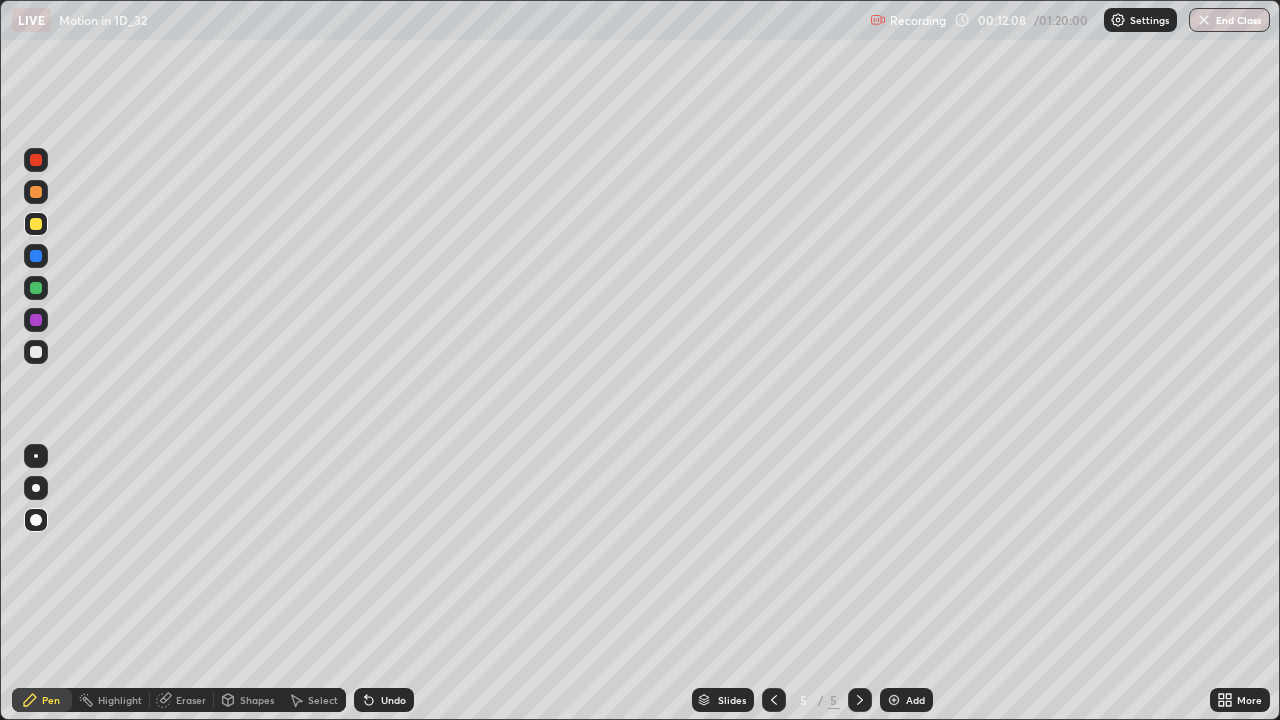 click at bounding box center [36, 352] 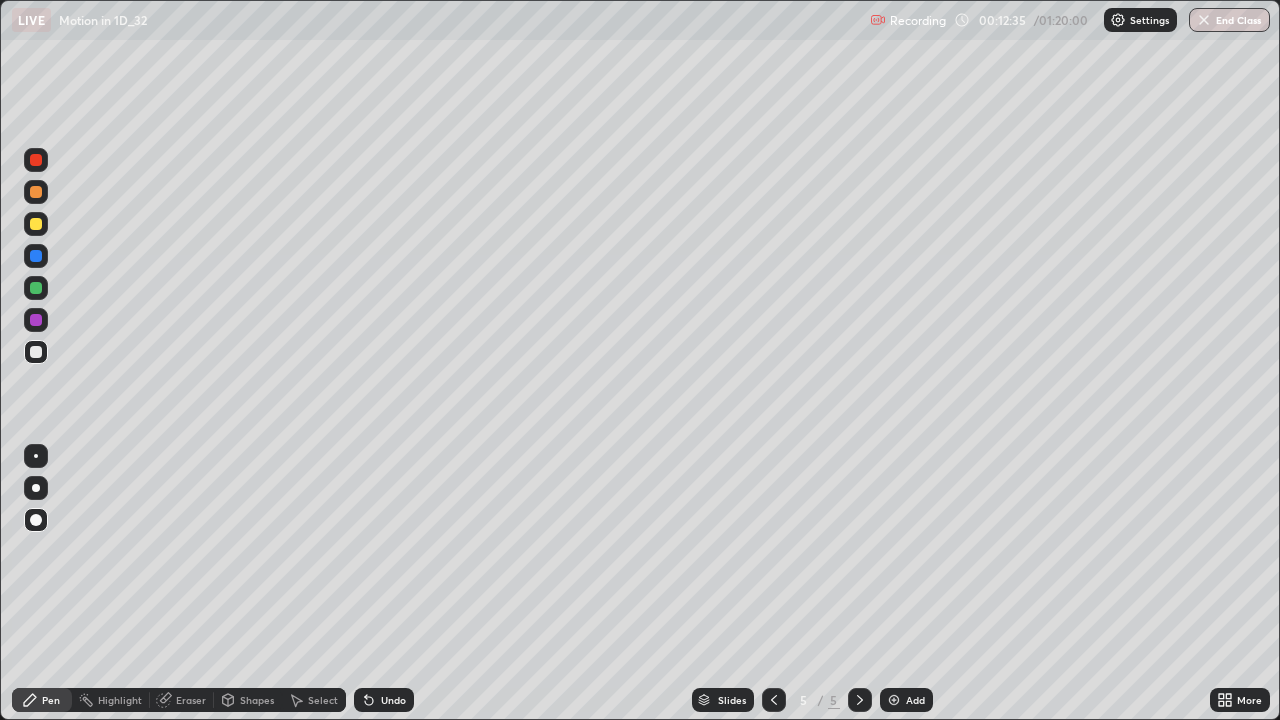 click at bounding box center (36, 520) 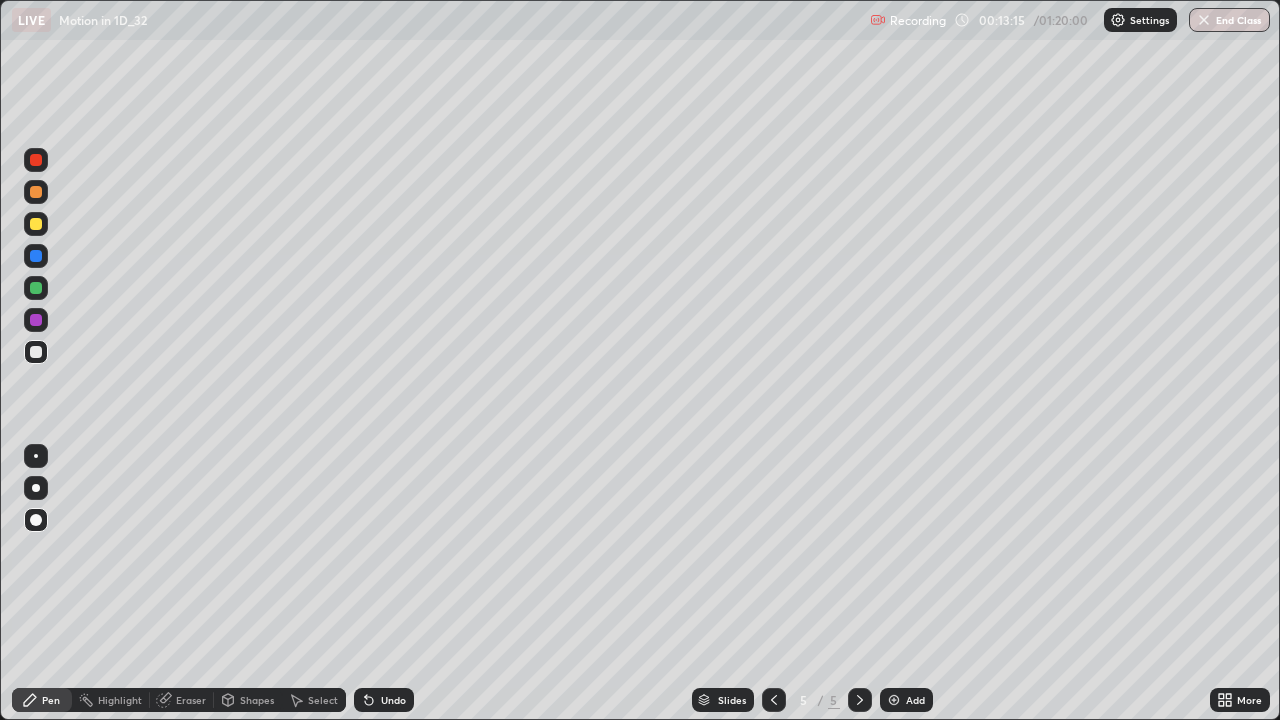 click at bounding box center (36, 224) 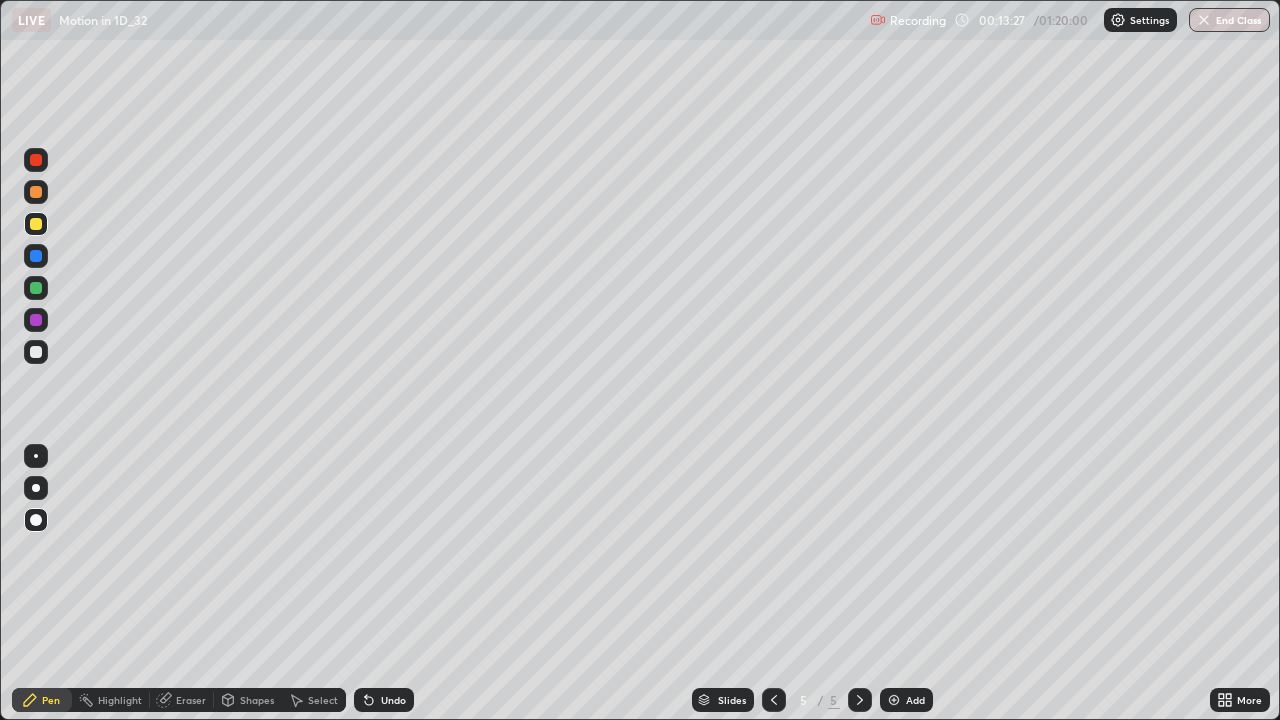 click on "Undo" at bounding box center [384, 700] 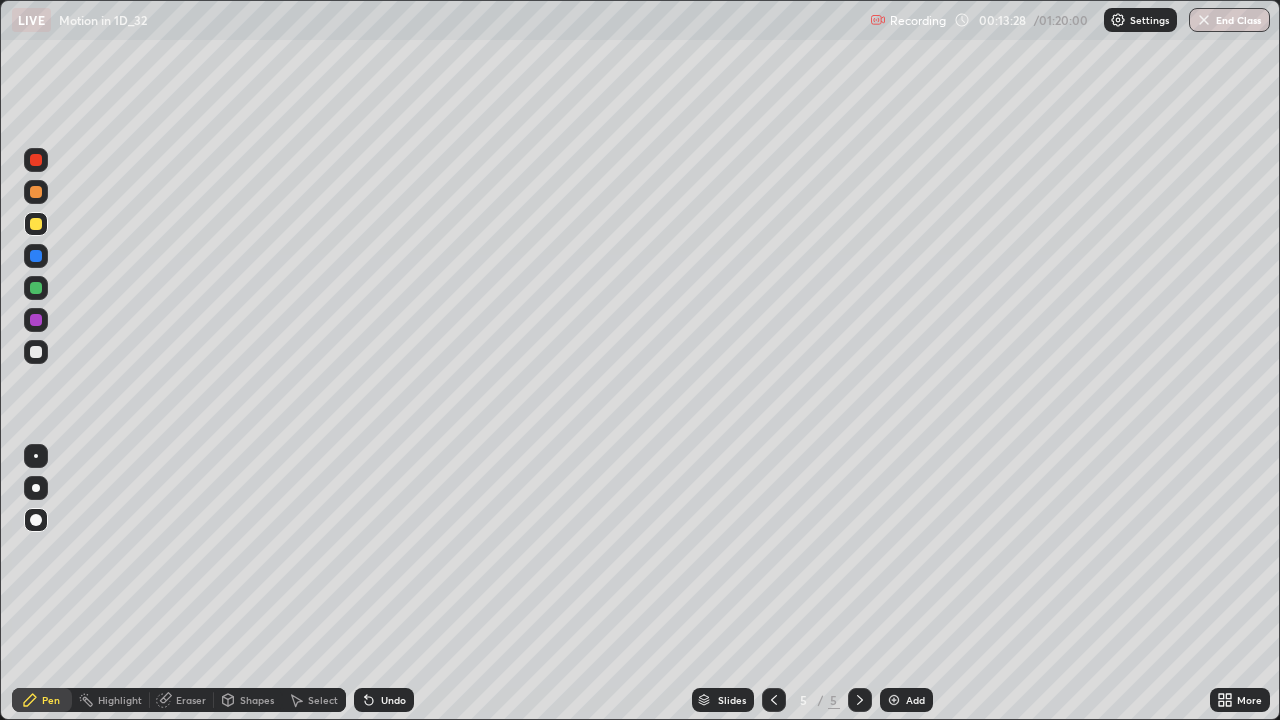 click on "Undo" at bounding box center [384, 700] 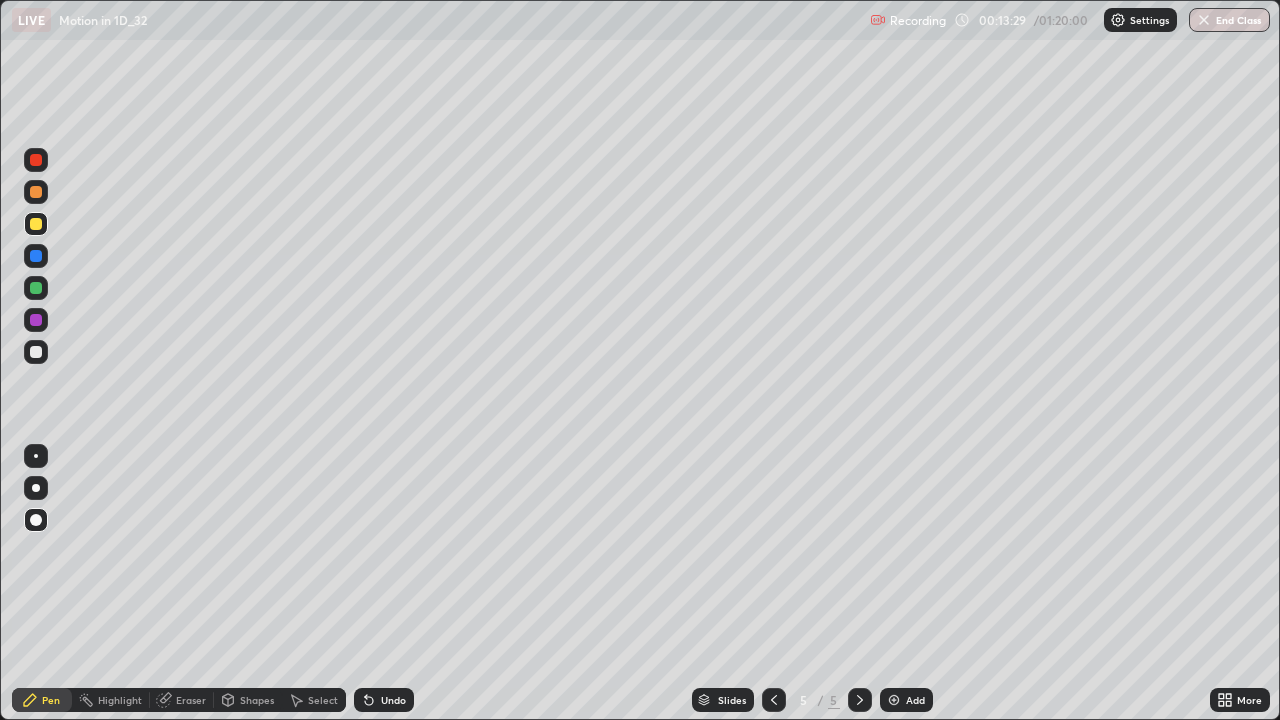 click on "Undo" at bounding box center (393, 700) 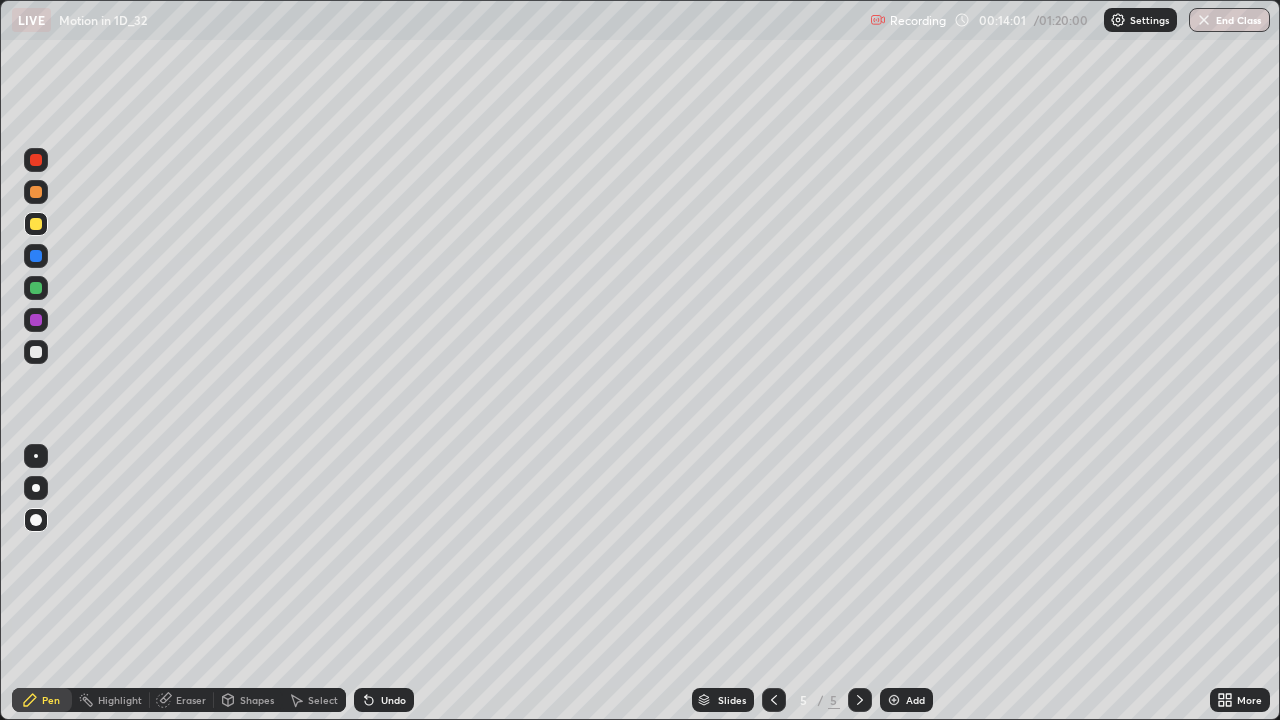 click at bounding box center [36, 352] 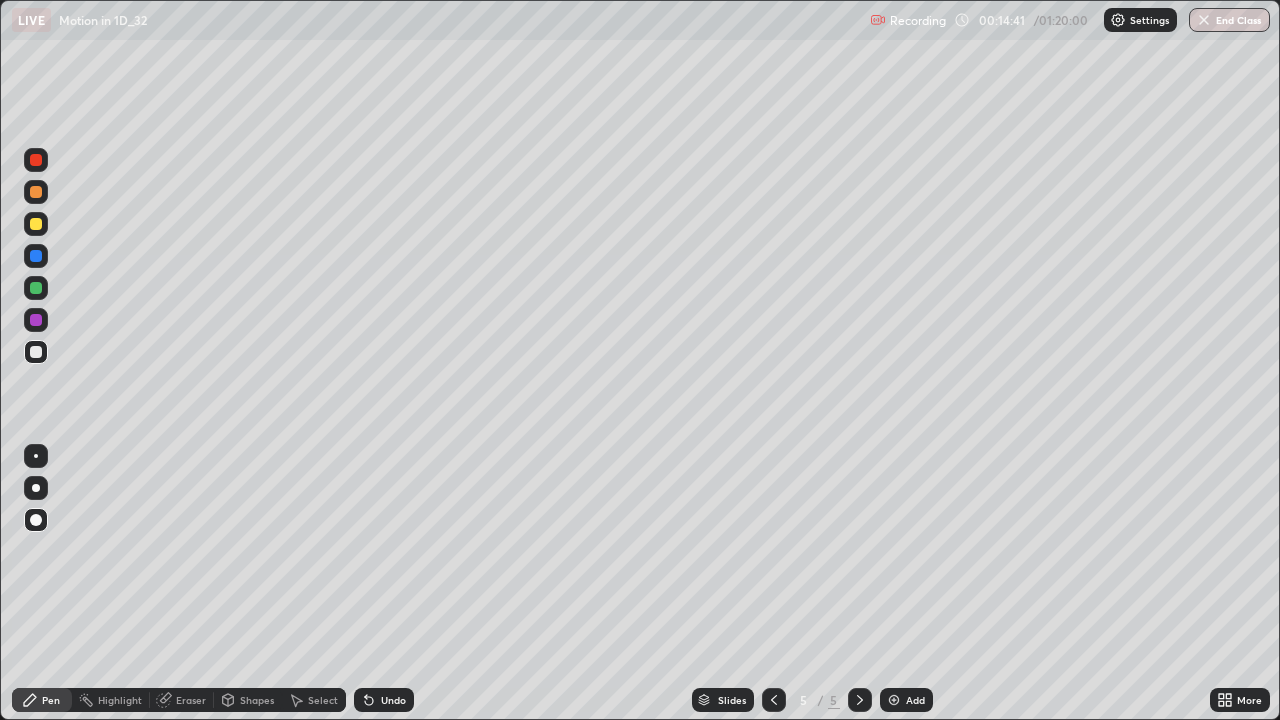 click at bounding box center (36, 224) 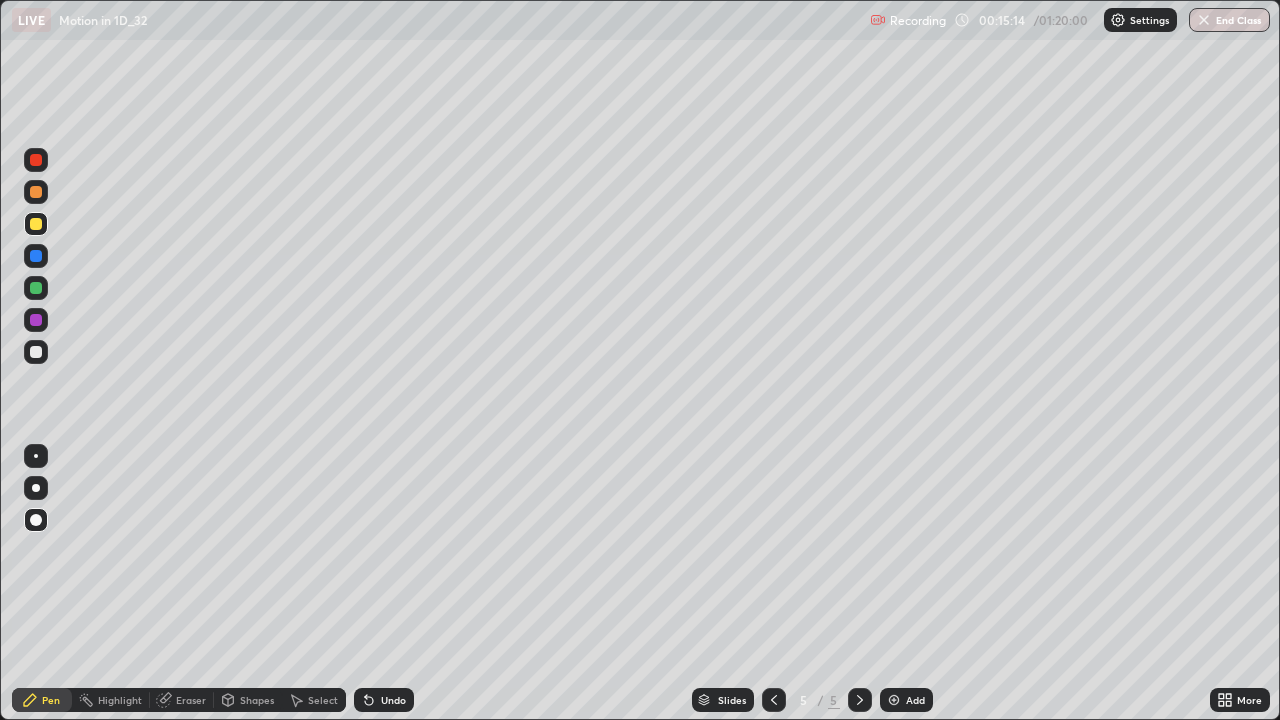 click at bounding box center [36, 256] 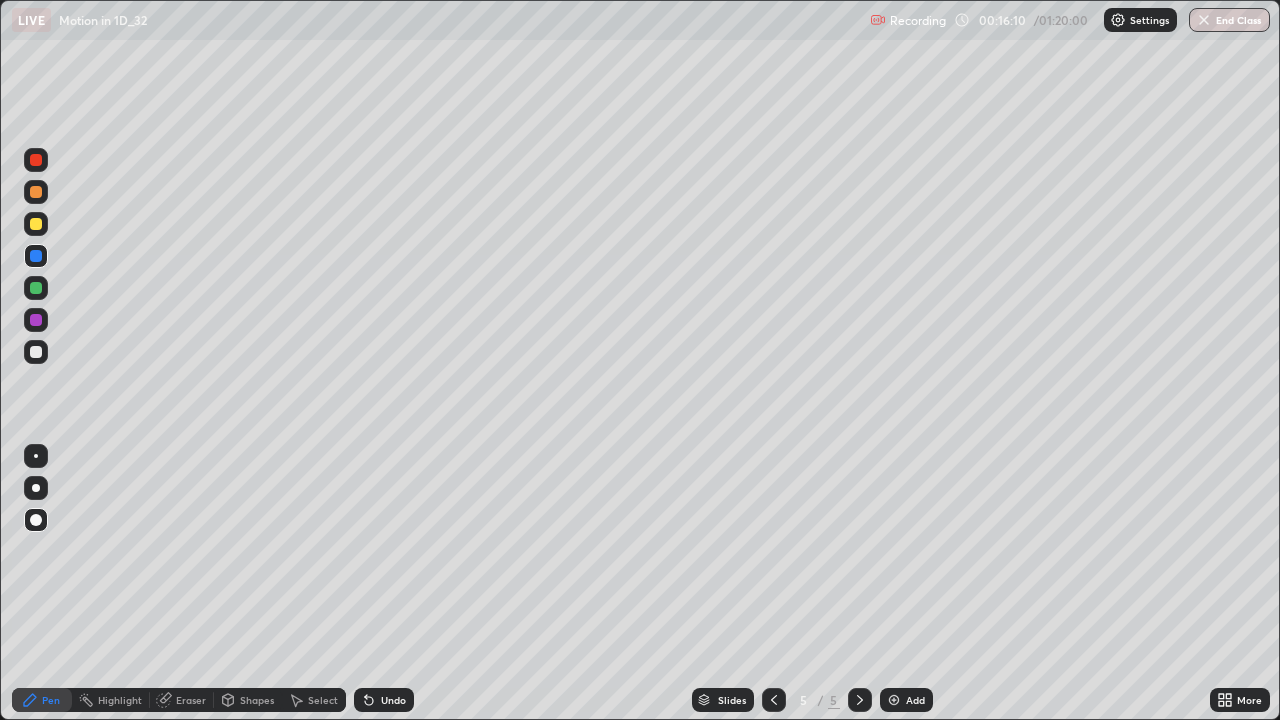 click at bounding box center (36, 288) 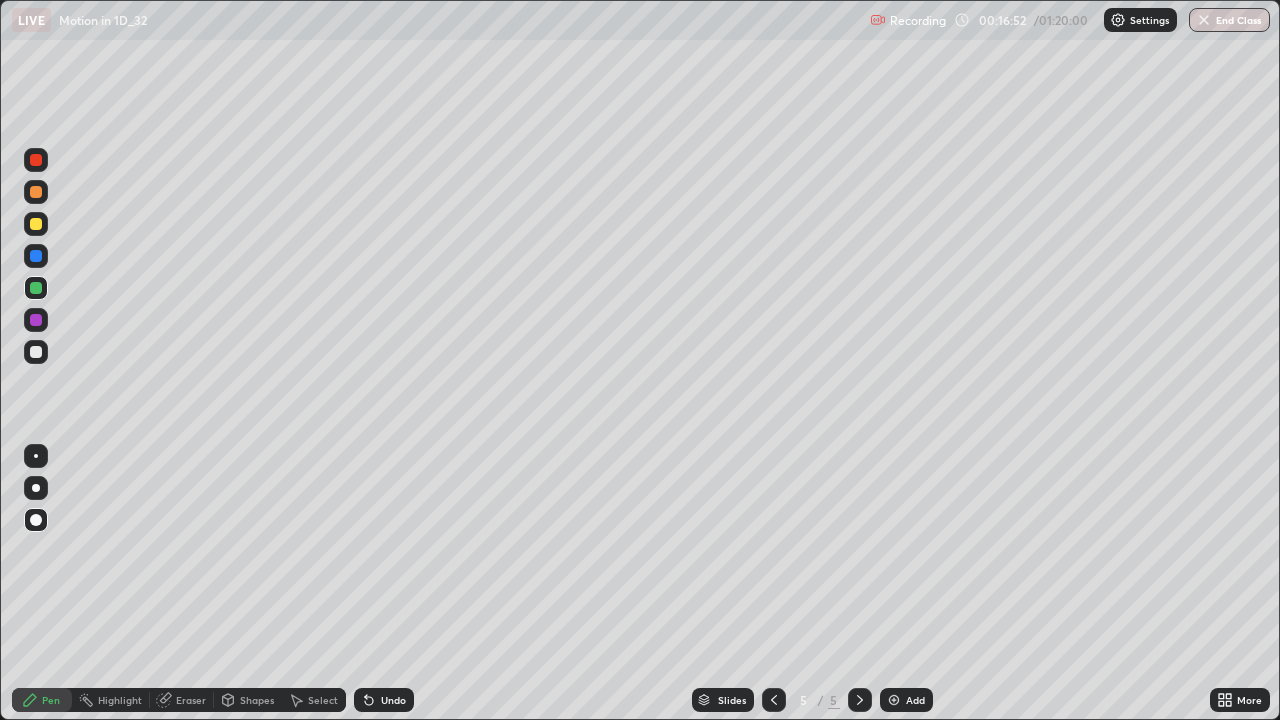 click on "Undo" at bounding box center [393, 700] 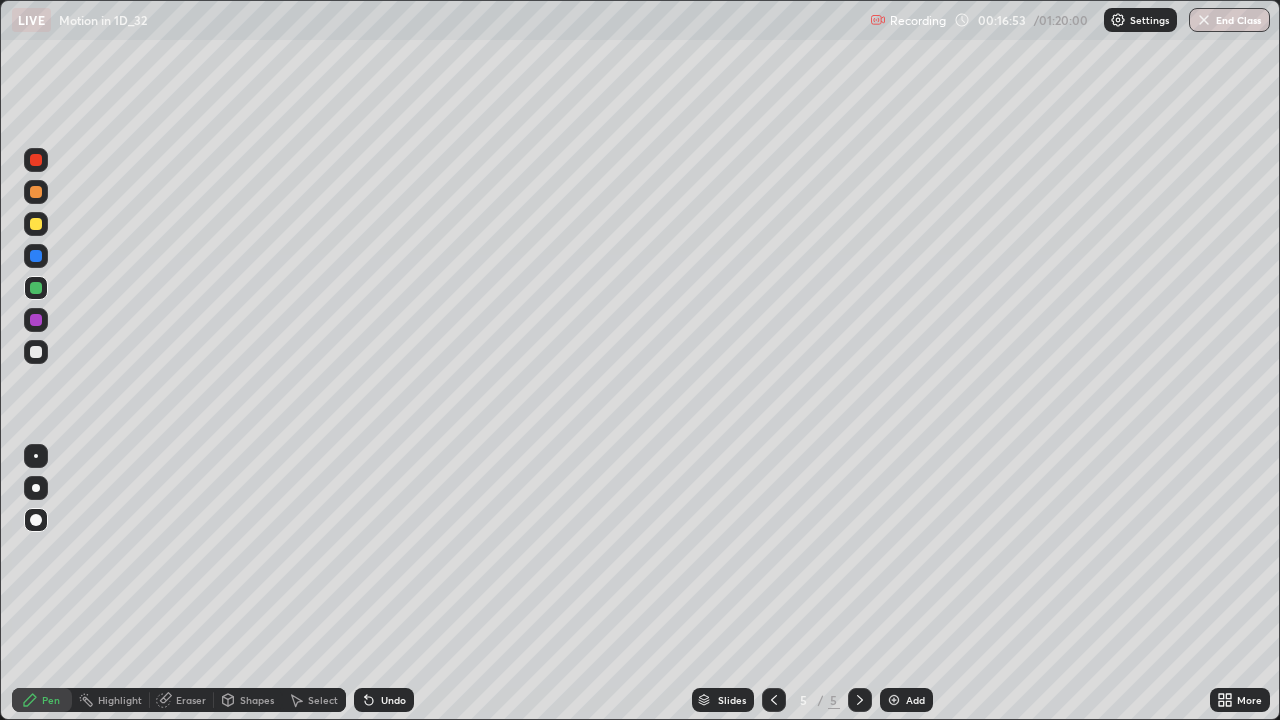 click on "Undo" at bounding box center (393, 700) 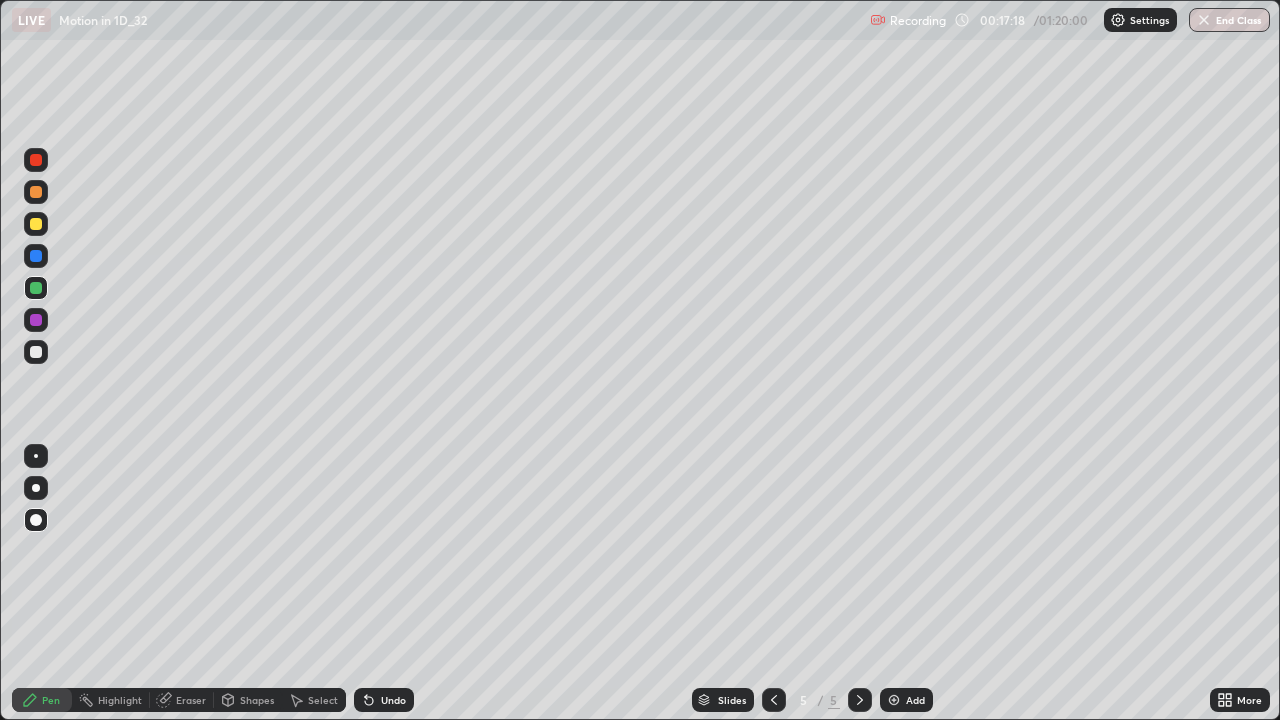 click at bounding box center (36, 352) 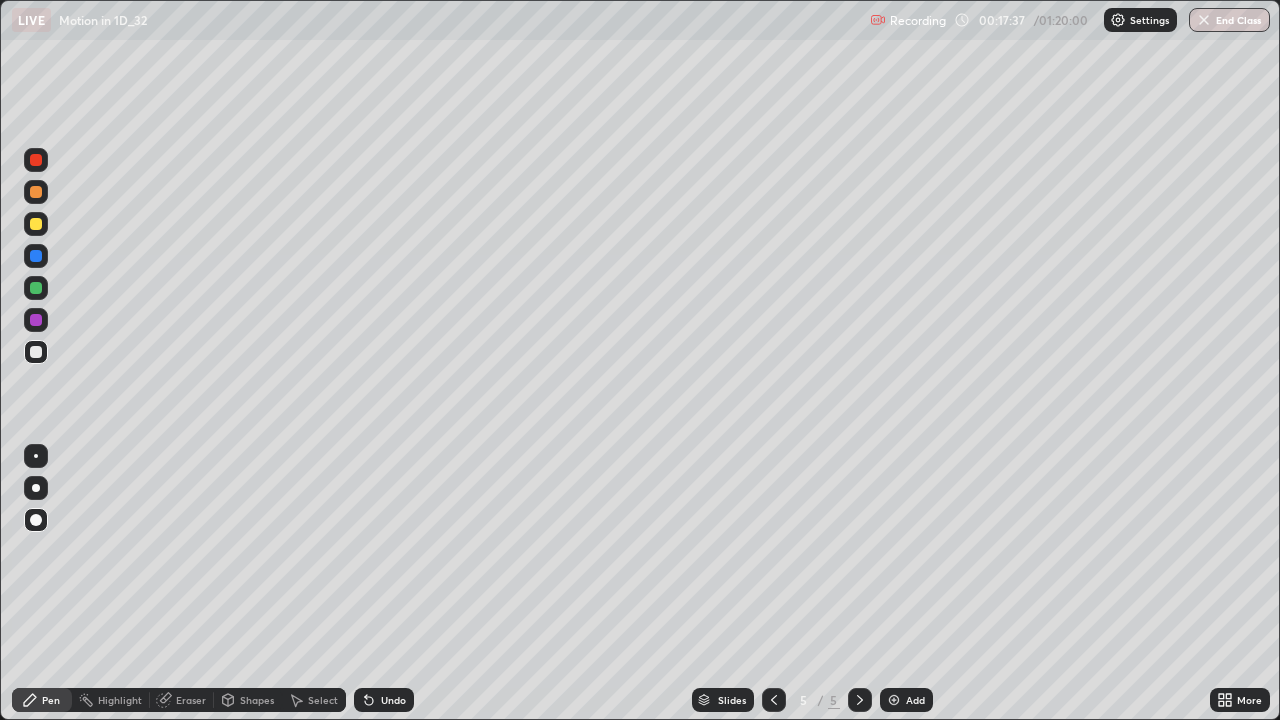 click at bounding box center [36, 256] 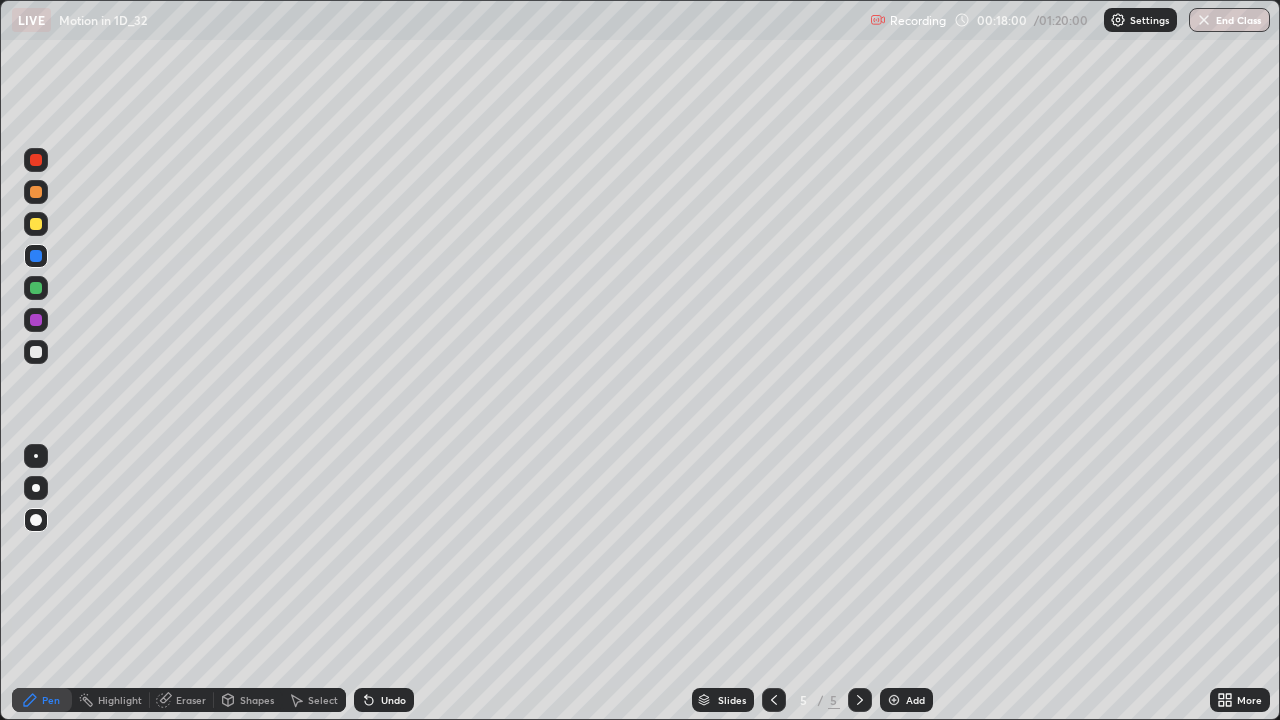 click at bounding box center [36, 520] 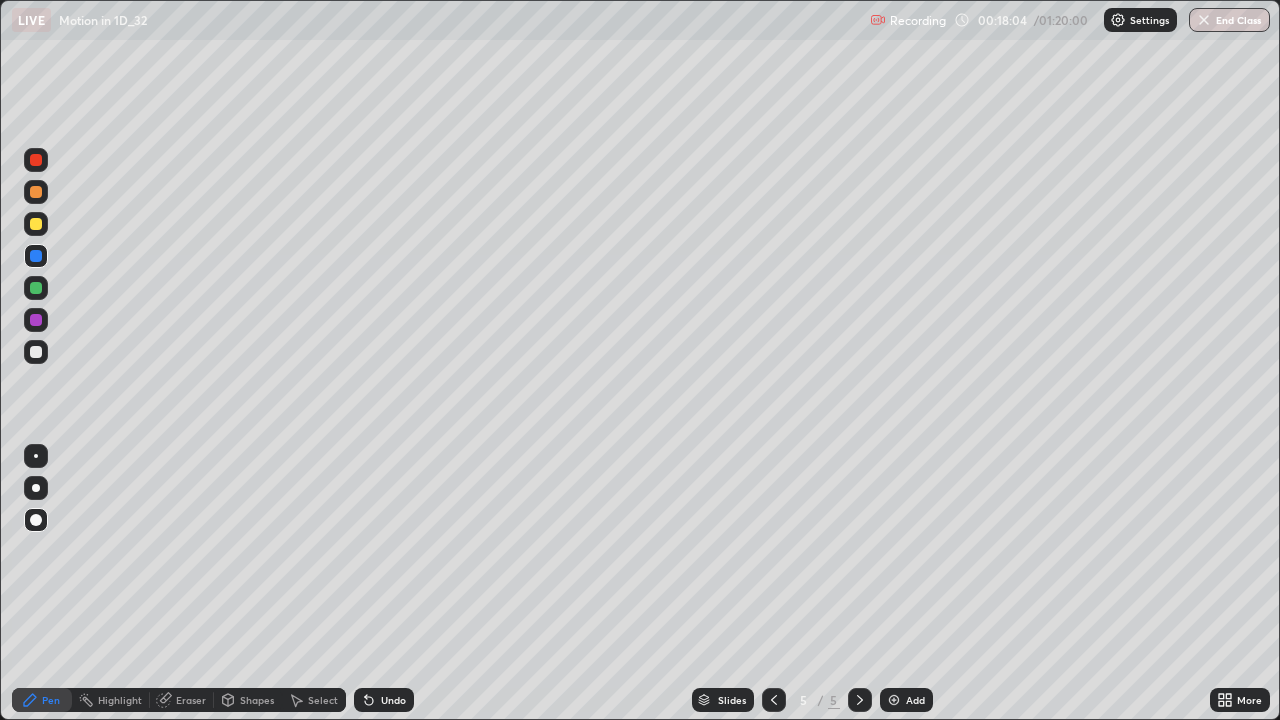 click at bounding box center [36, 352] 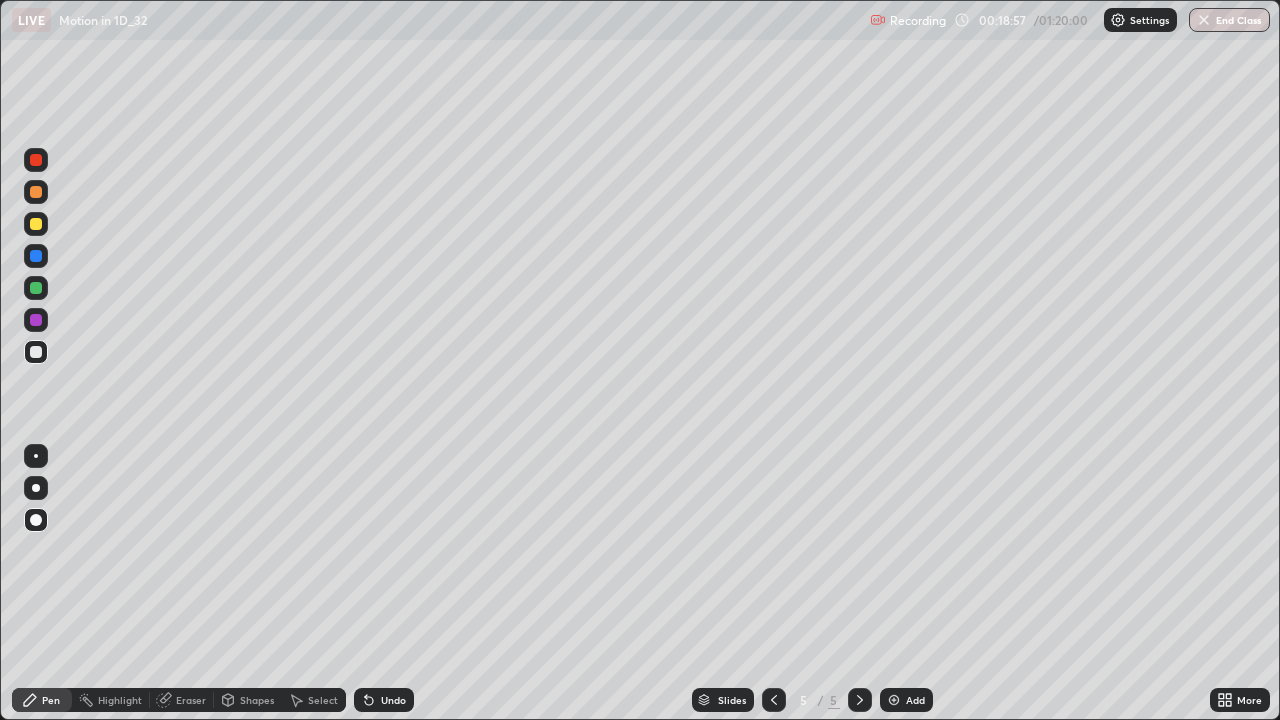 click on "Undo" at bounding box center [393, 700] 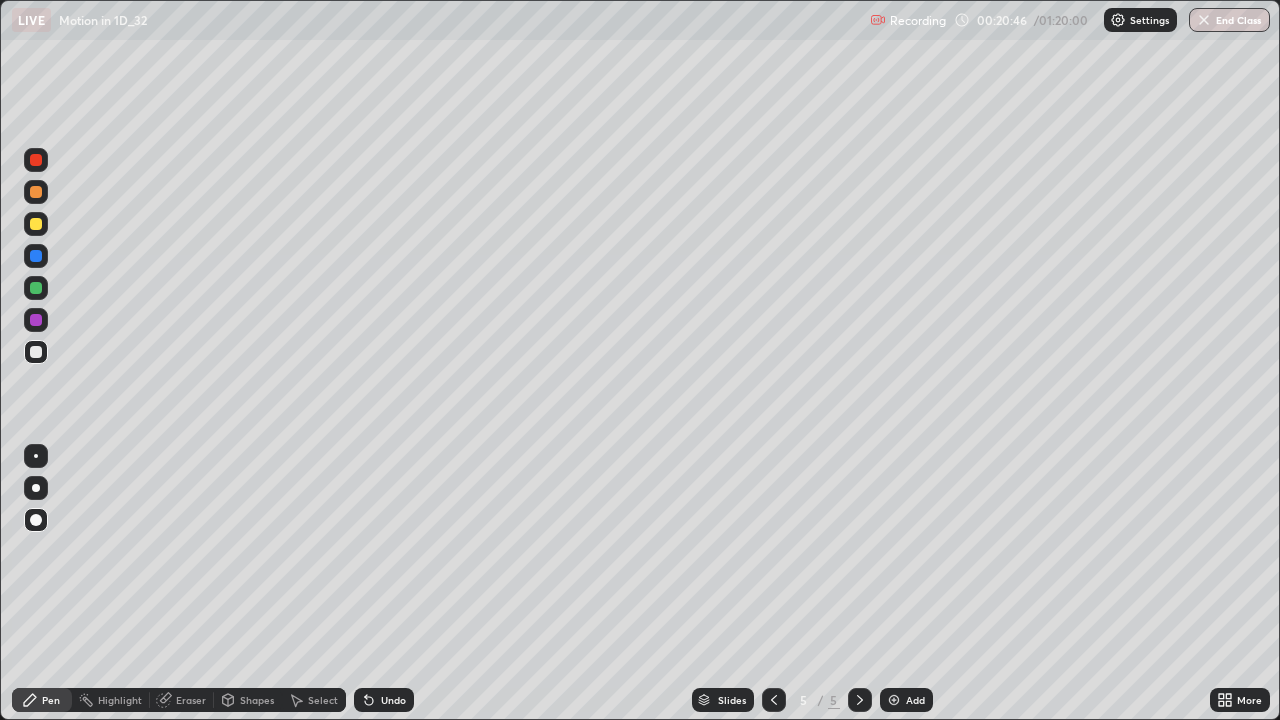 click on "Add" at bounding box center [915, 700] 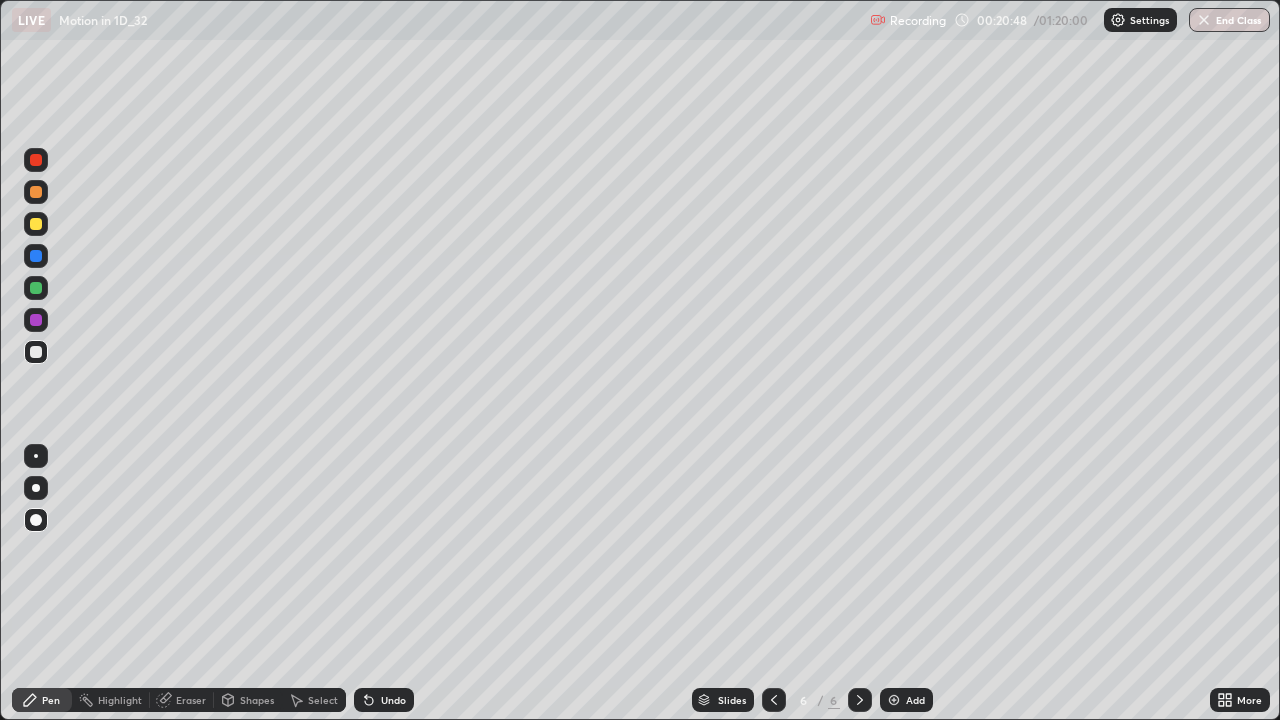 click at bounding box center [894, 700] 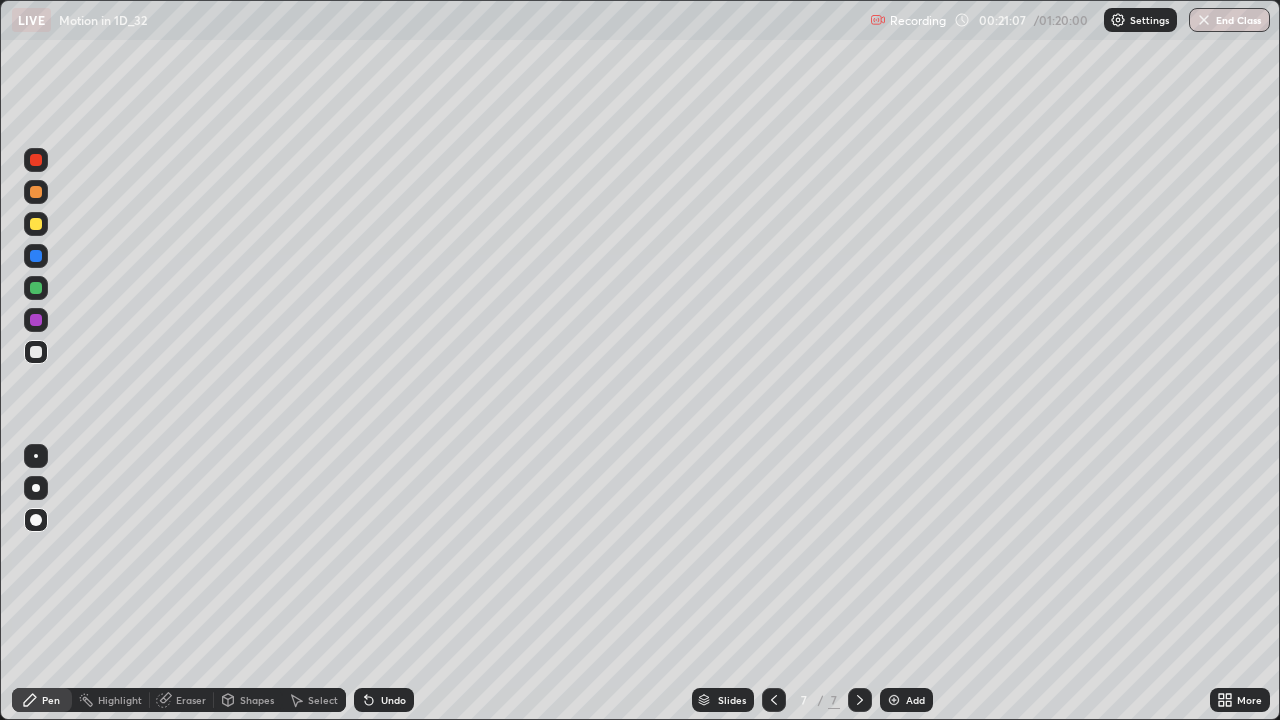 click at bounding box center [36, 288] 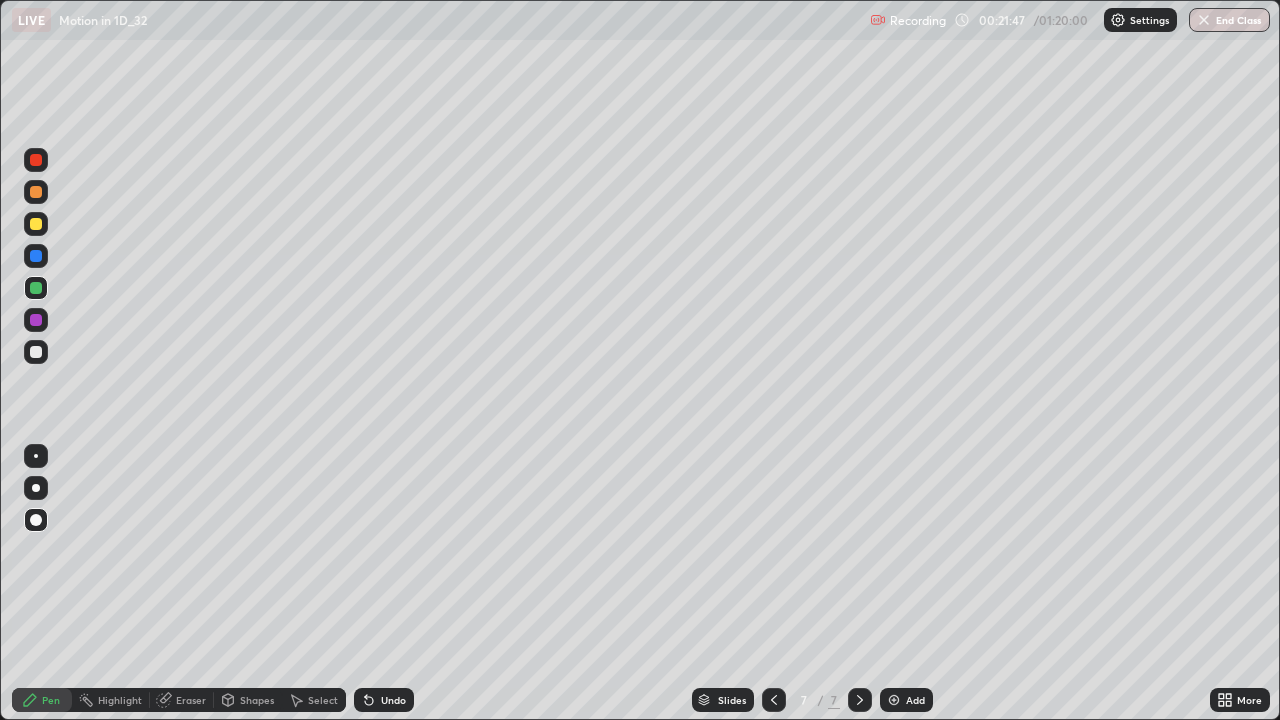 click at bounding box center (36, 352) 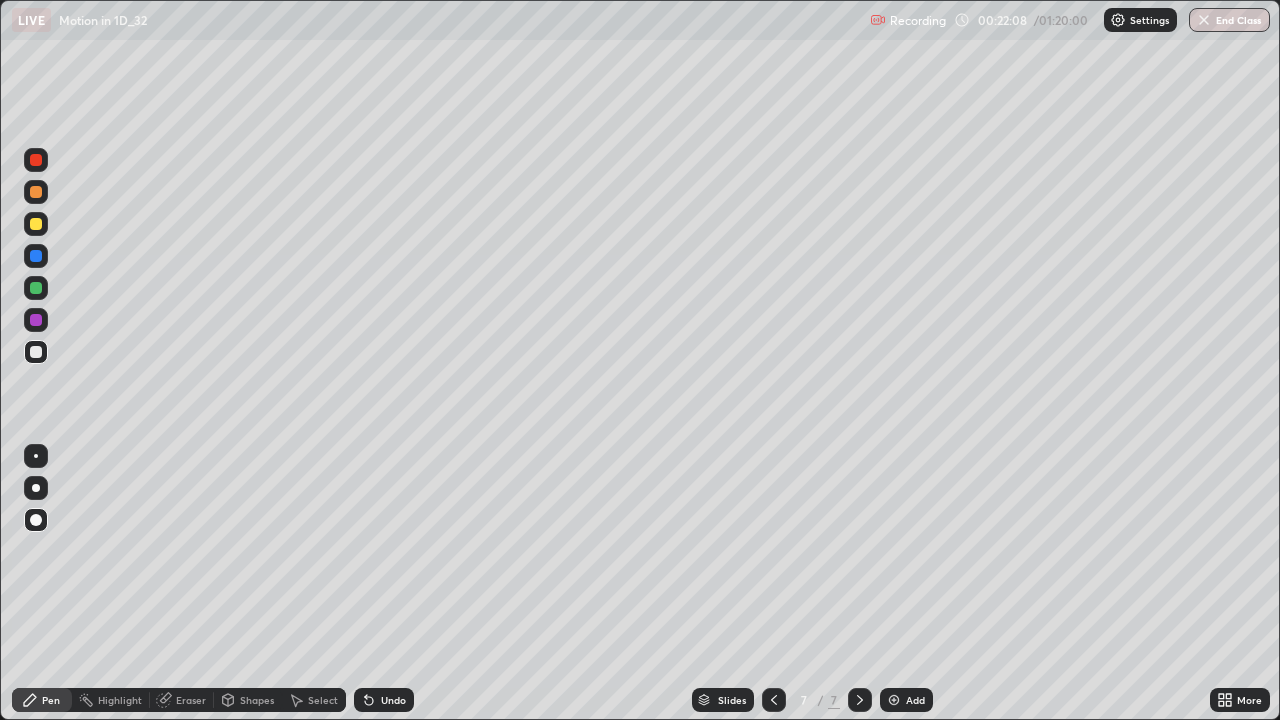 click at bounding box center (36, 224) 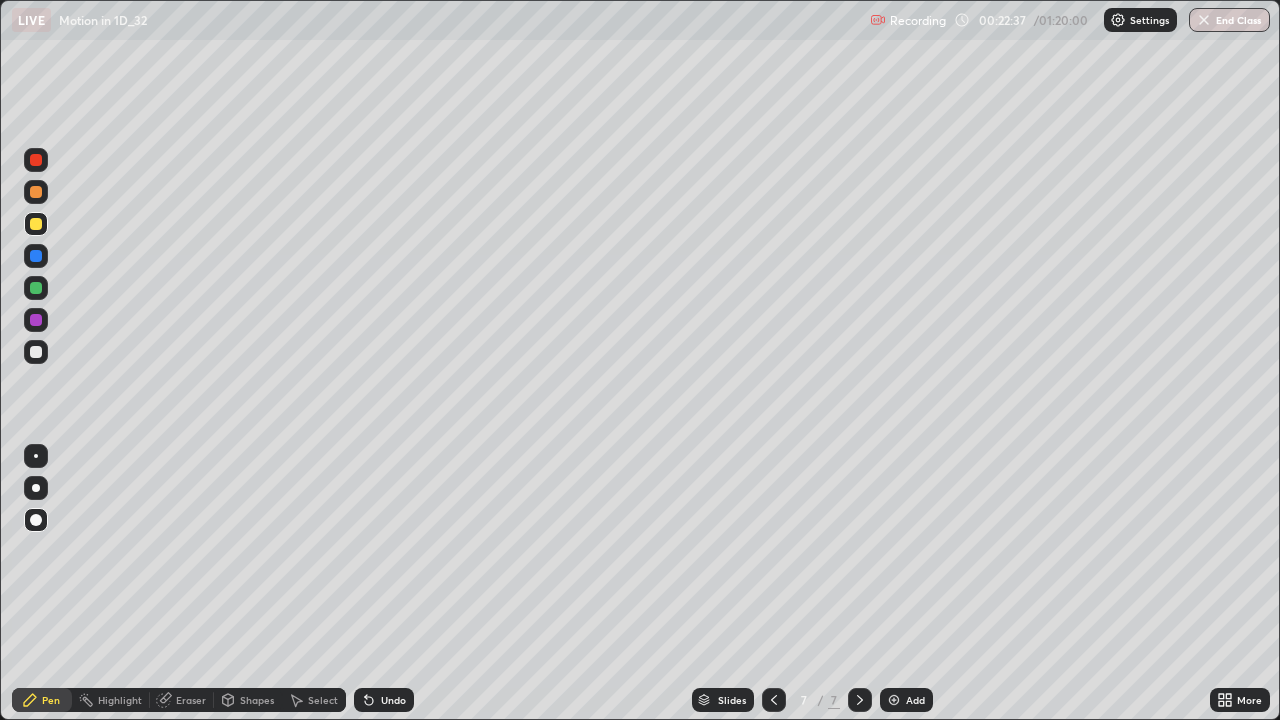 click 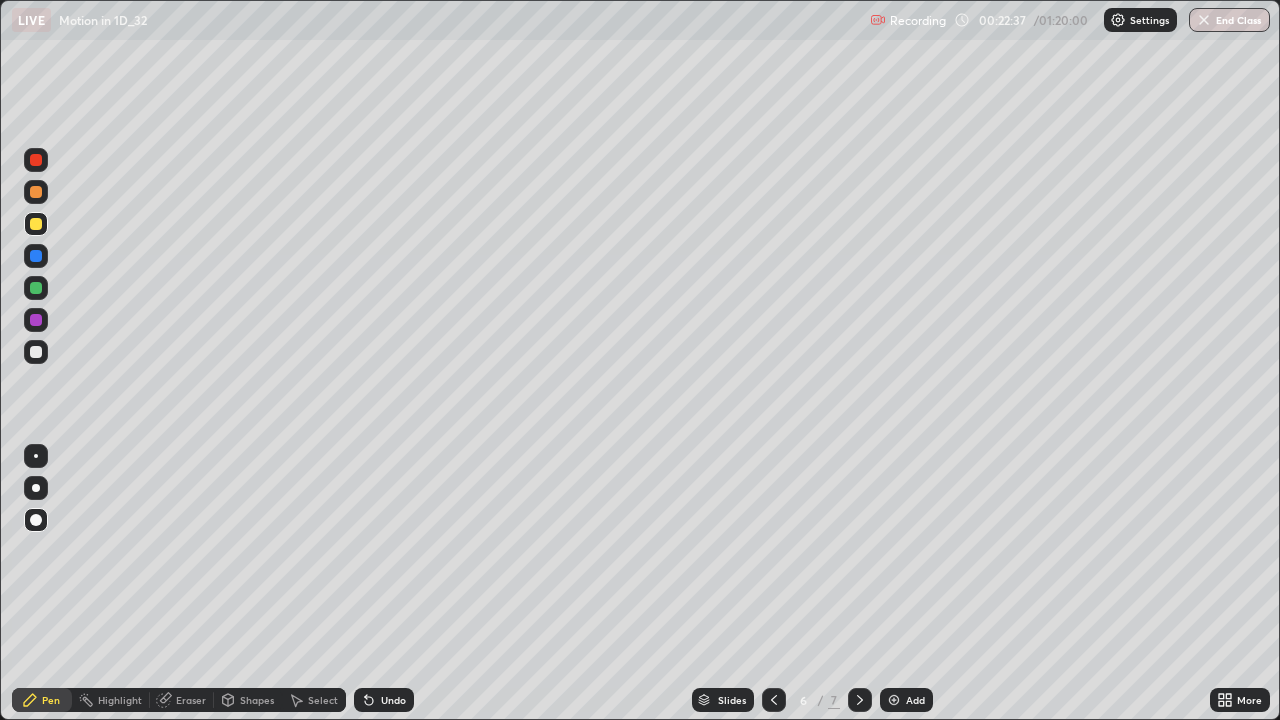 click 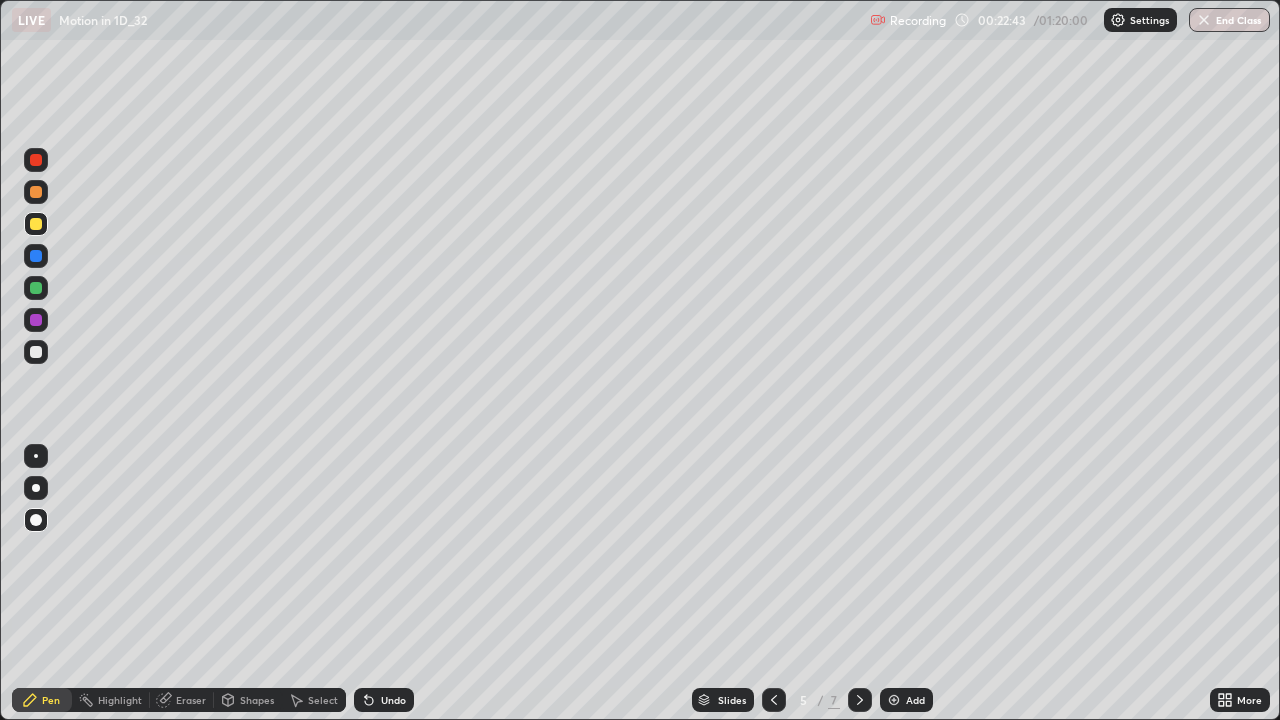 click at bounding box center (36, 352) 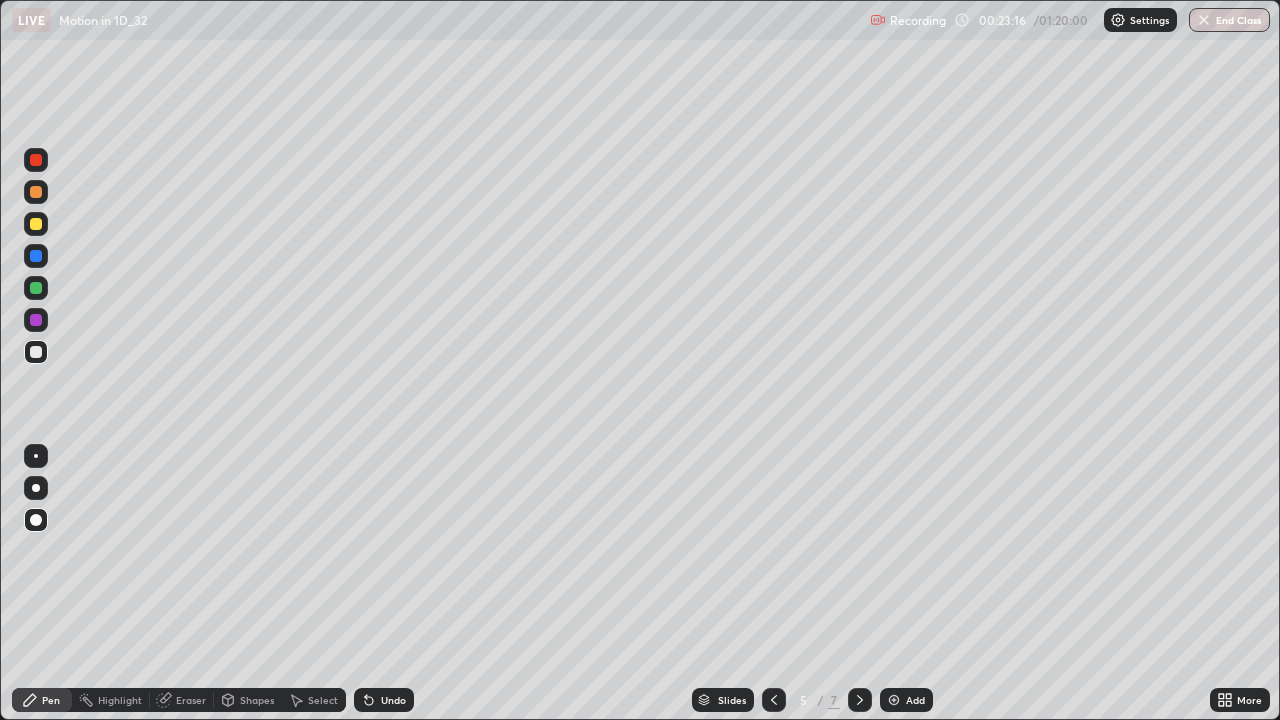 click on "Undo" at bounding box center (393, 700) 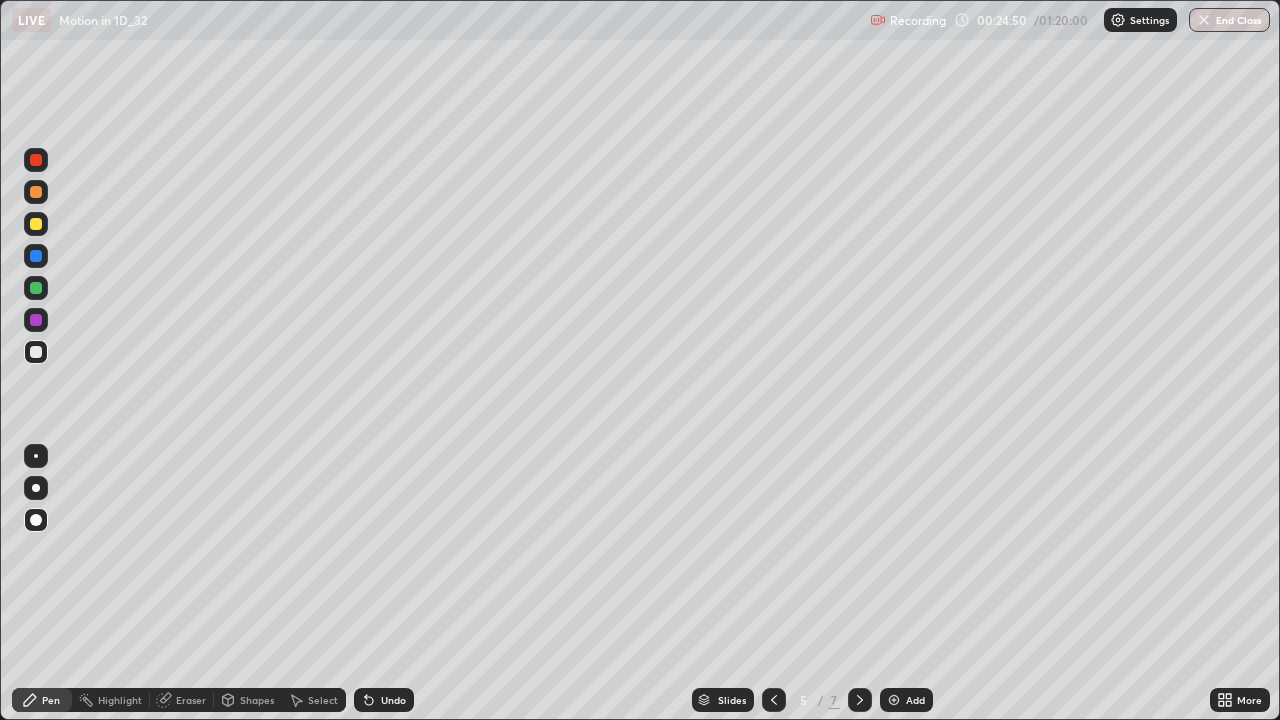 click at bounding box center (36, 160) 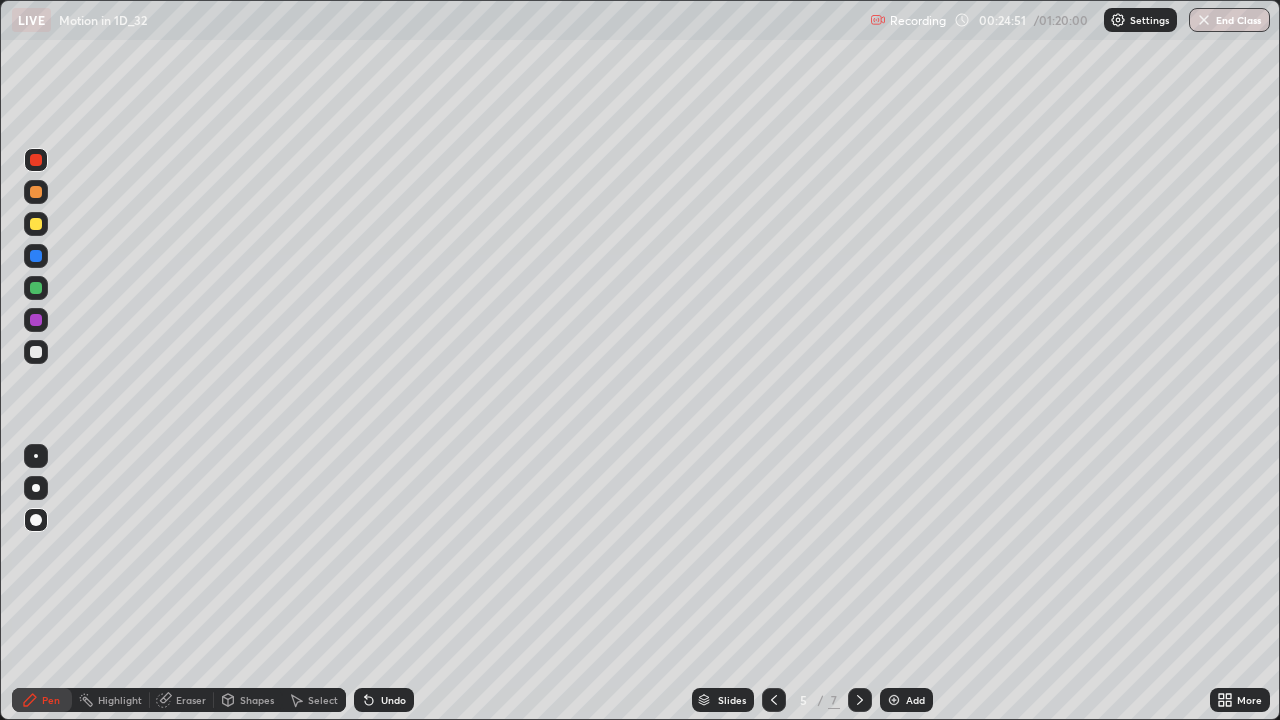 click at bounding box center (36, 160) 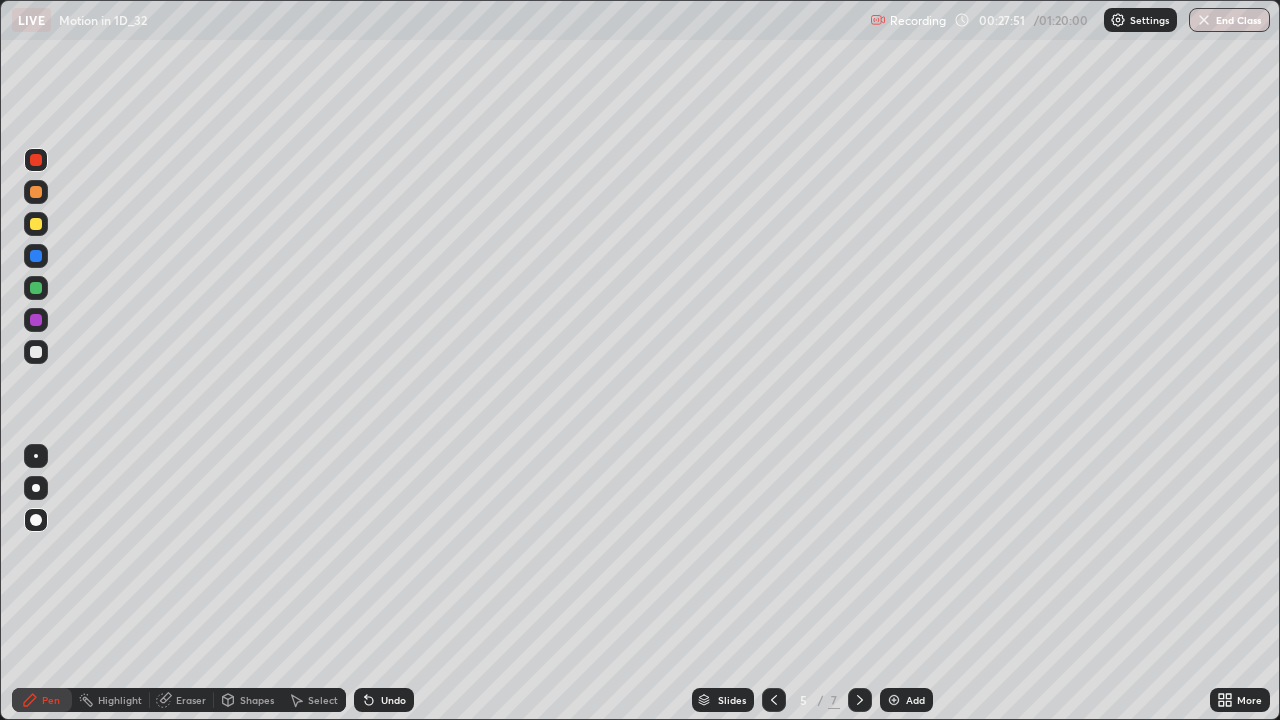 click 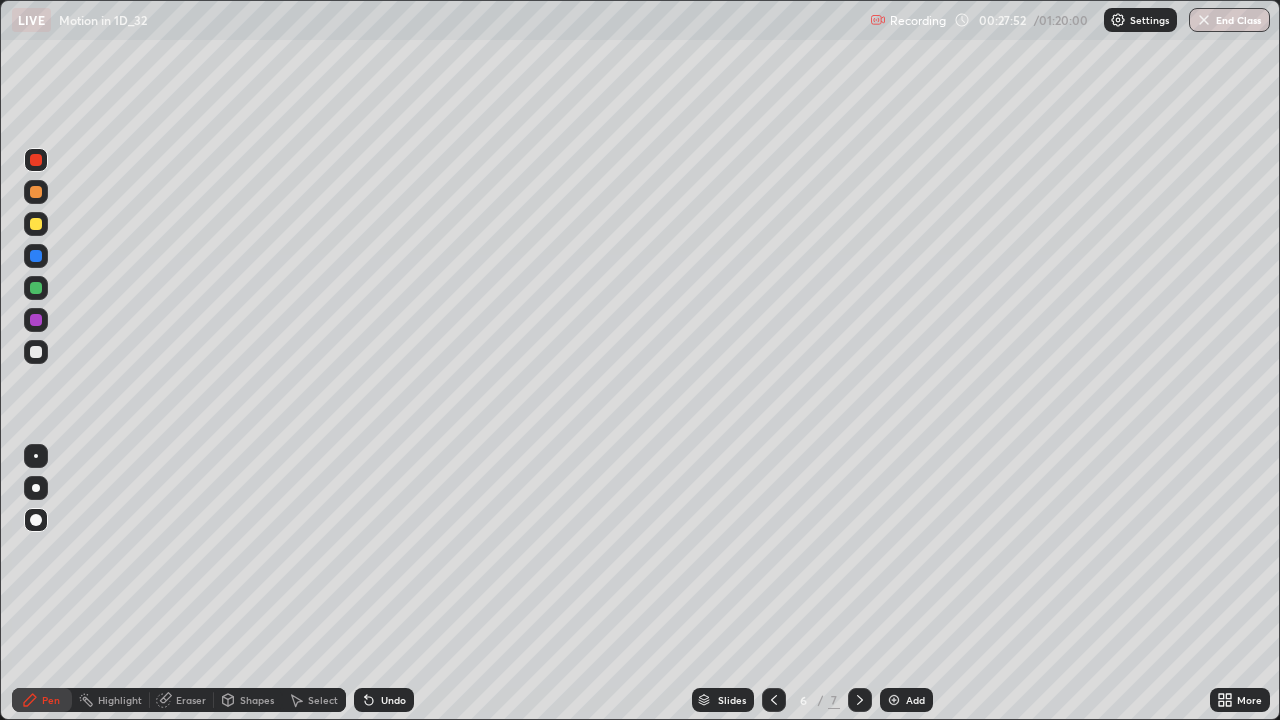 click 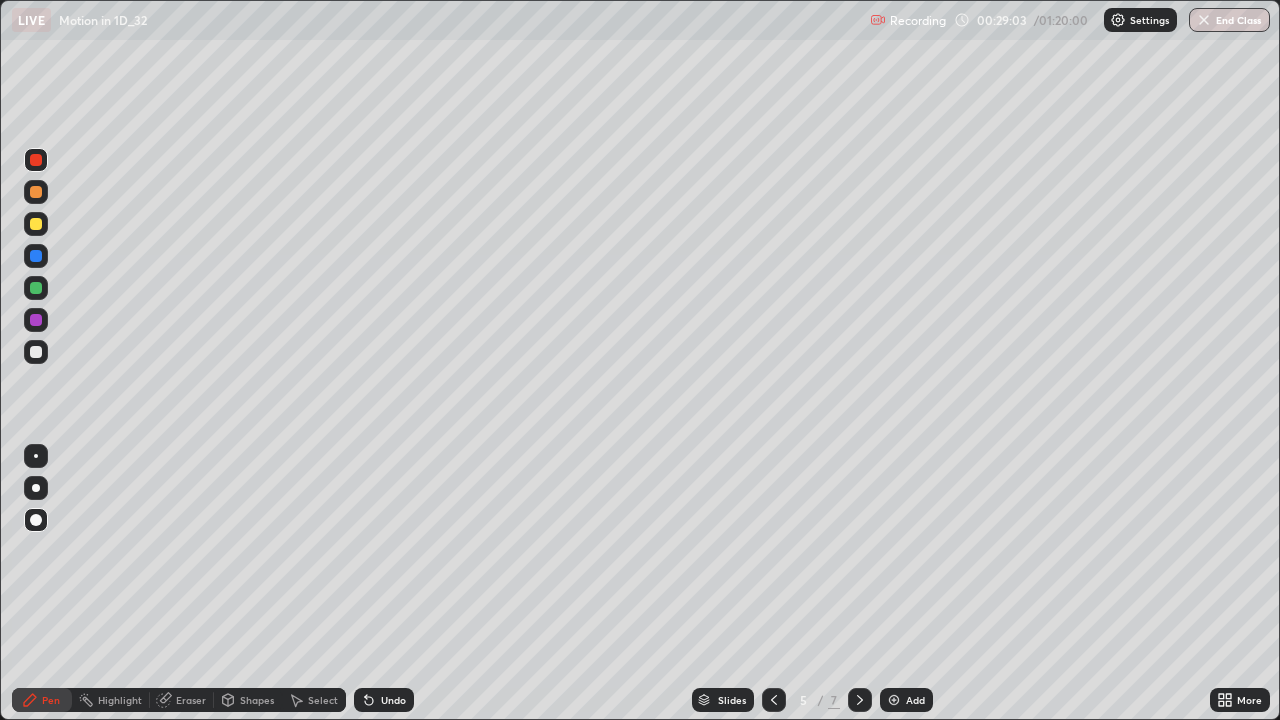 click 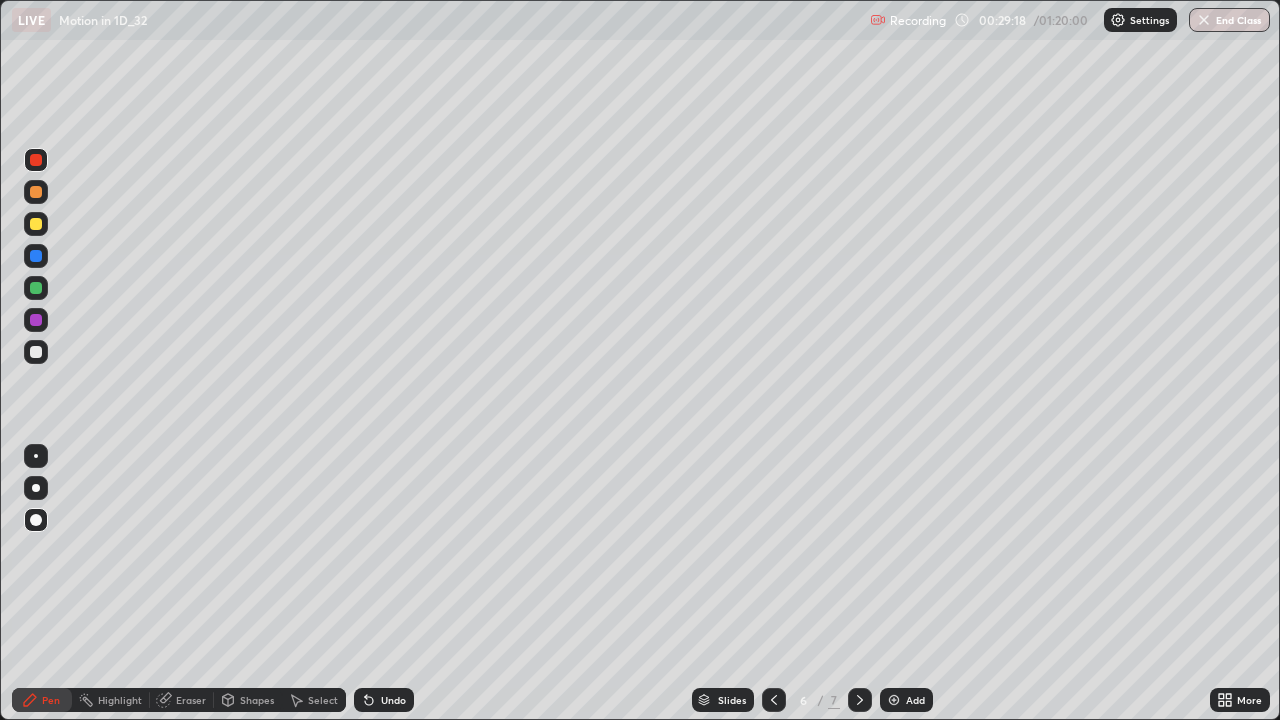 click at bounding box center [36, 352] 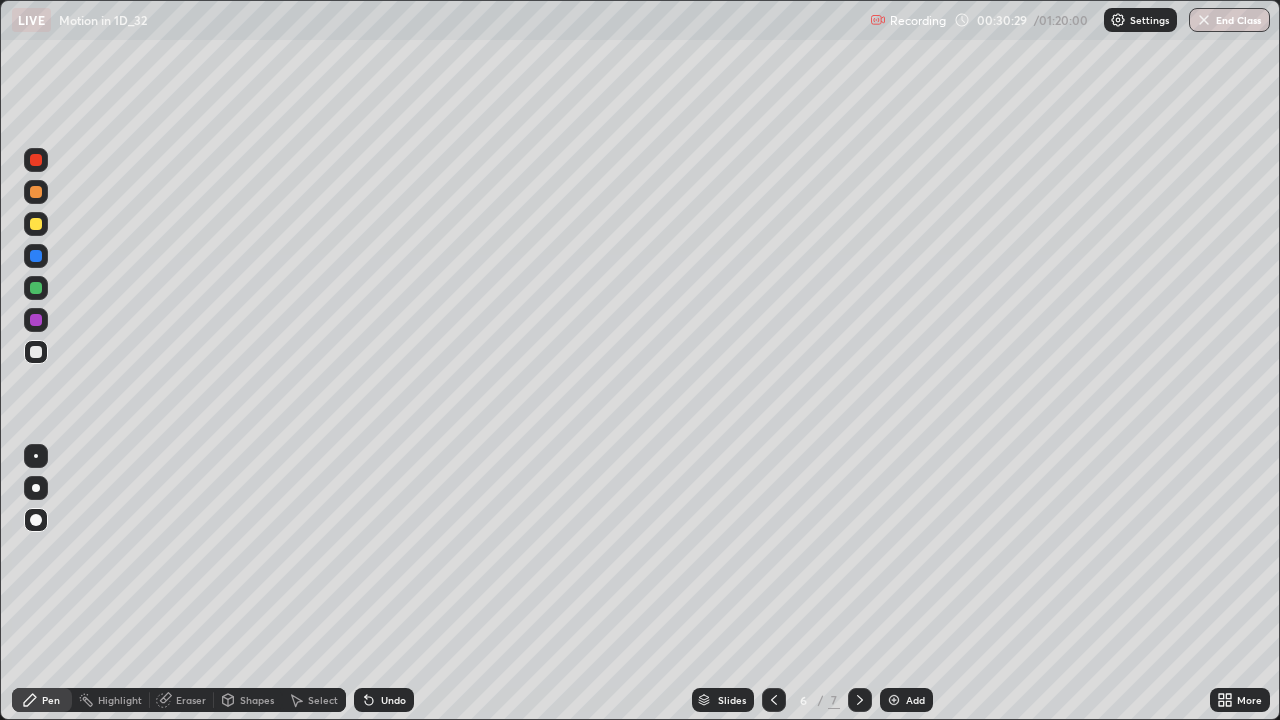 click at bounding box center (36, 224) 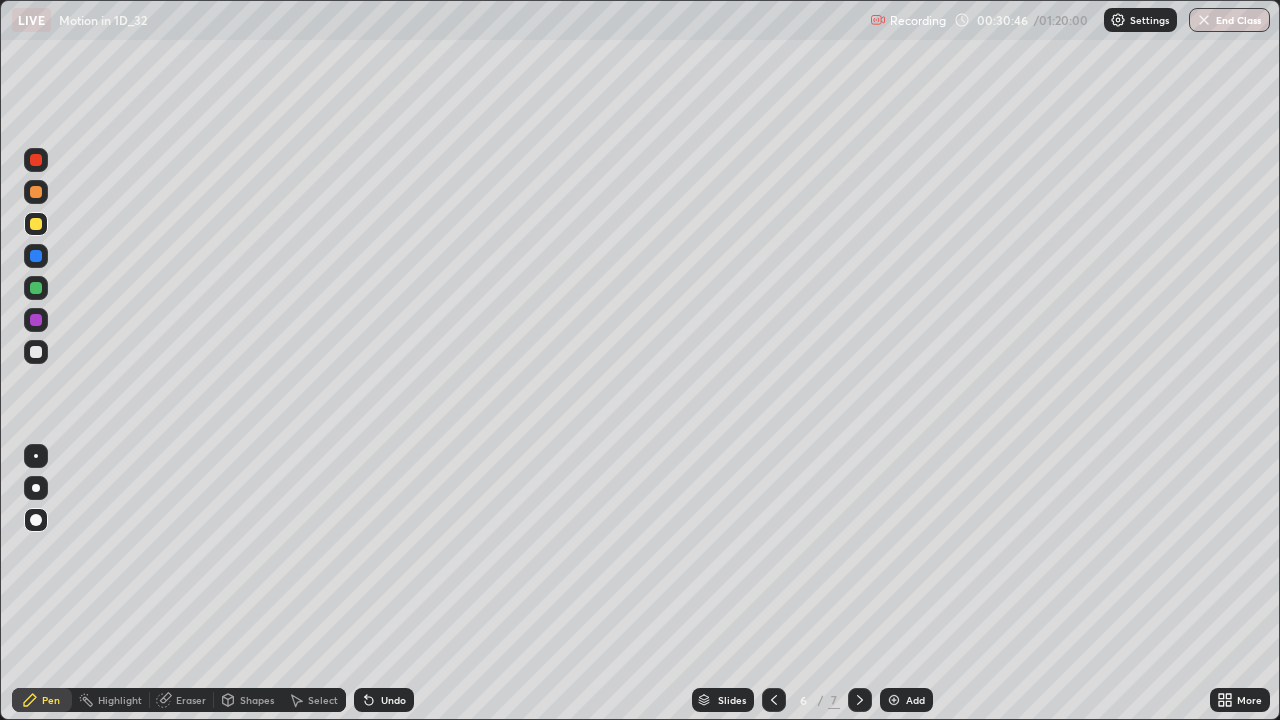 click at bounding box center (36, 352) 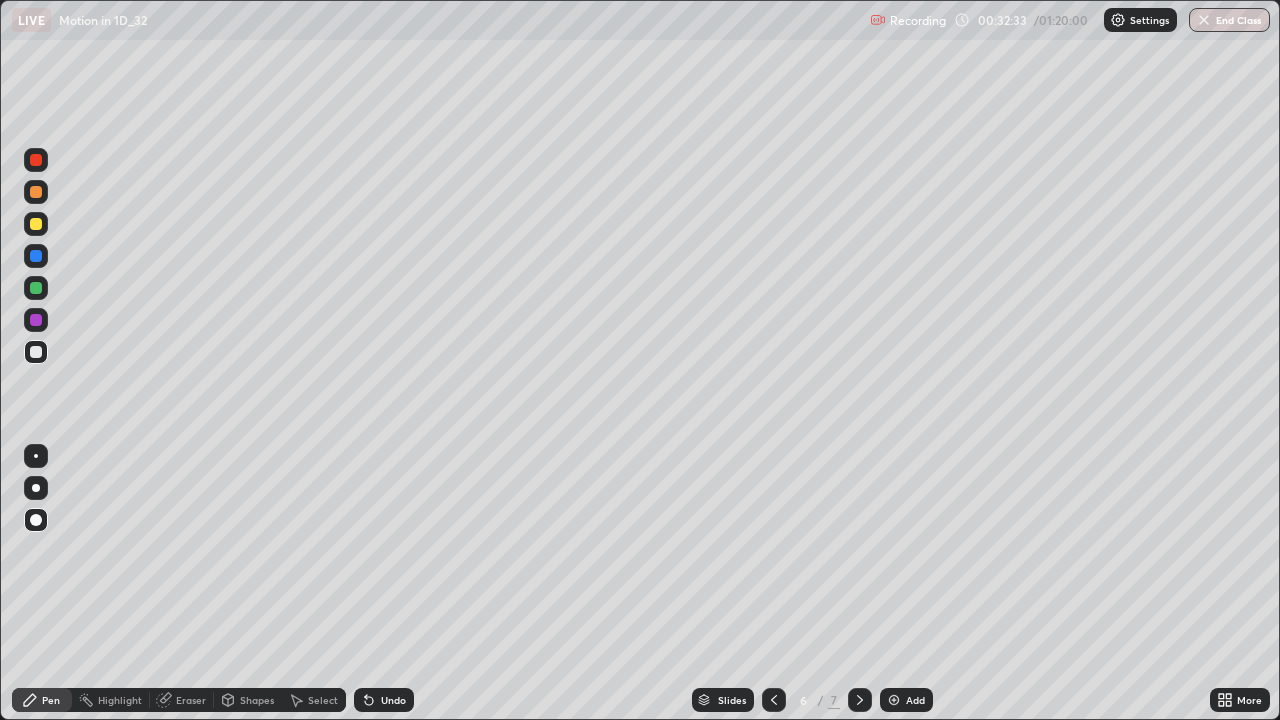 click on "Undo" at bounding box center [384, 700] 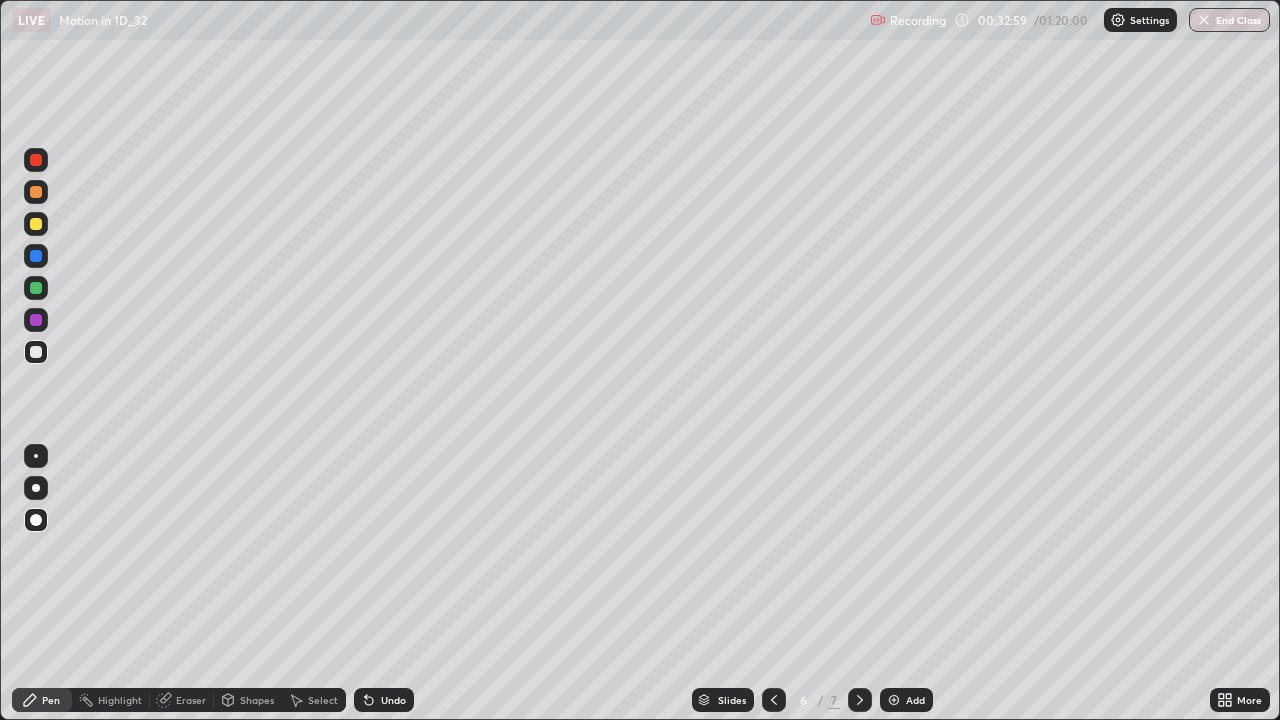 click on "Undo" at bounding box center (393, 700) 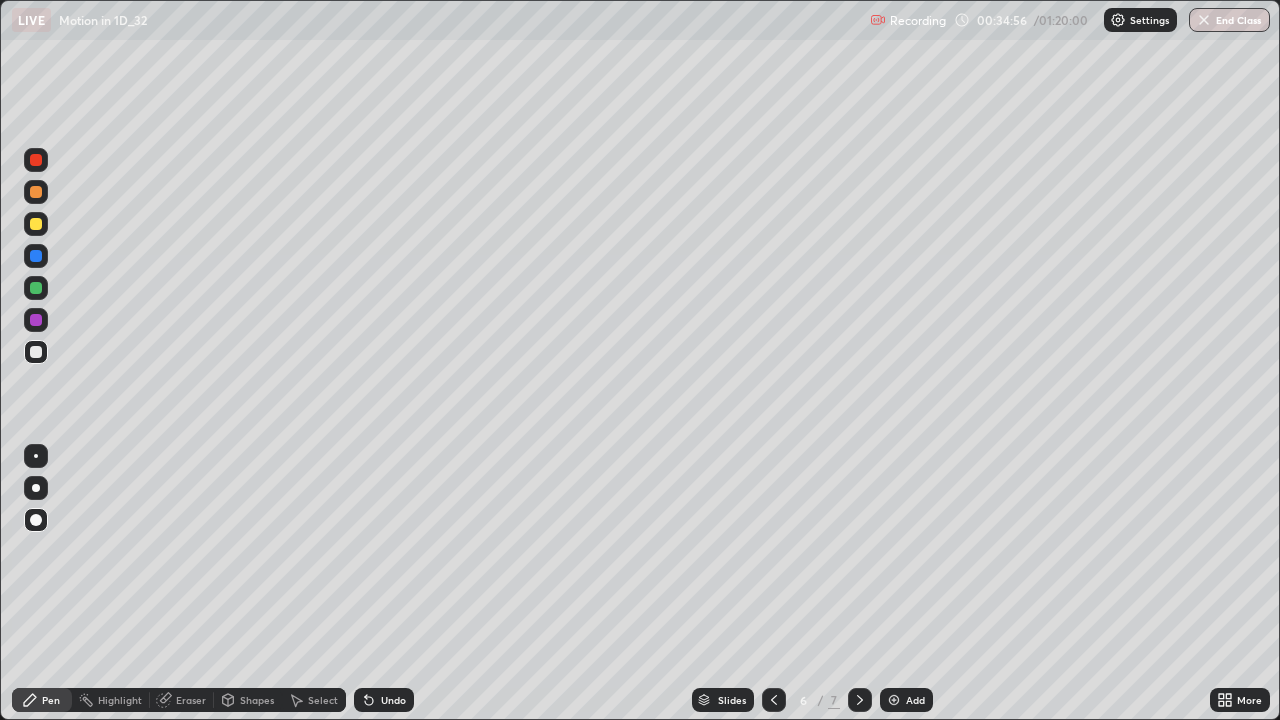 click at bounding box center [894, 700] 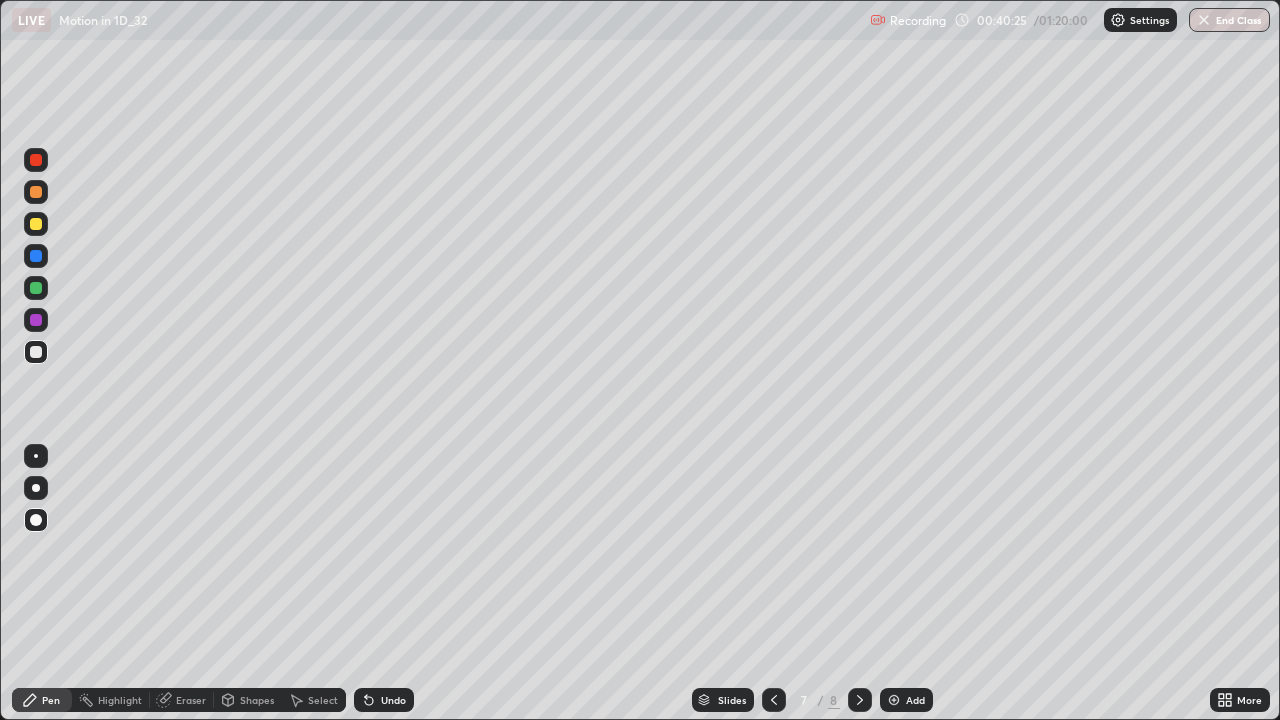 click at bounding box center [36, 288] 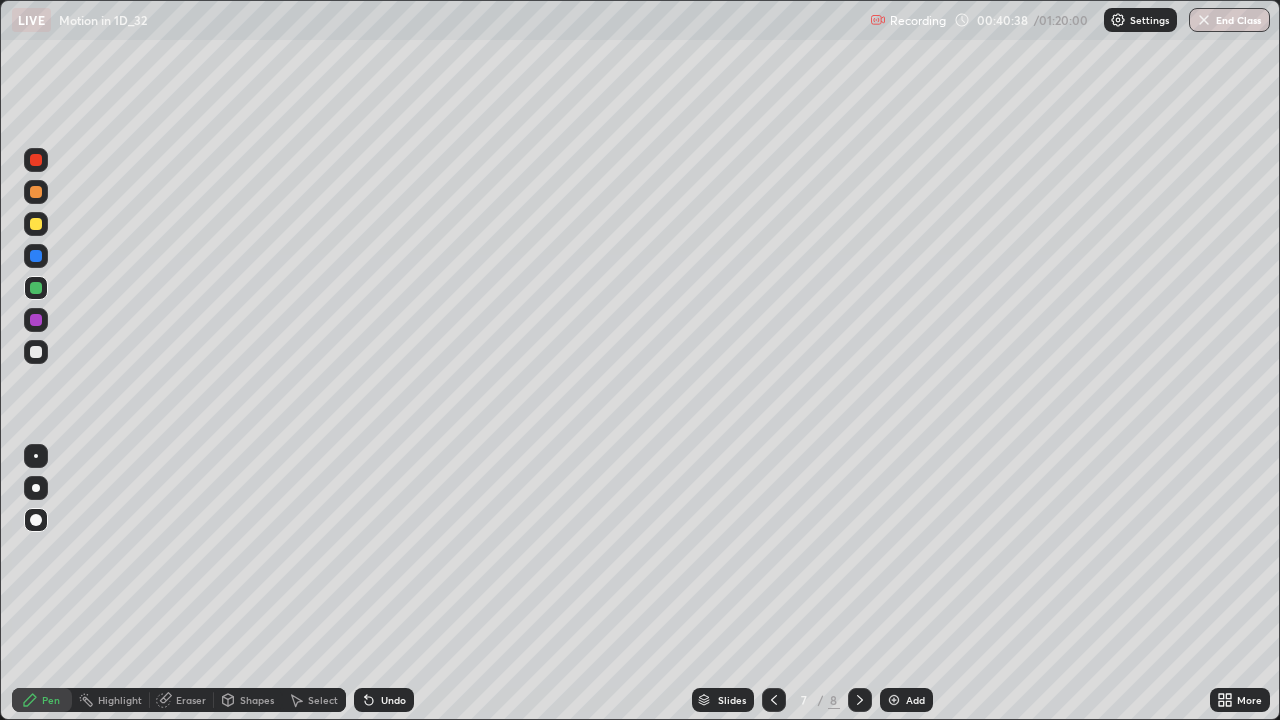 click at bounding box center (36, 352) 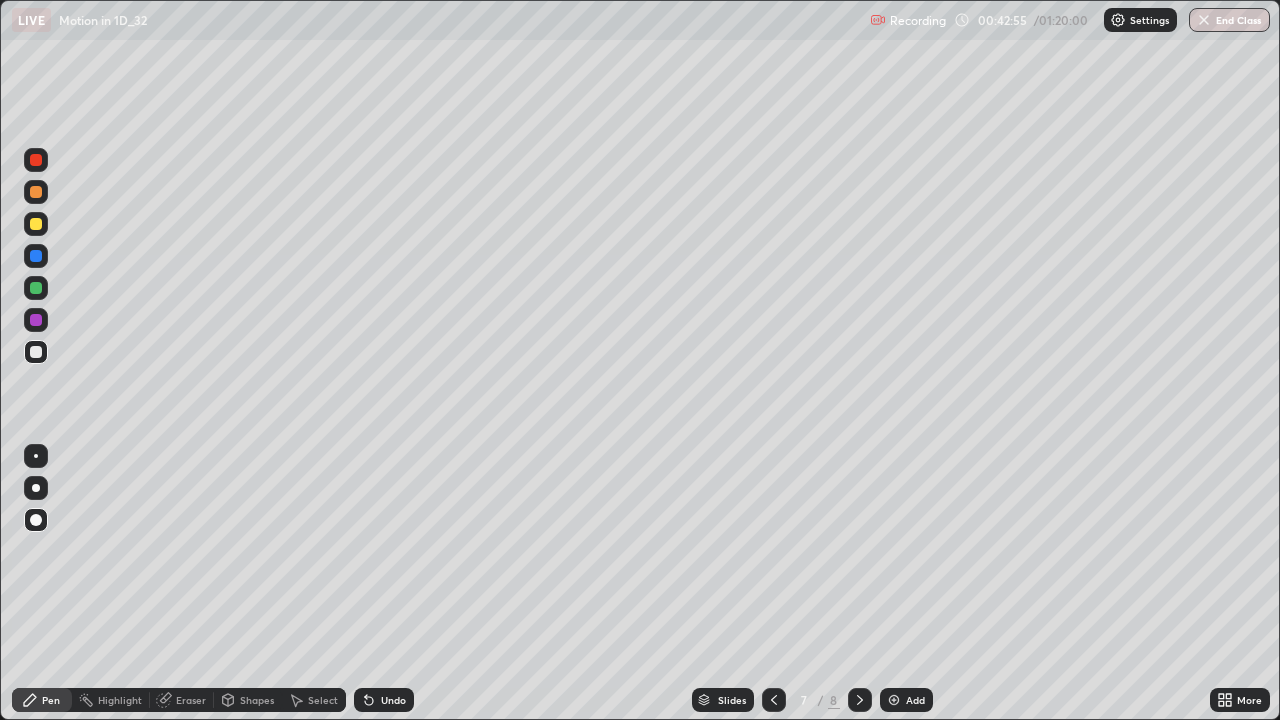 click at bounding box center [36, 288] 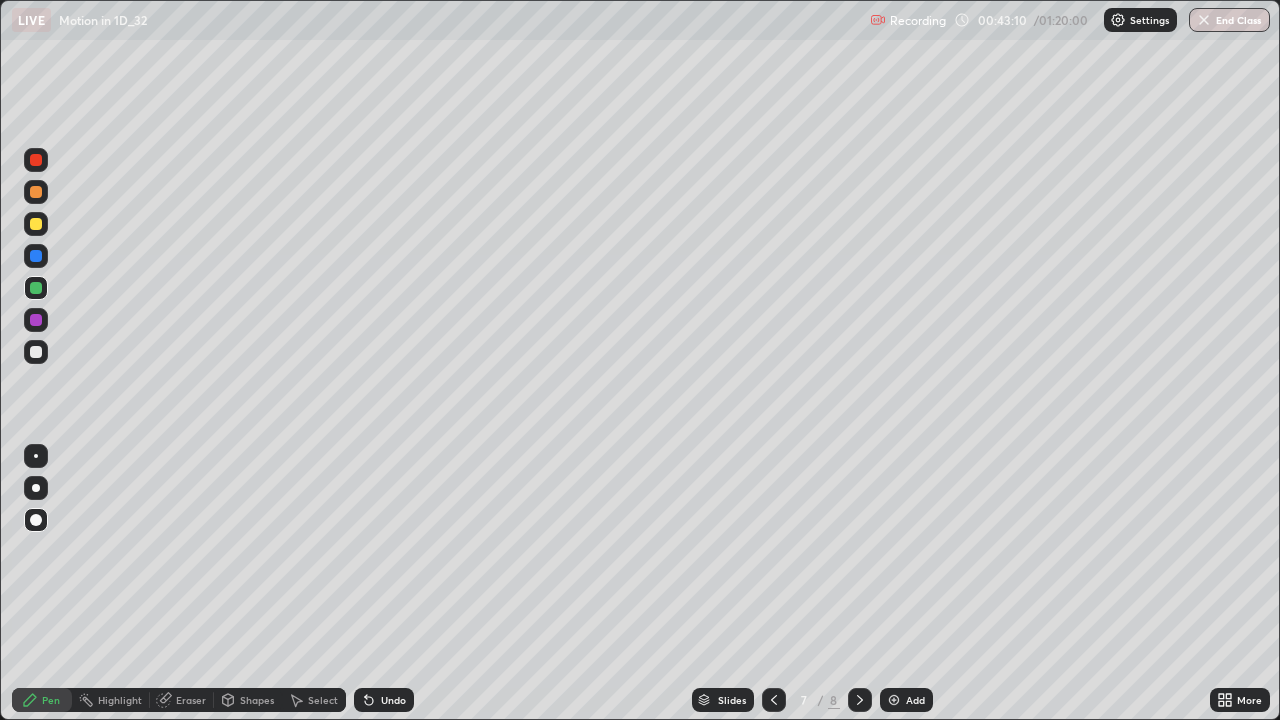 click at bounding box center [36, 352] 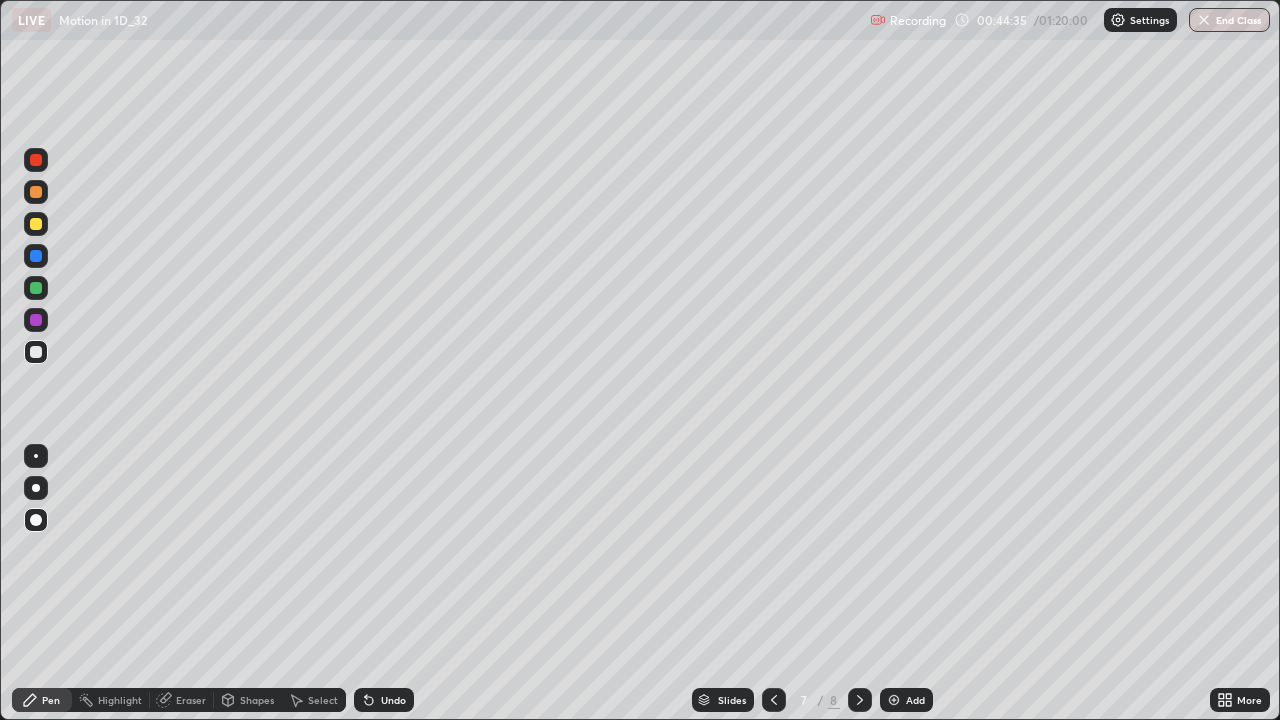 click on "Add" at bounding box center [915, 700] 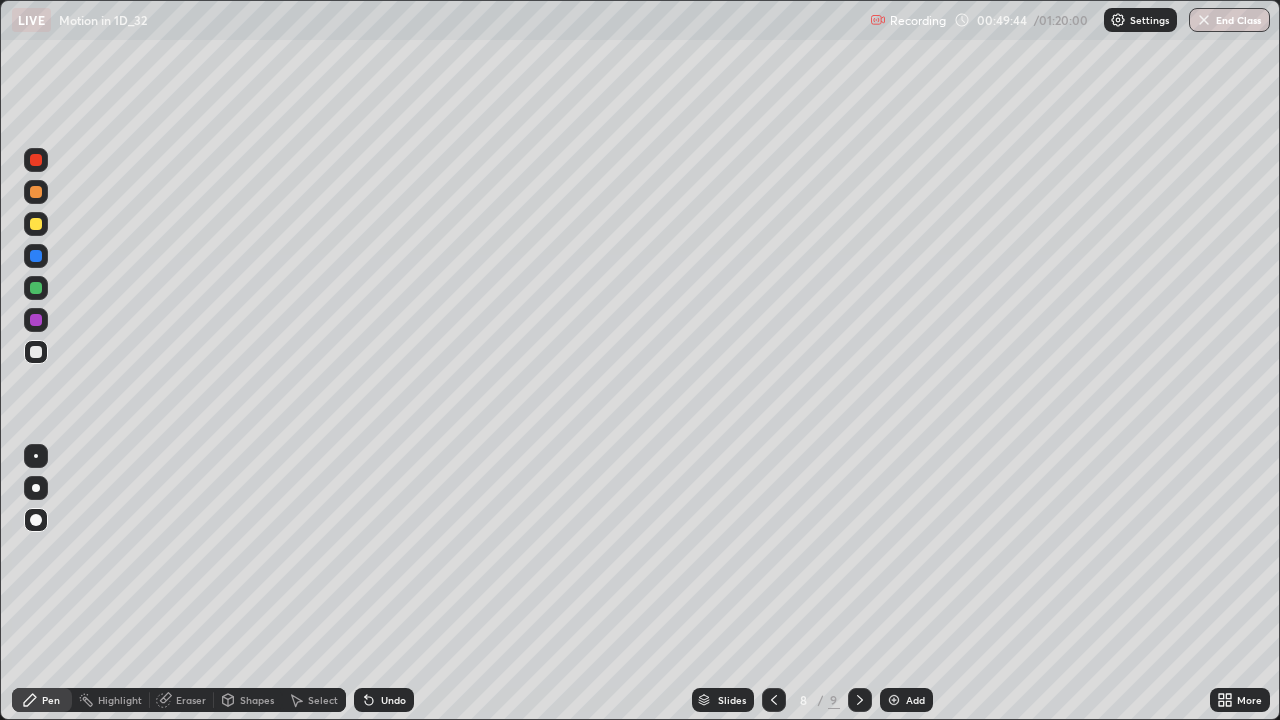 click on "Add" at bounding box center [906, 700] 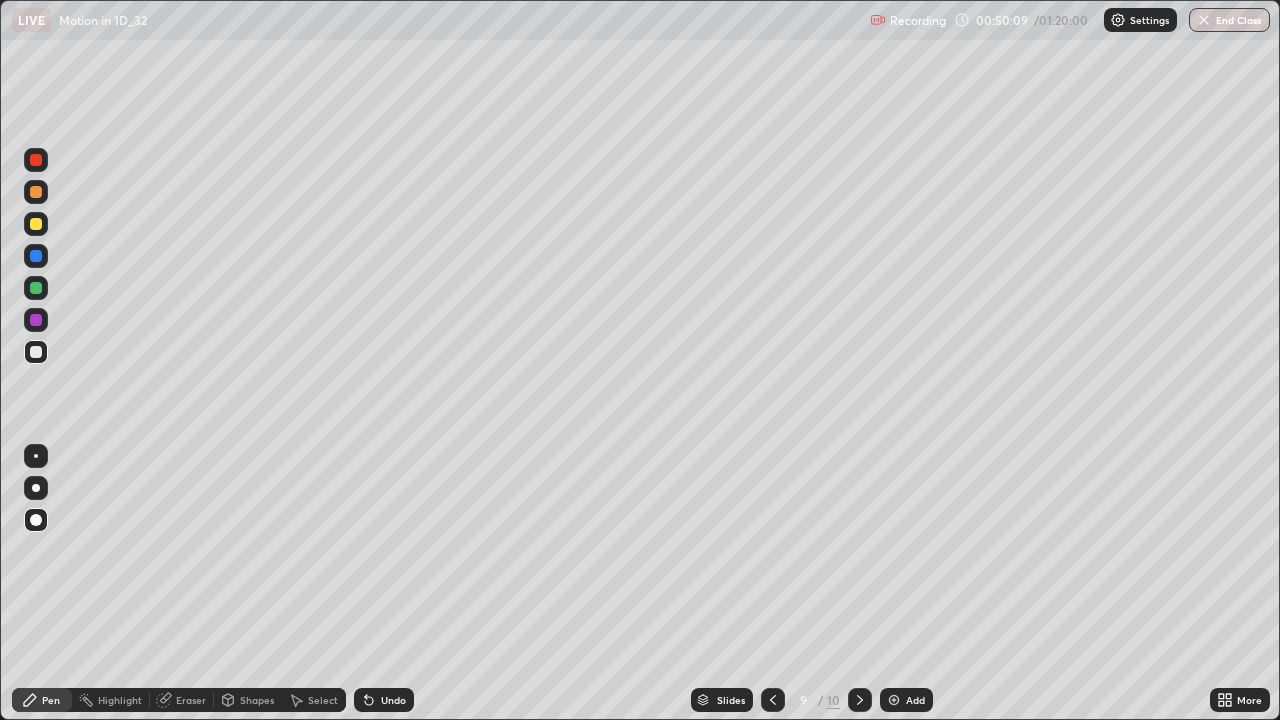 click 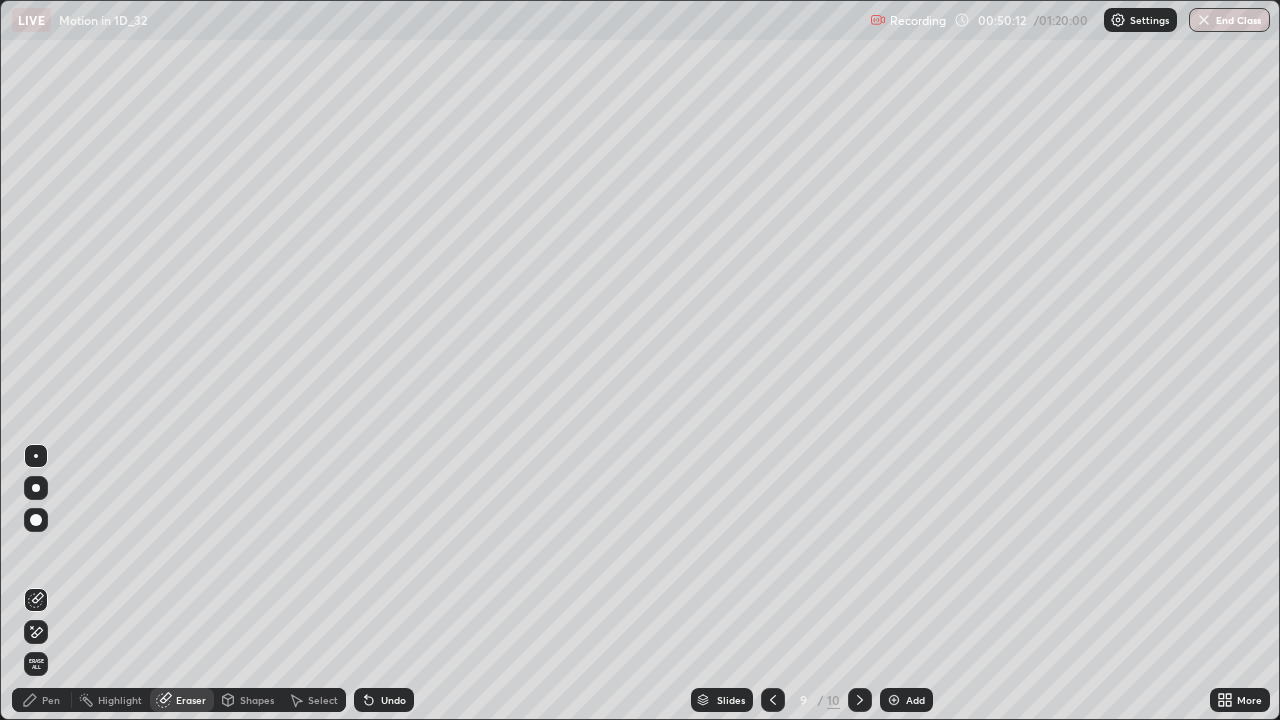 click on "Pen" at bounding box center [51, 700] 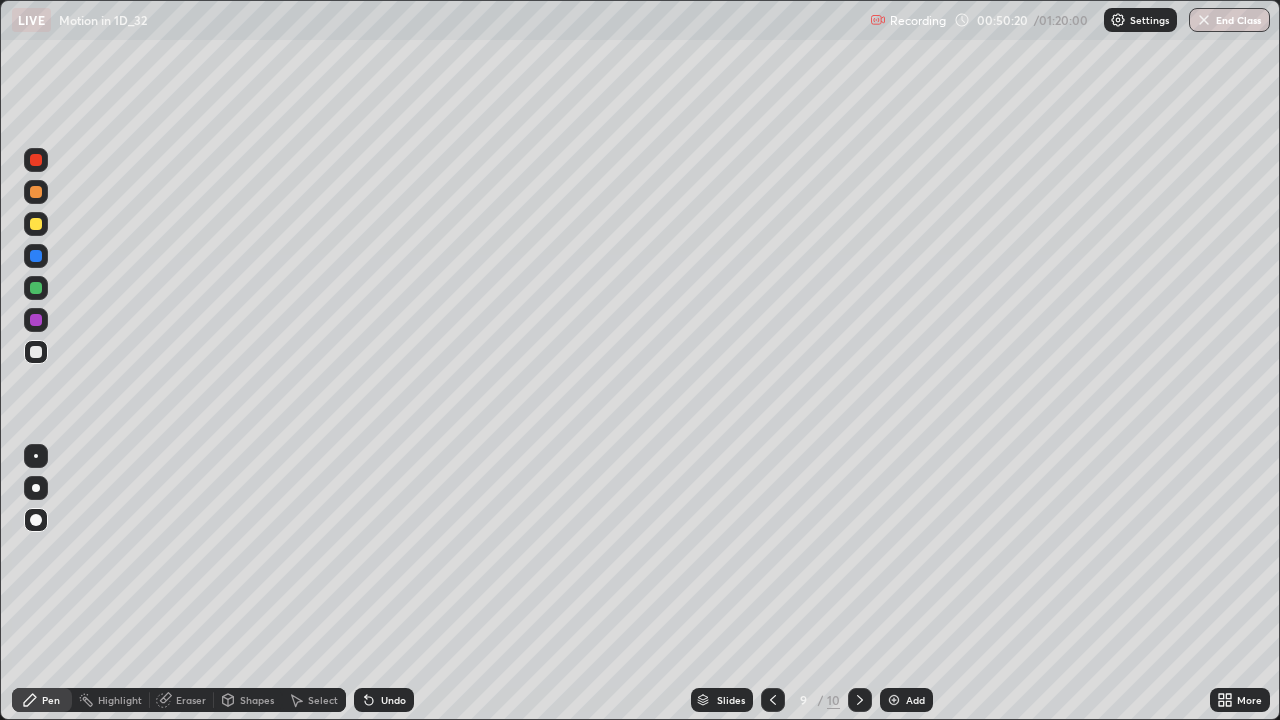 click on "Eraser" at bounding box center (191, 700) 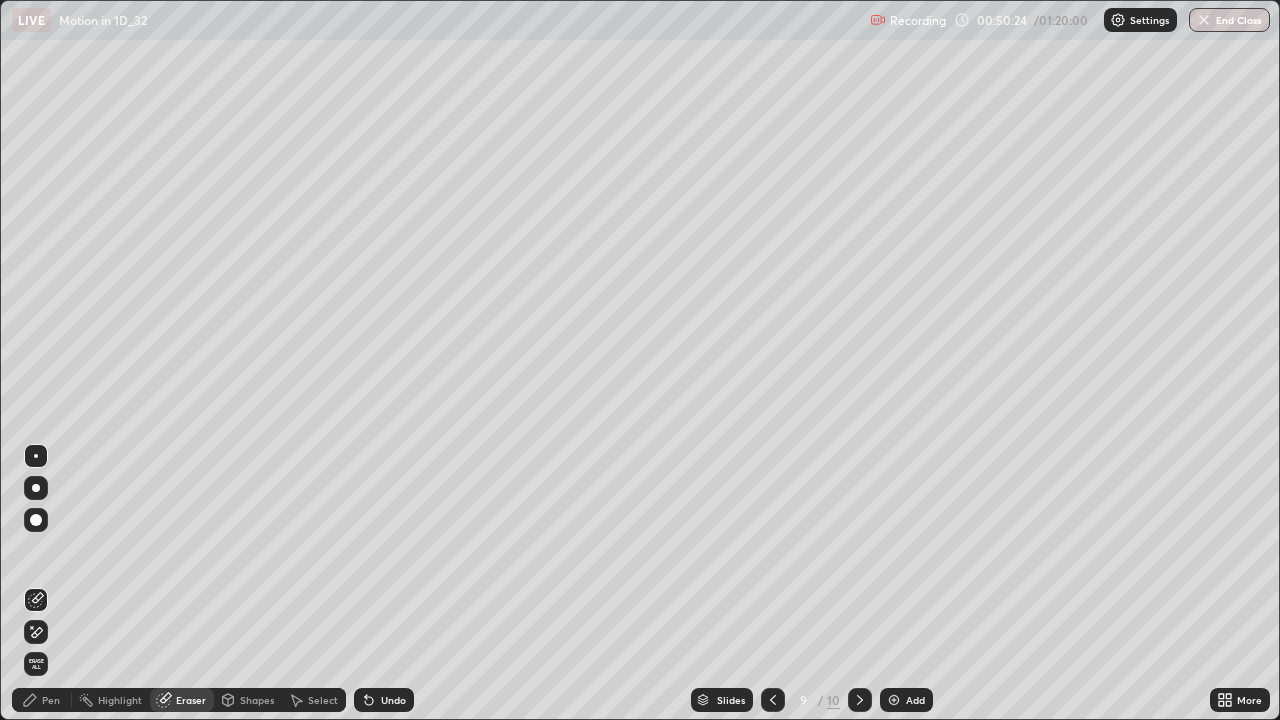 click on "Pen" at bounding box center [51, 700] 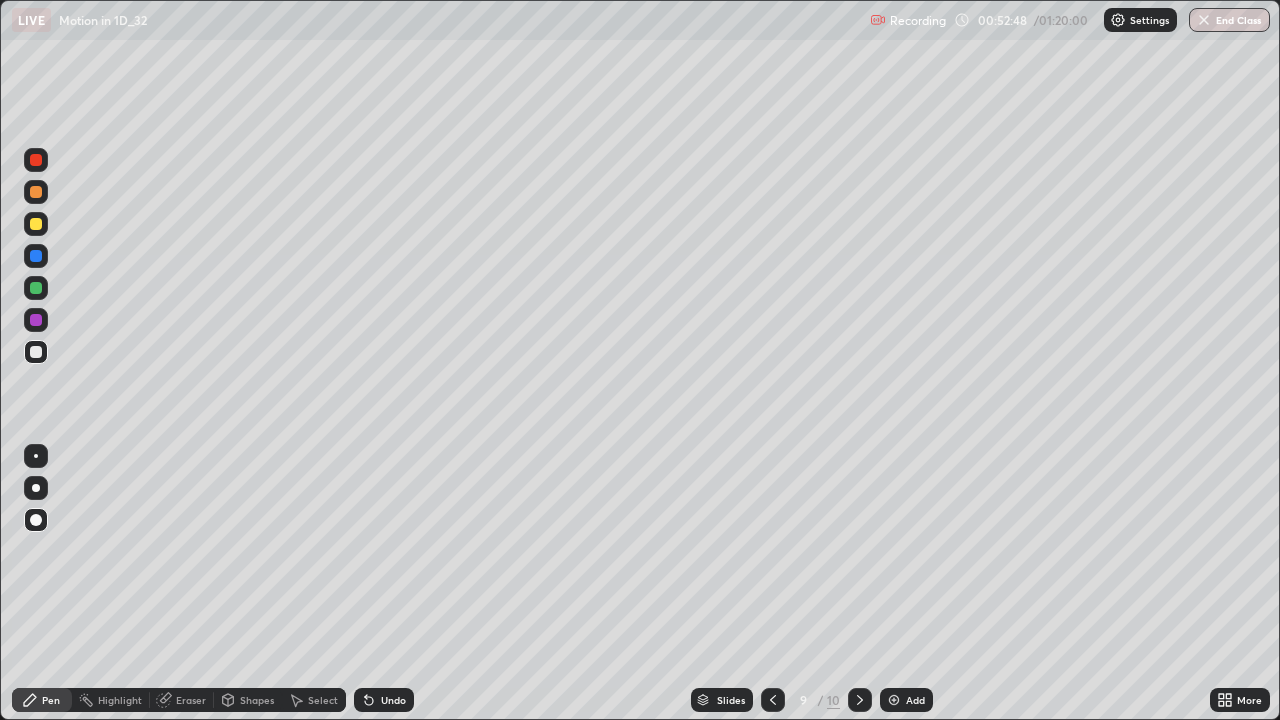 click at bounding box center [36, 224] 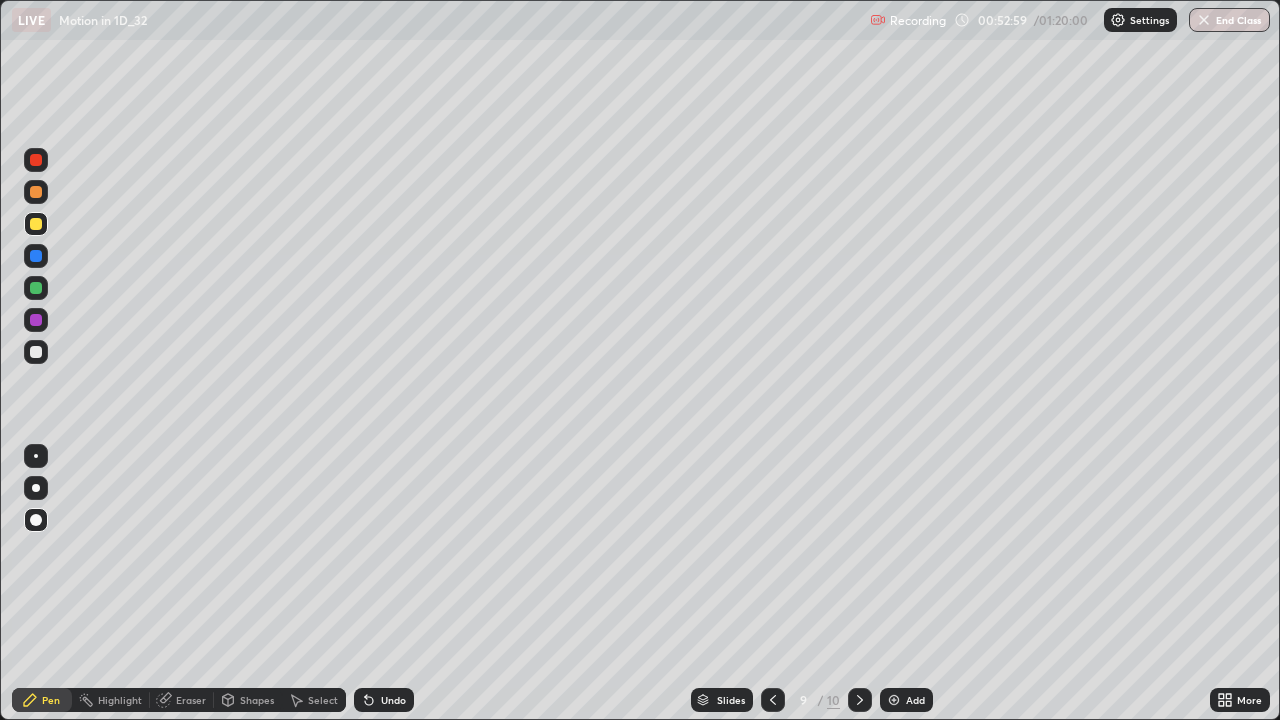 click at bounding box center [36, 352] 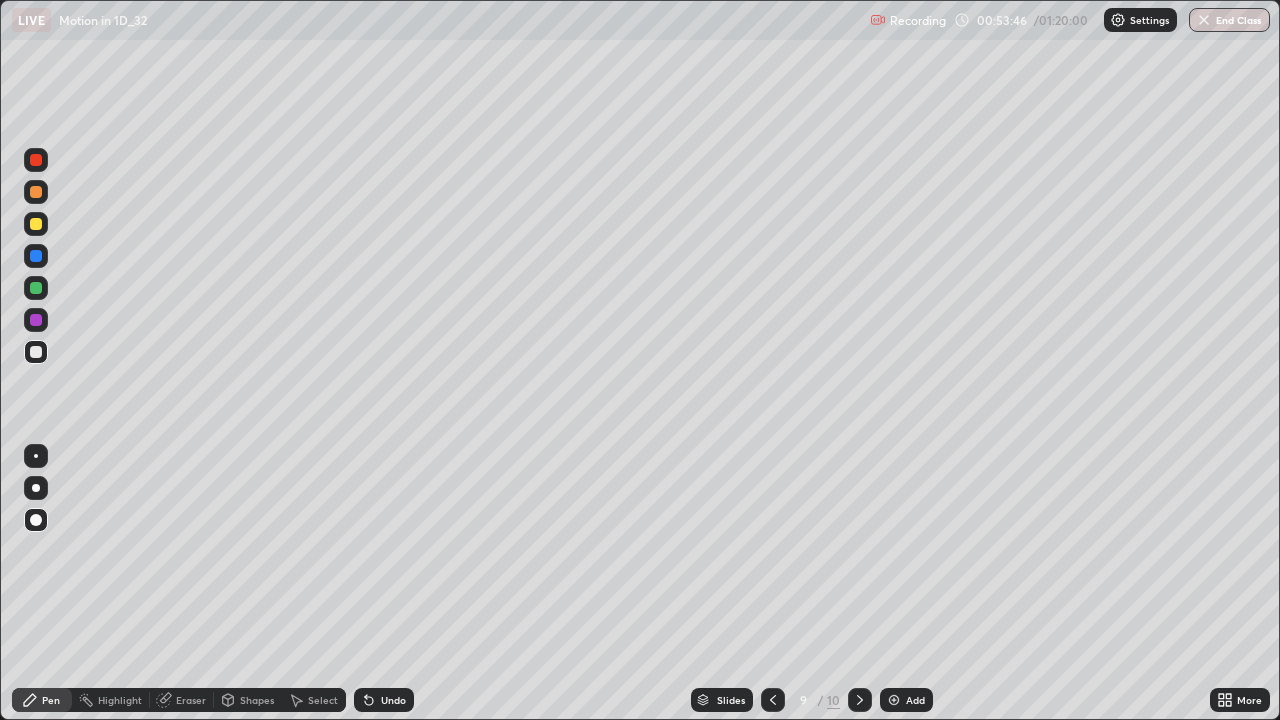 click at bounding box center [773, 700] 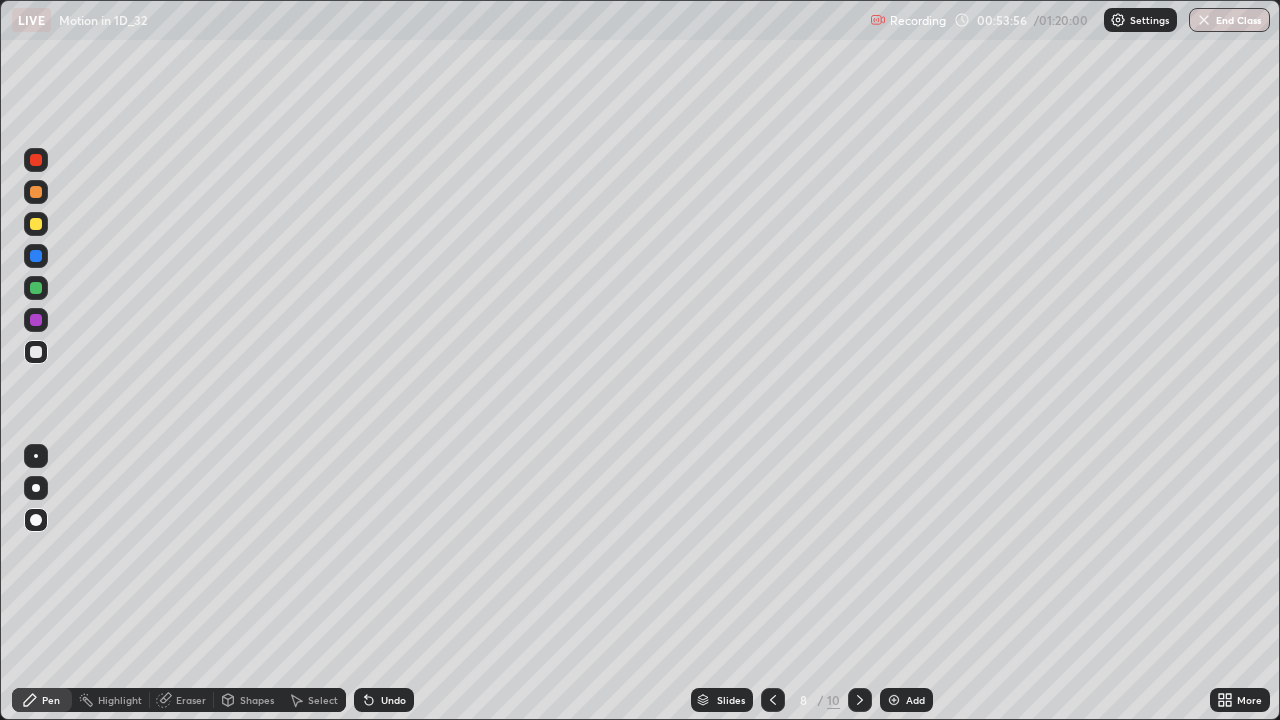 click 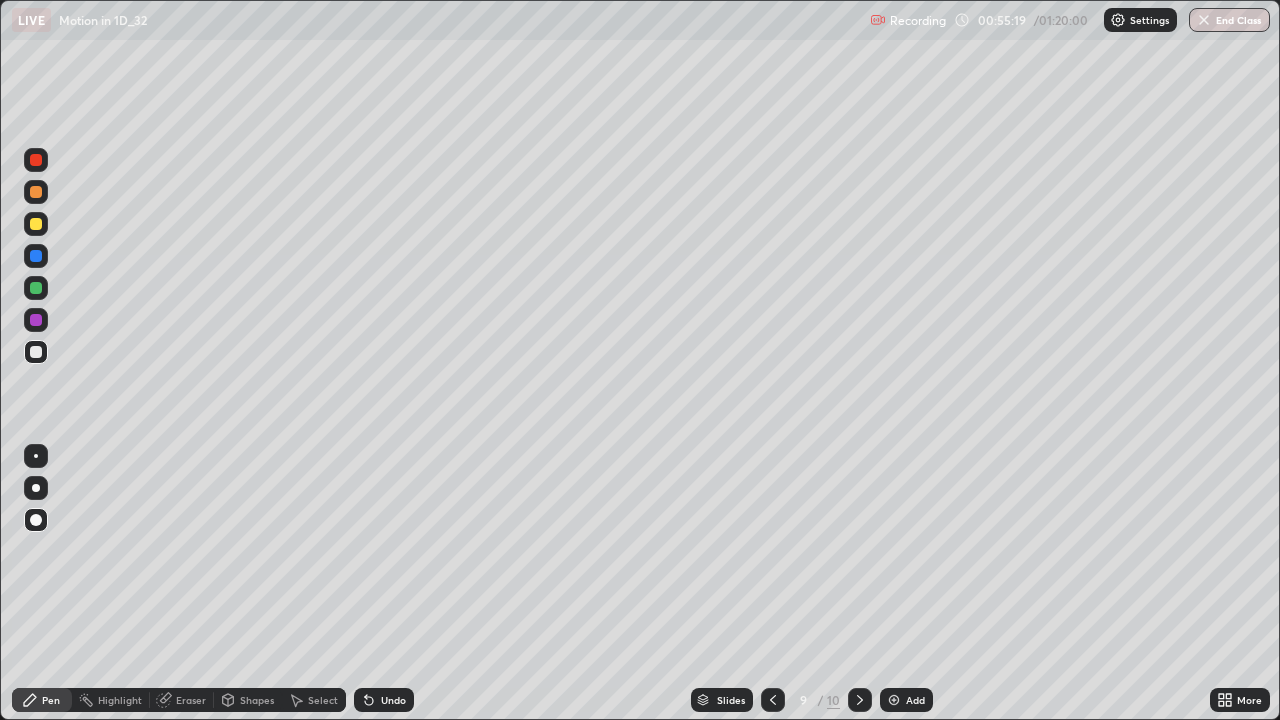 click at bounding box center [36, 256] 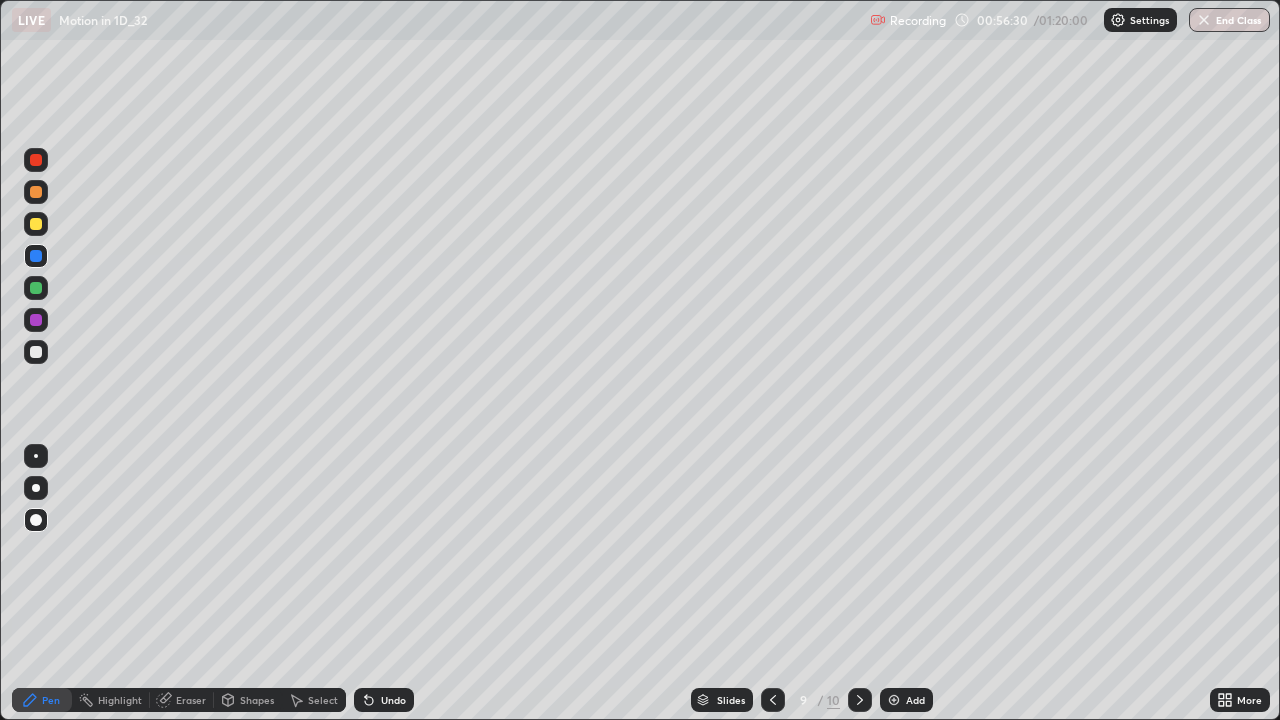 click at bounding box center [36, 352] 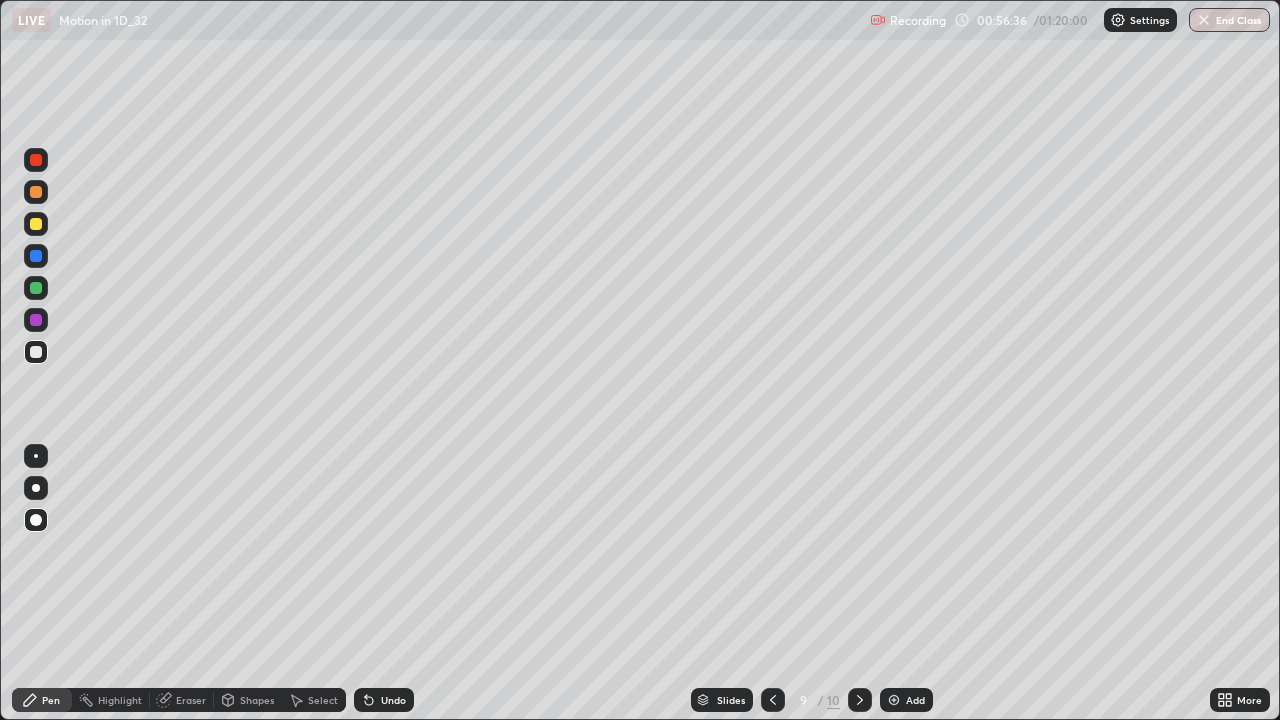 click at bounding box center [36, 256] 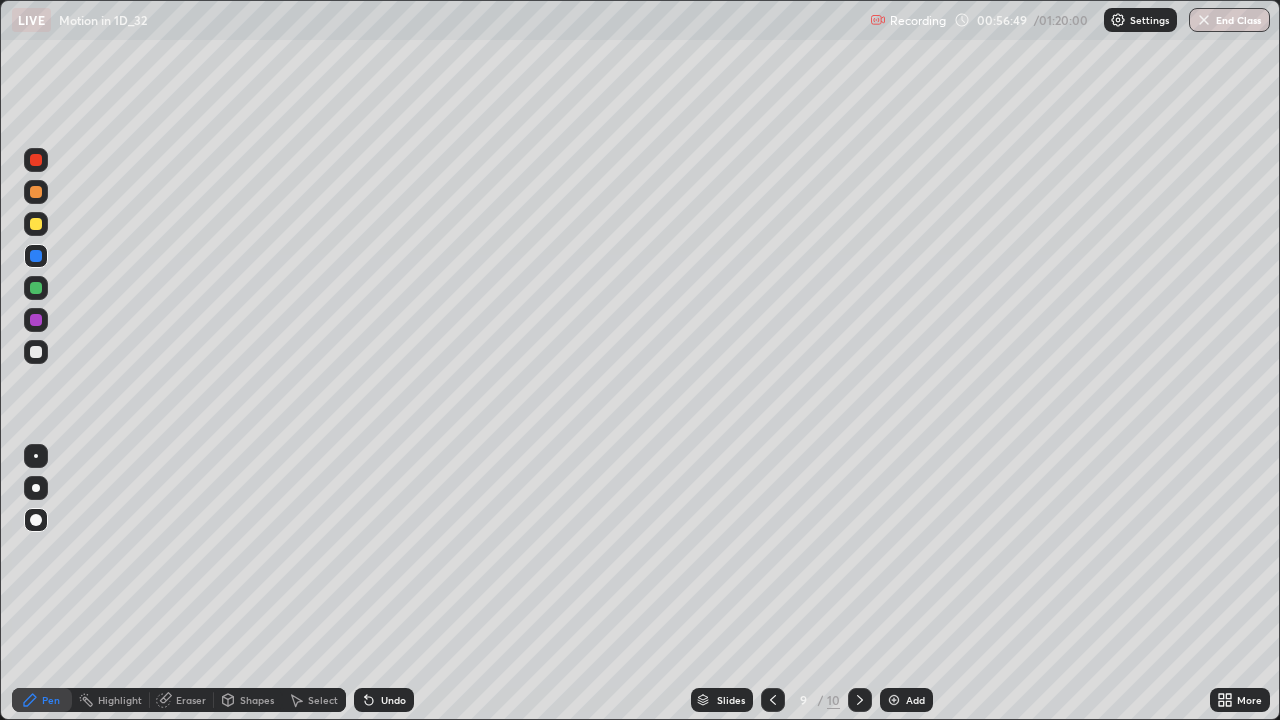click on "Undo" at bounding box center (384, 700) 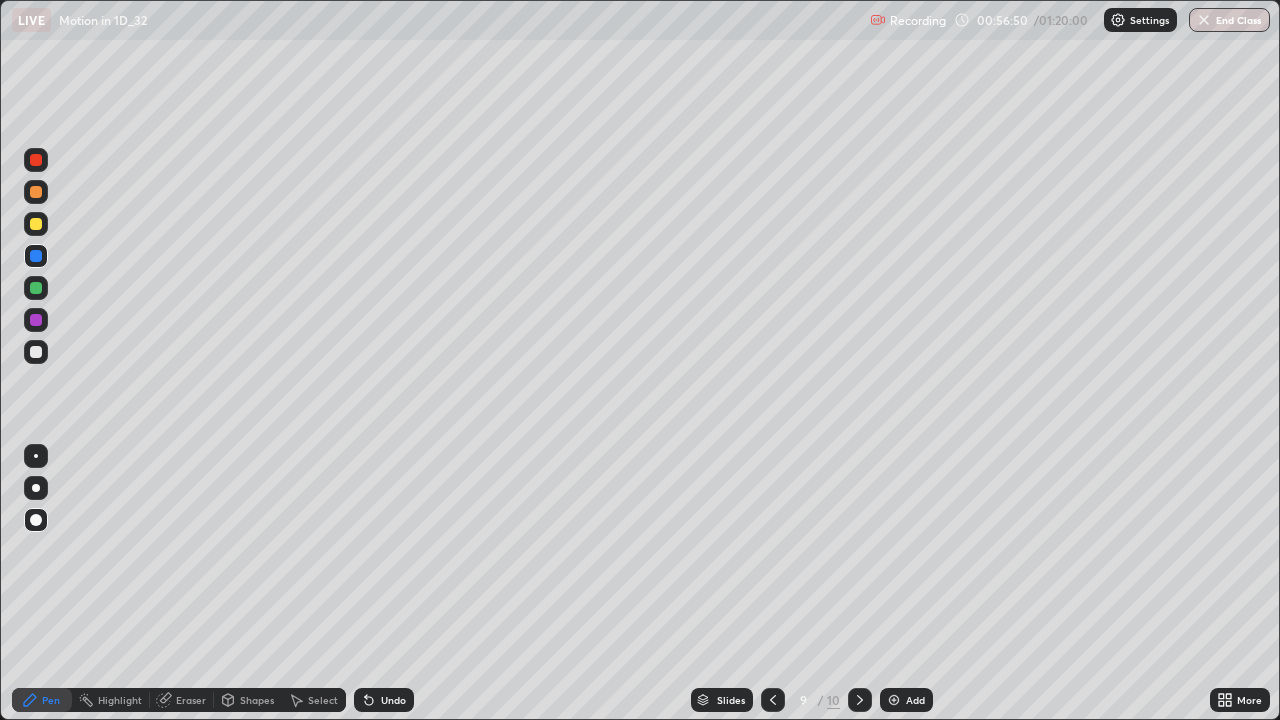 click on "Undo" at bounding box center [384, 700] 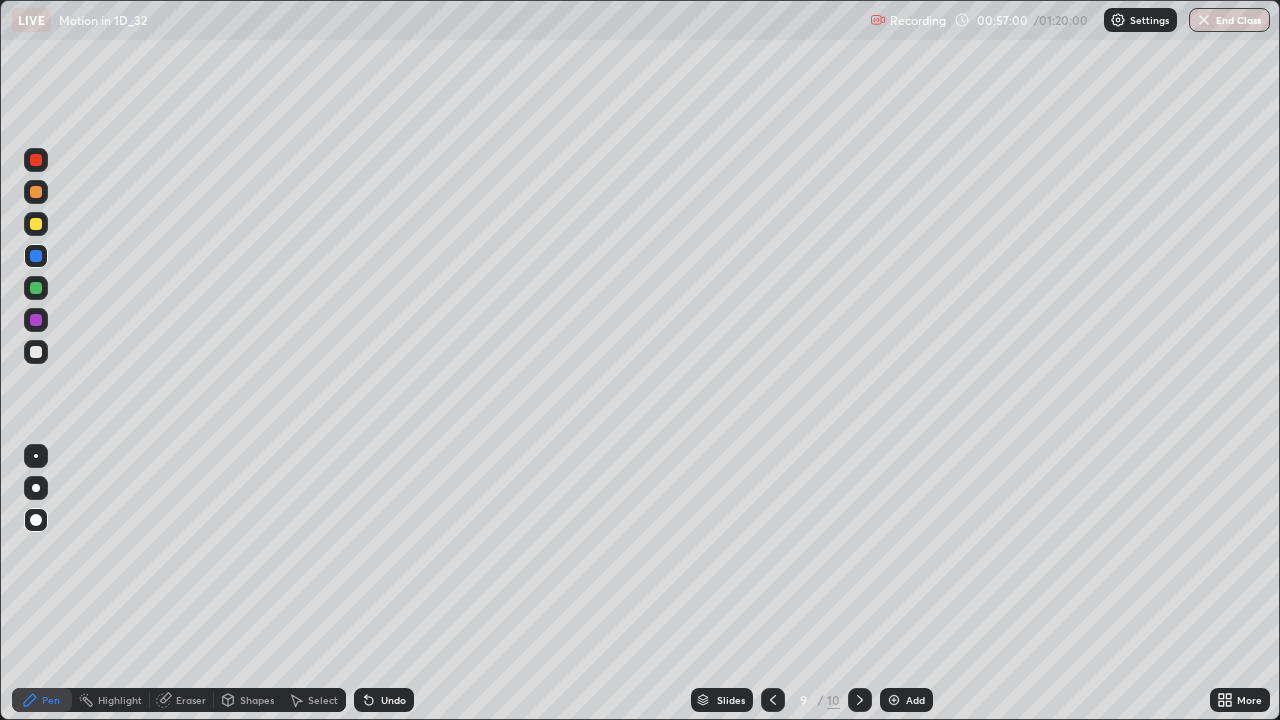 click at bounding box center [36, 352] 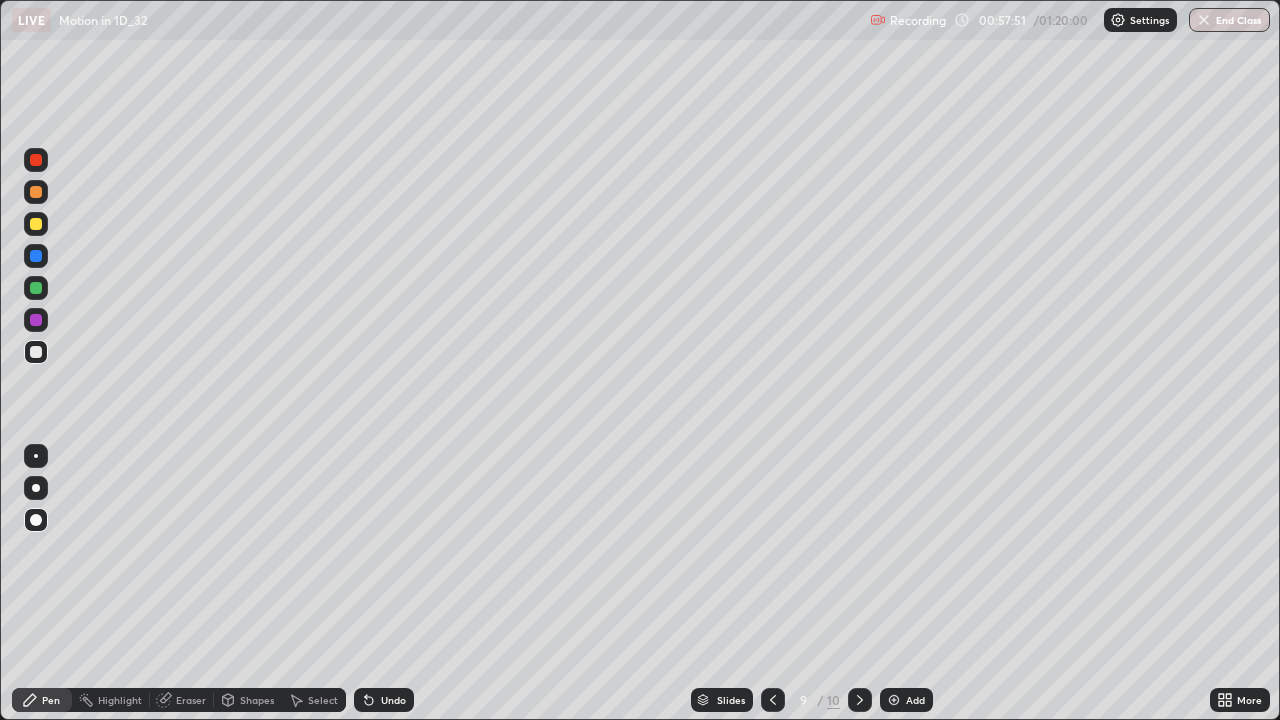 click at bounding box center [894, 700] 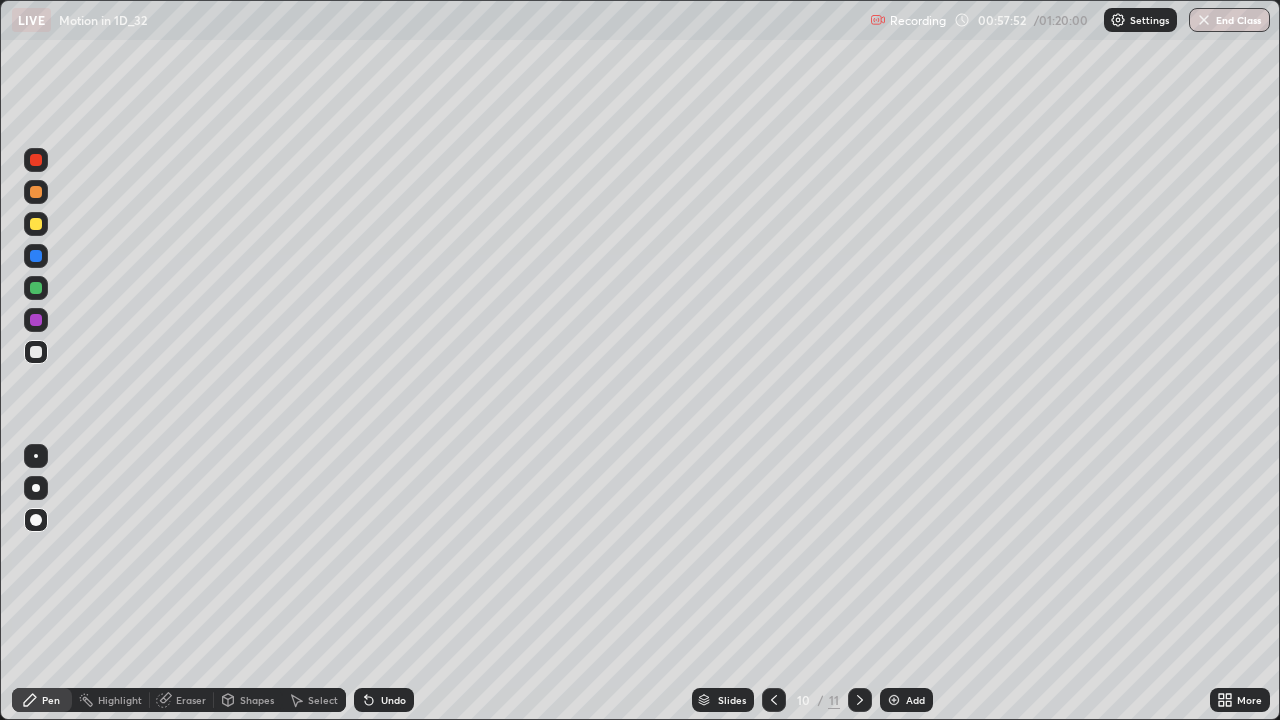 click at bounding box center [36, 352] 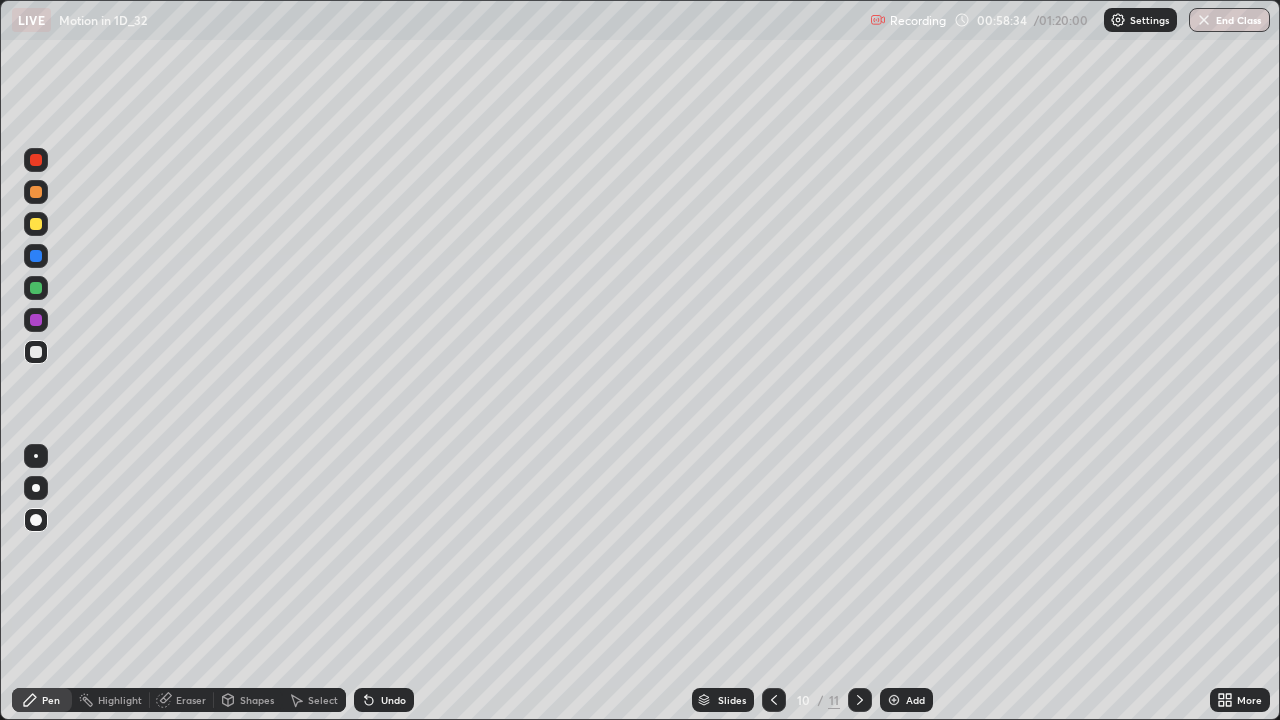 click at bounding box center (36, 288) 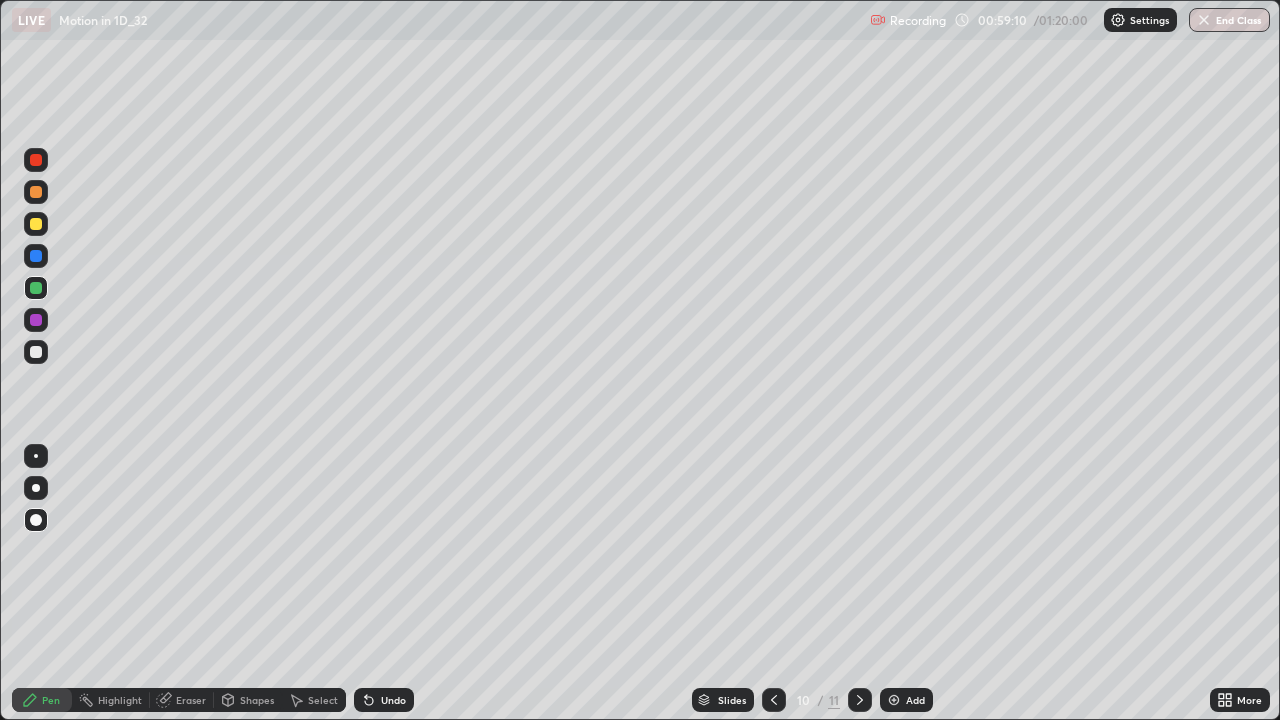 click at bounding box center [36, 352] 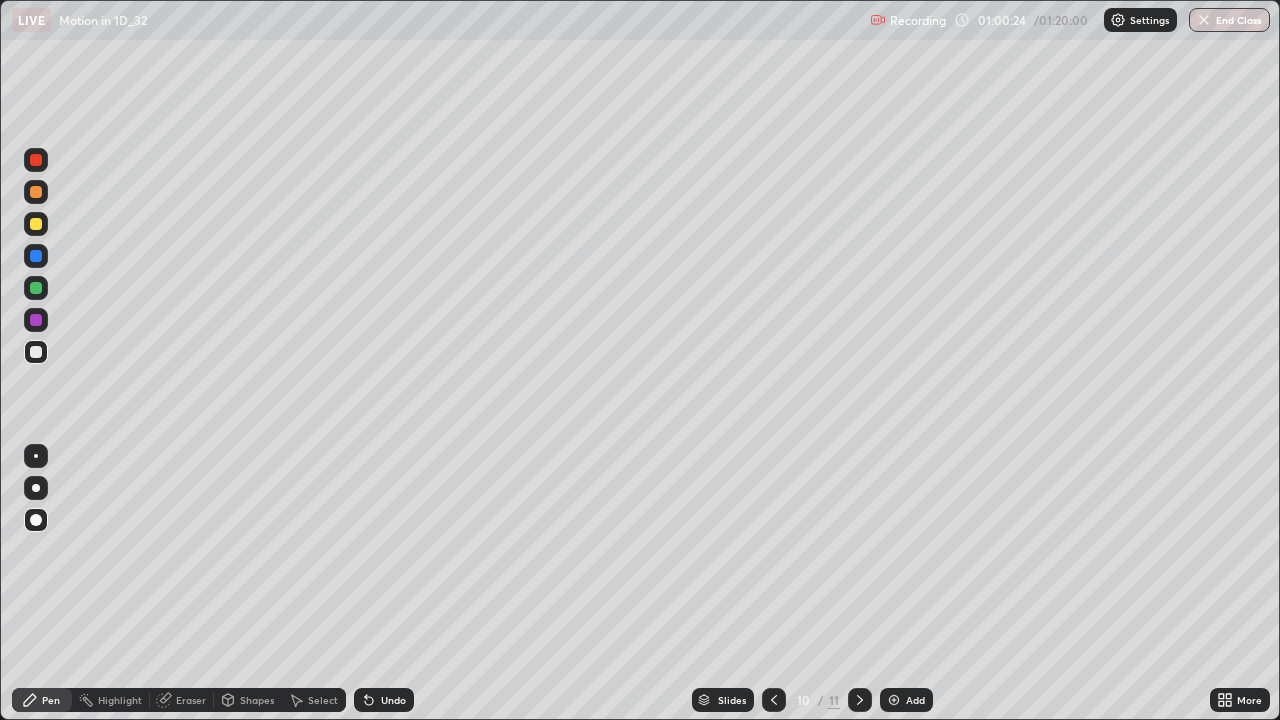 click on "Undo" at bounding box center (384, 700) 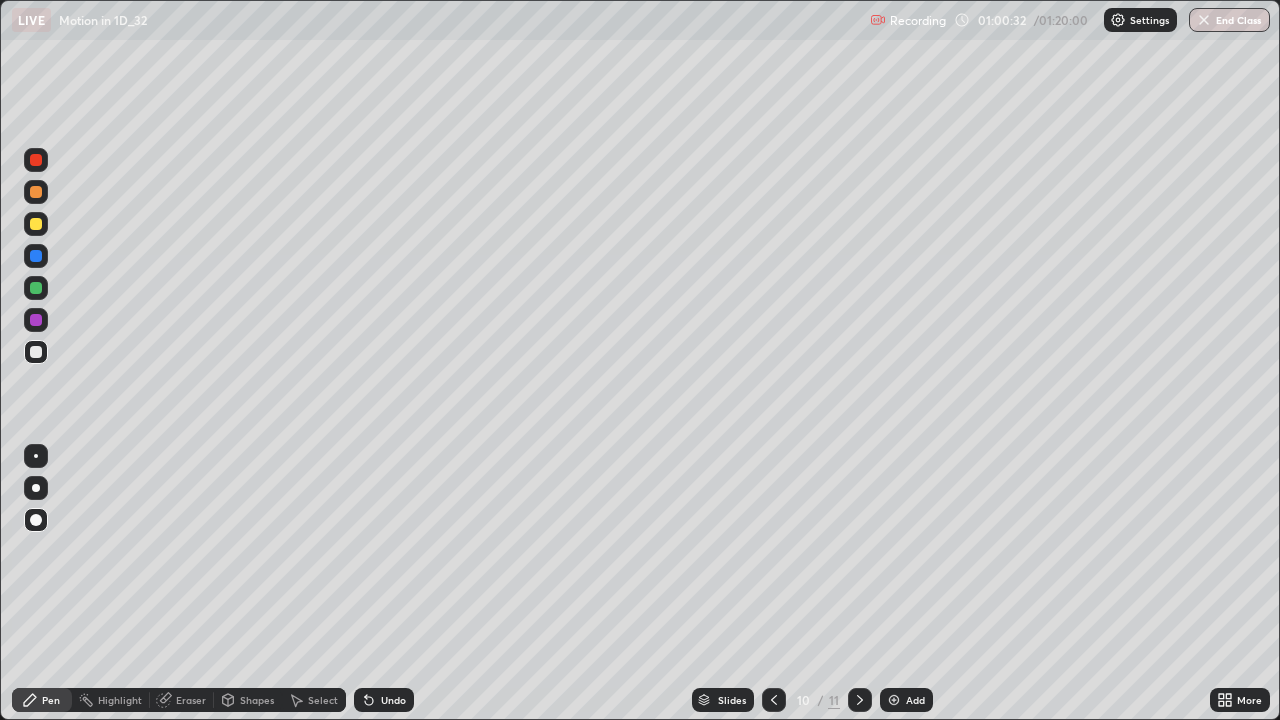click on "Undo" at bounding box center (384, 700) 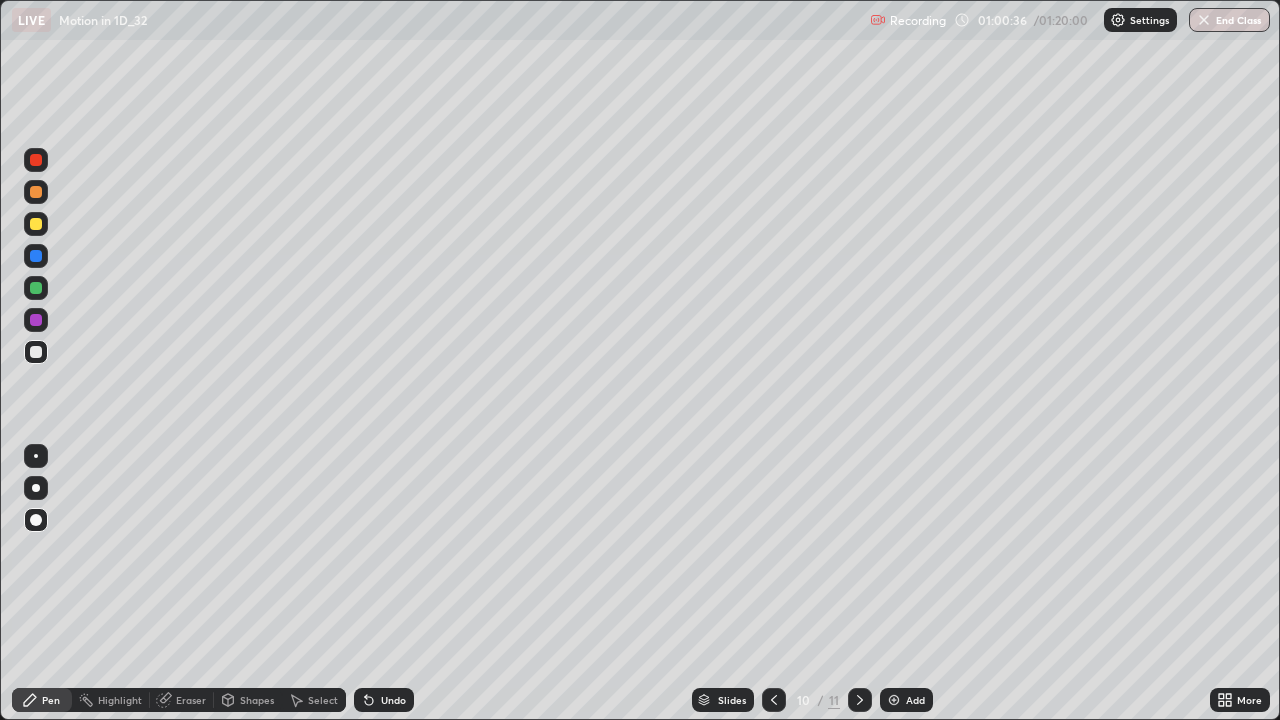 click 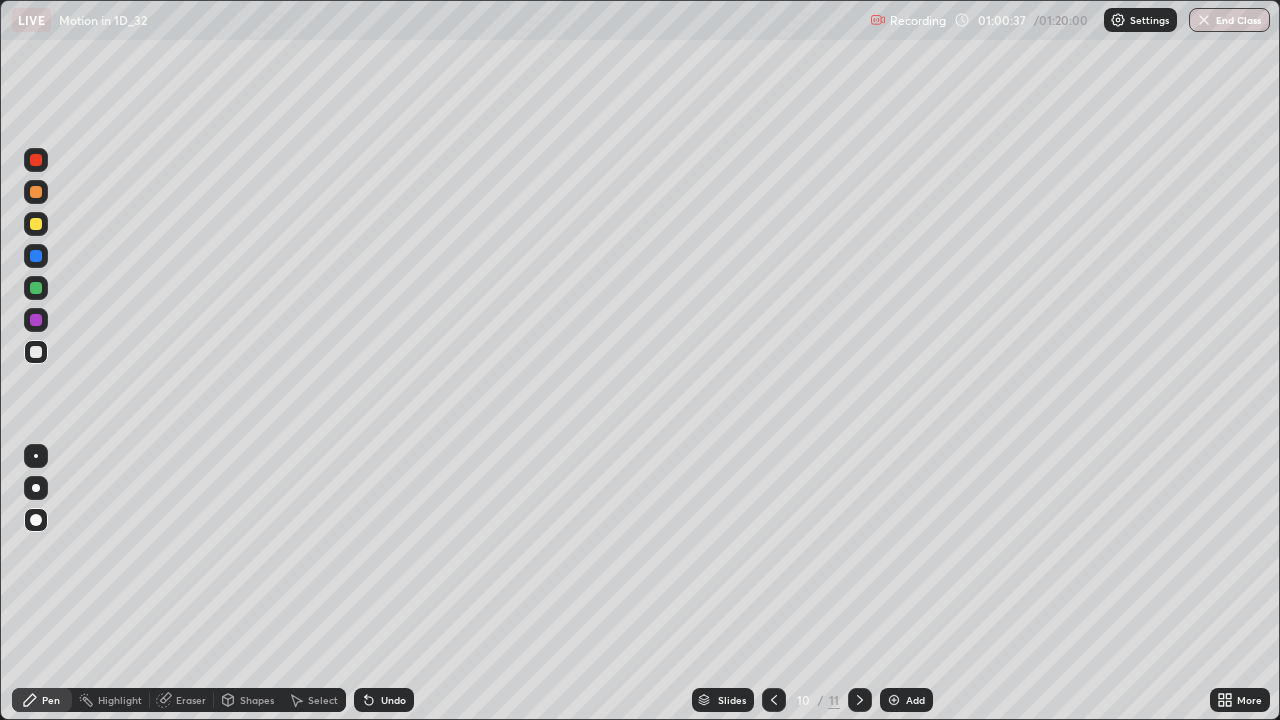 click 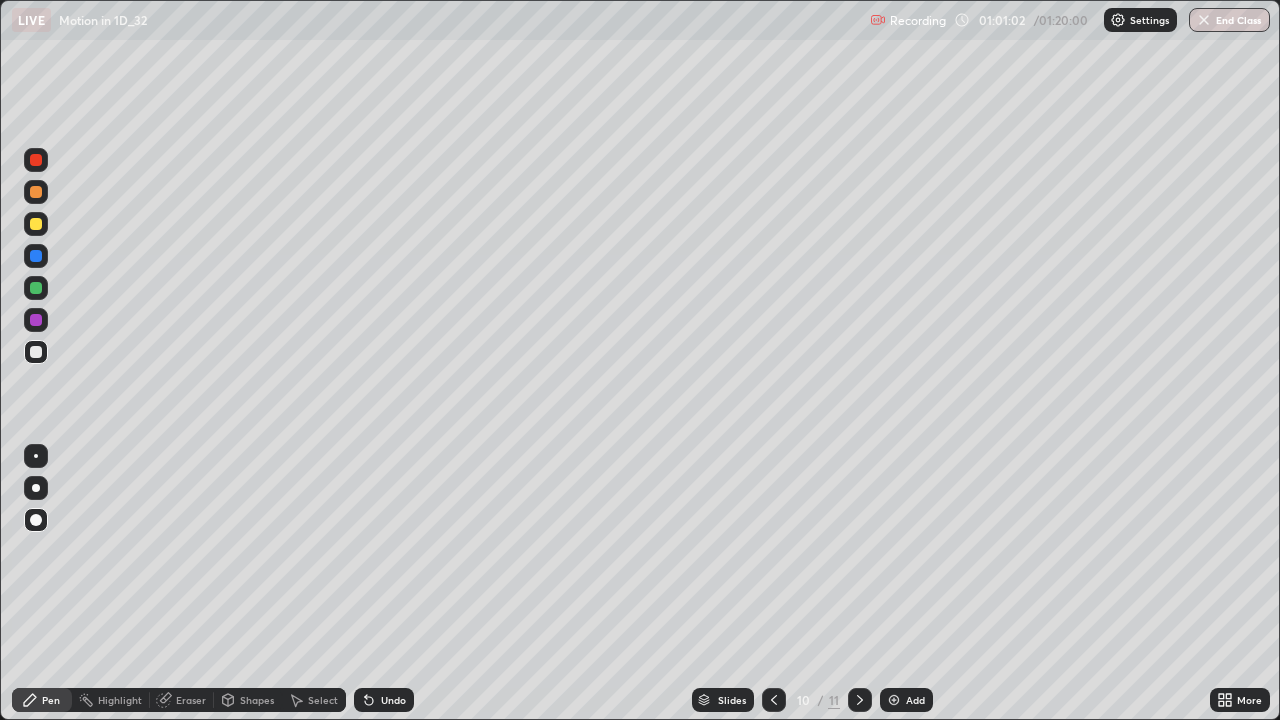 click at bounding box center [36, 224] 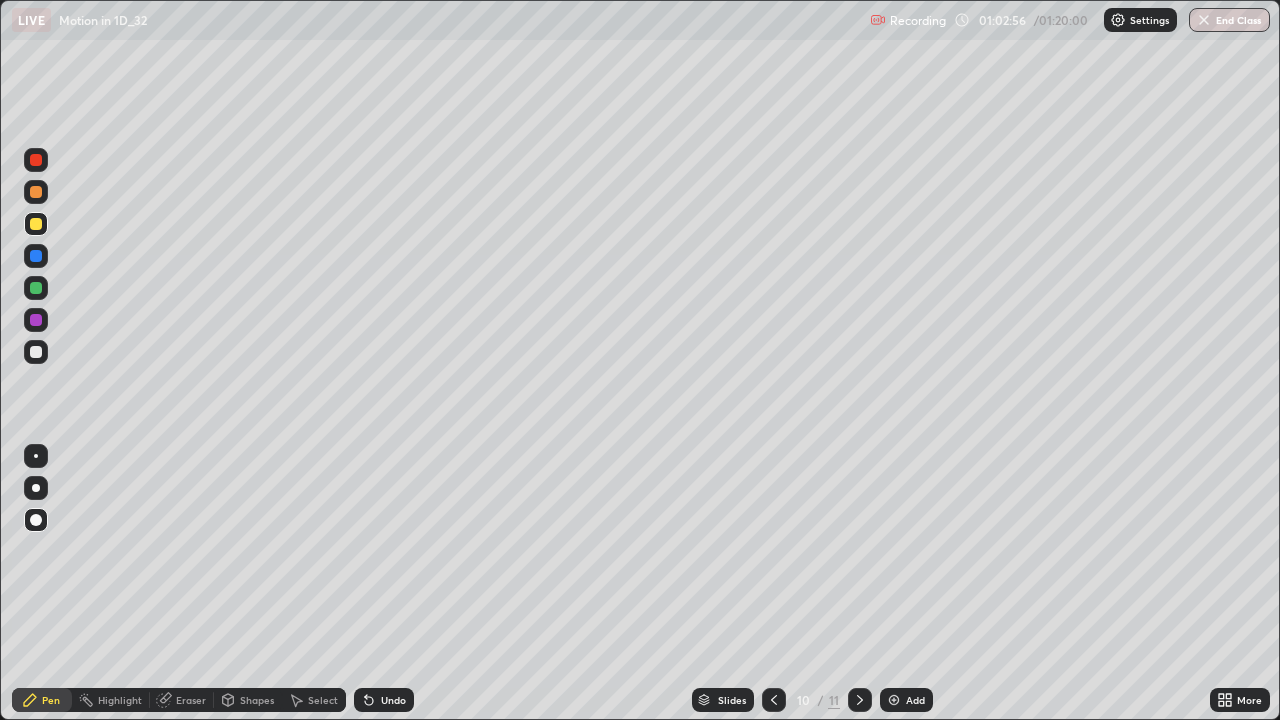 click on "Add" at bounding box center [906, 700] 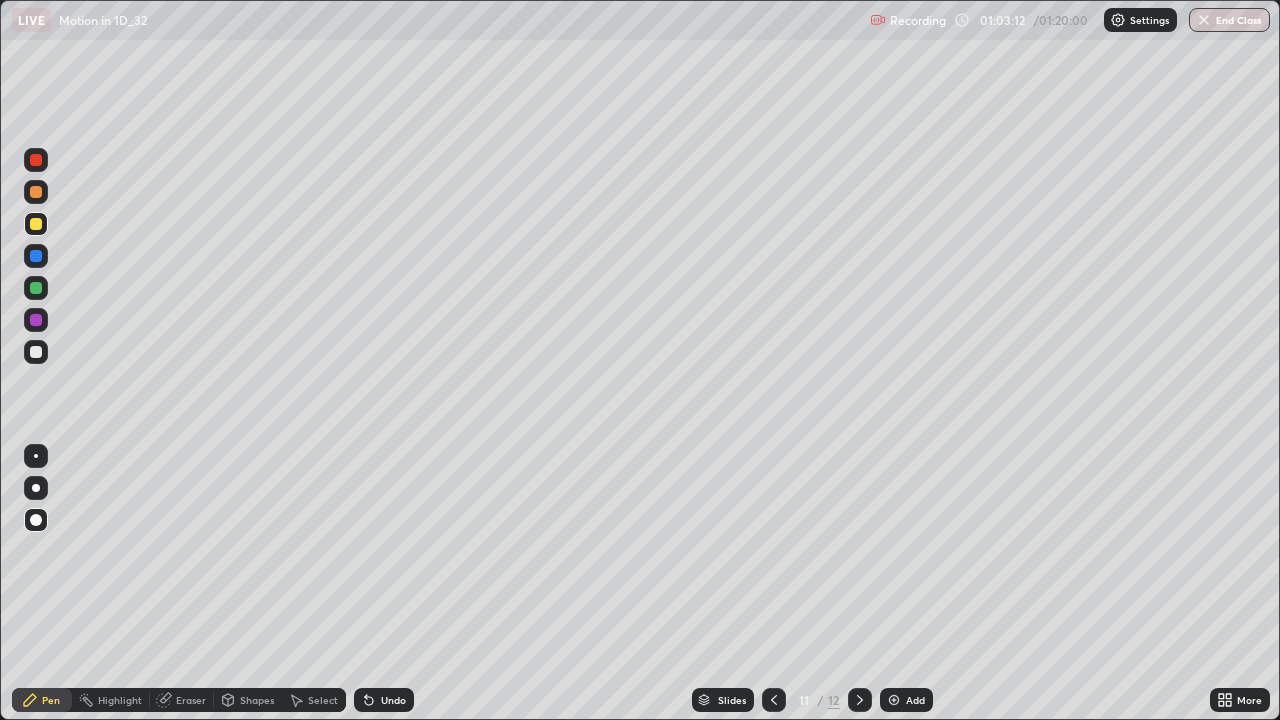 click at bounding box center (36, 352) 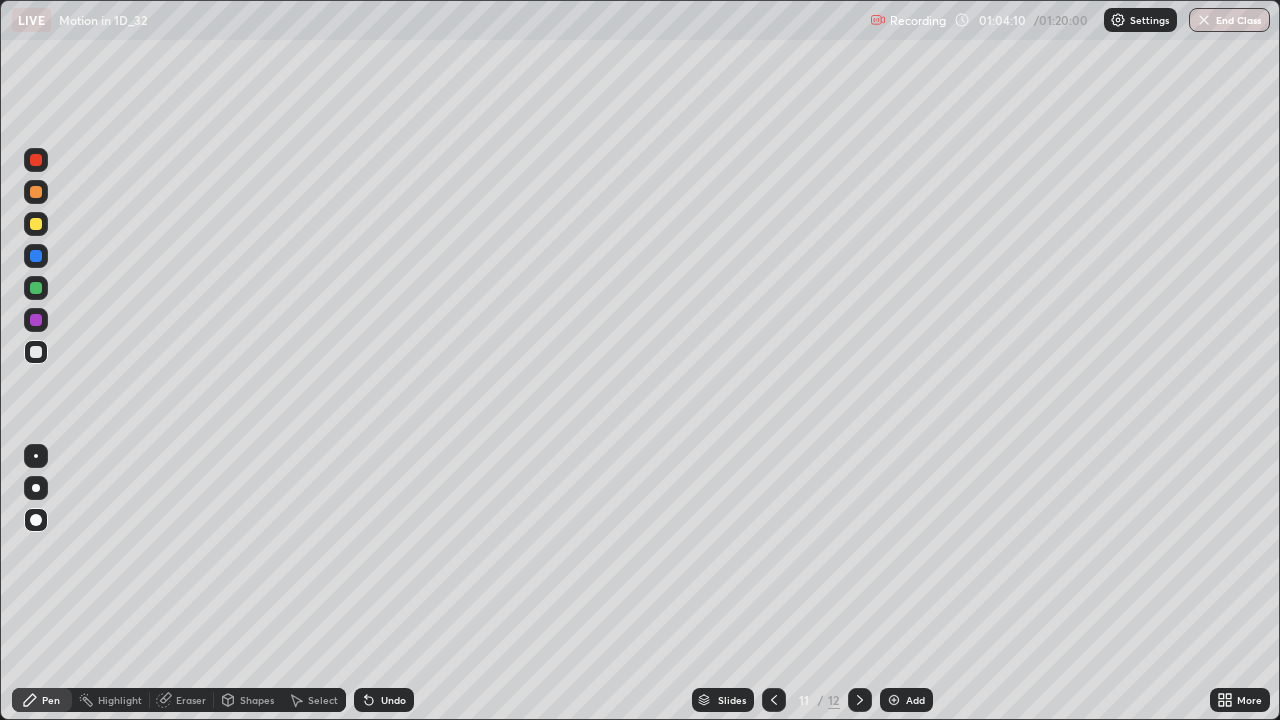 click at bounding box center [36, 288] 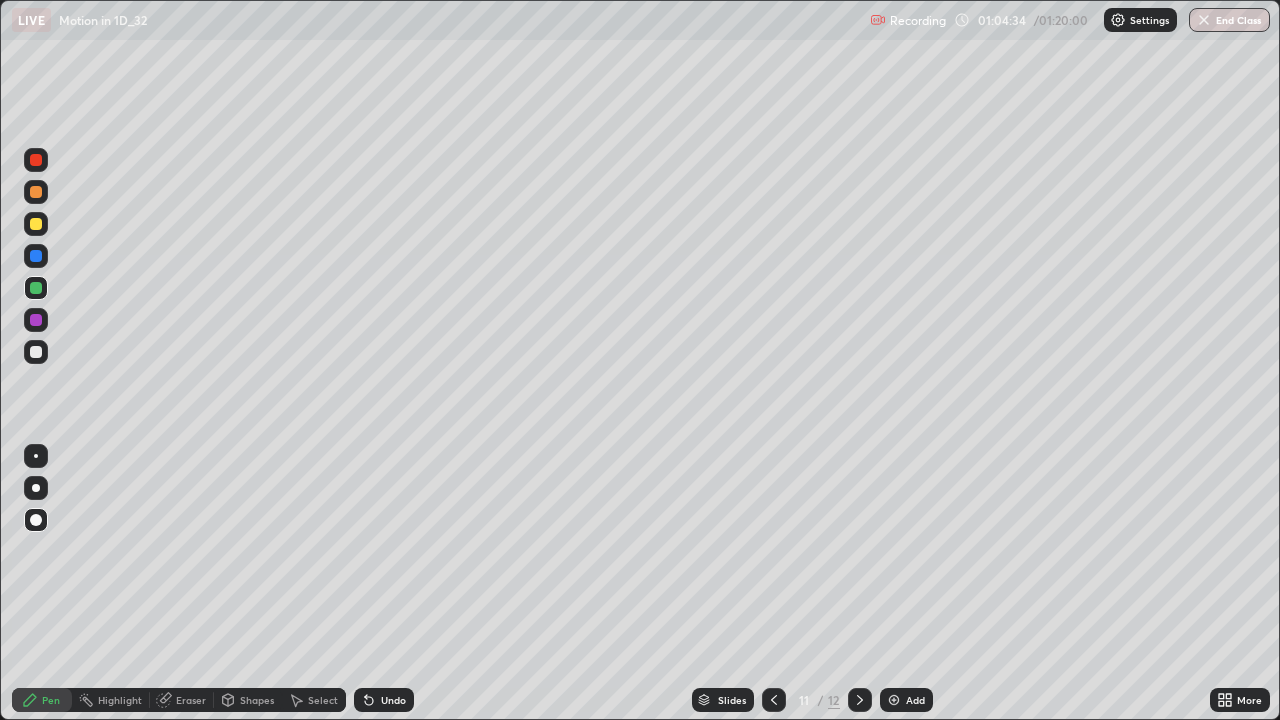 click at bounding box center [36, 352] 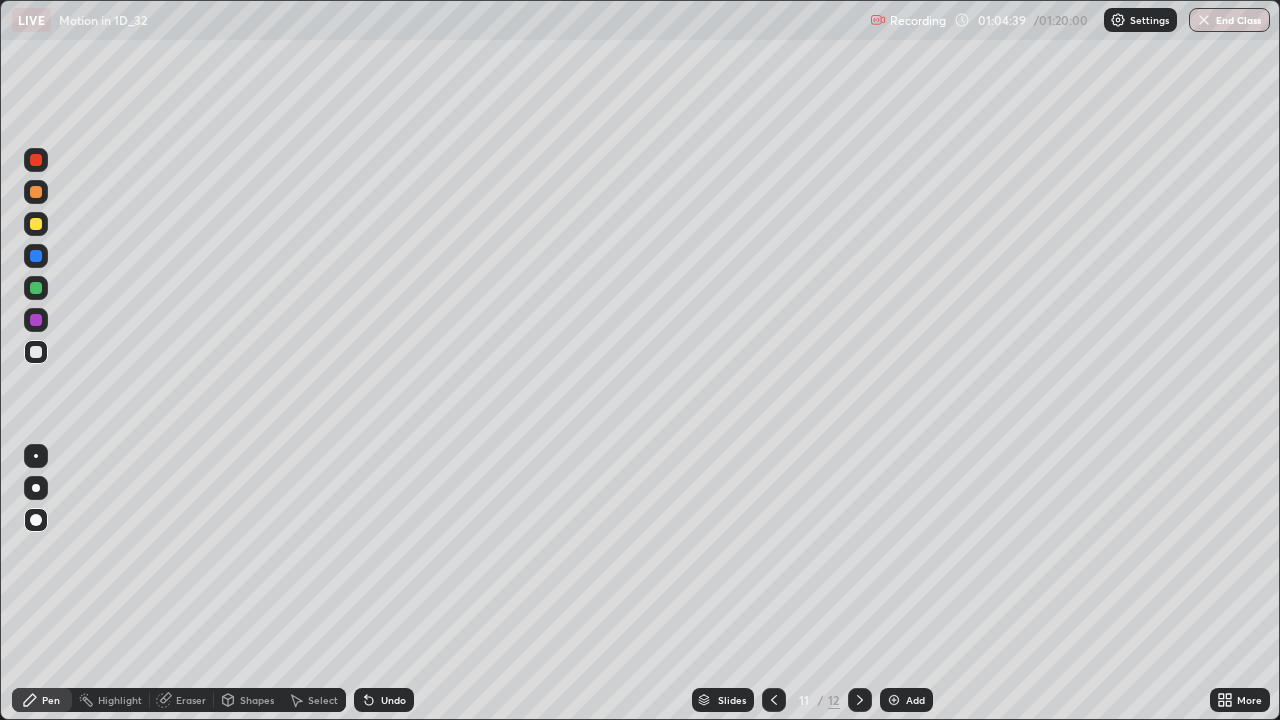 click on "Undo" at bounding box center [393, 700] 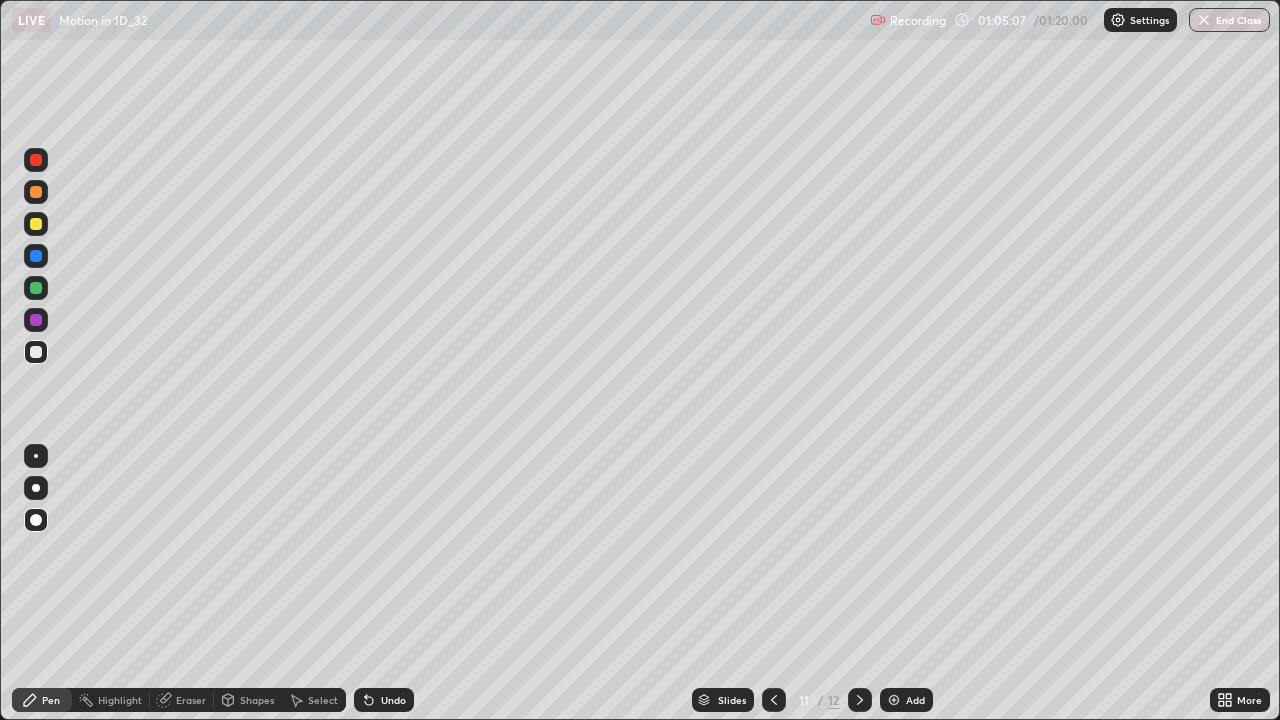 click at bounding box center (36, 288) 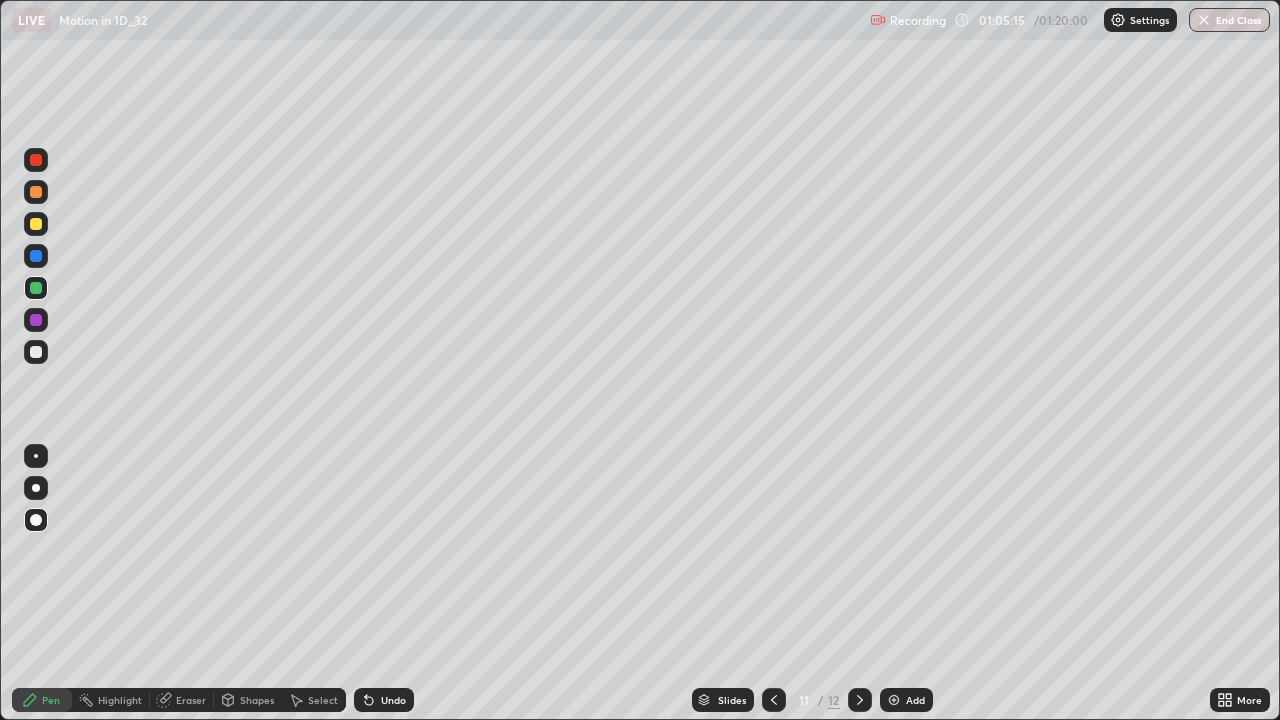 click on "Add" at bounding box center (906, 700) 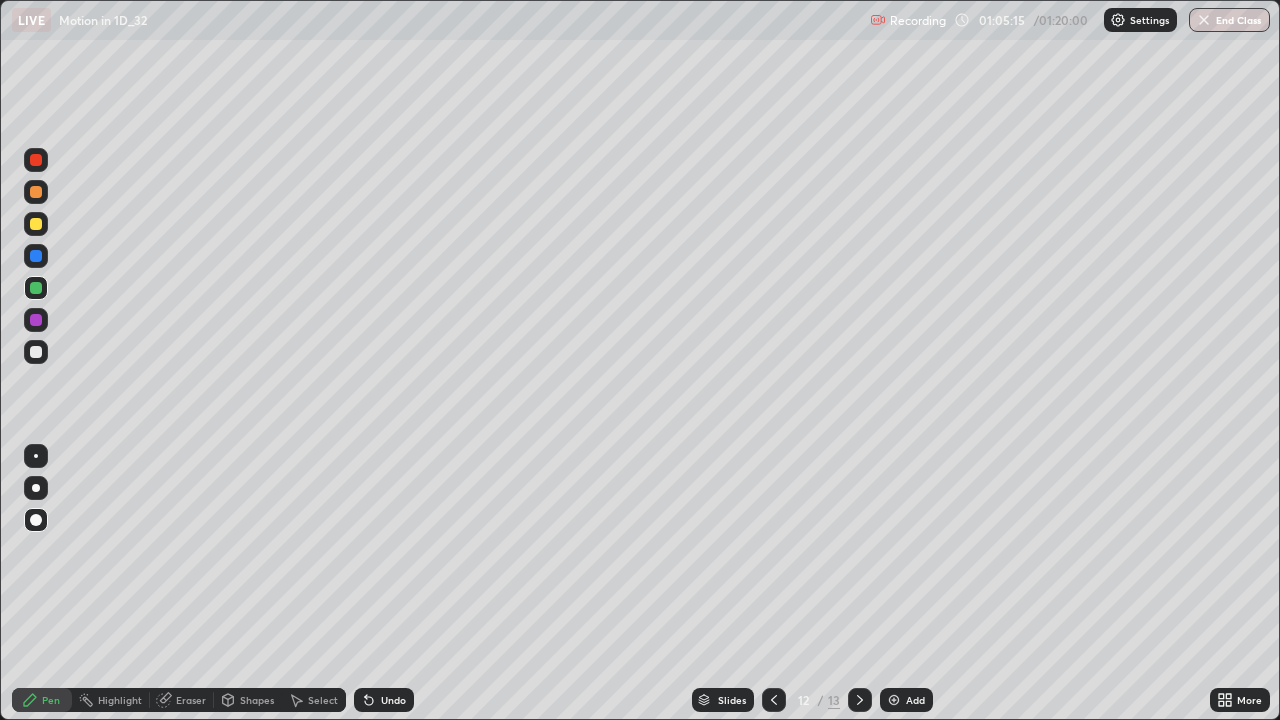 click on "Add" at bounding box center (915, 700) 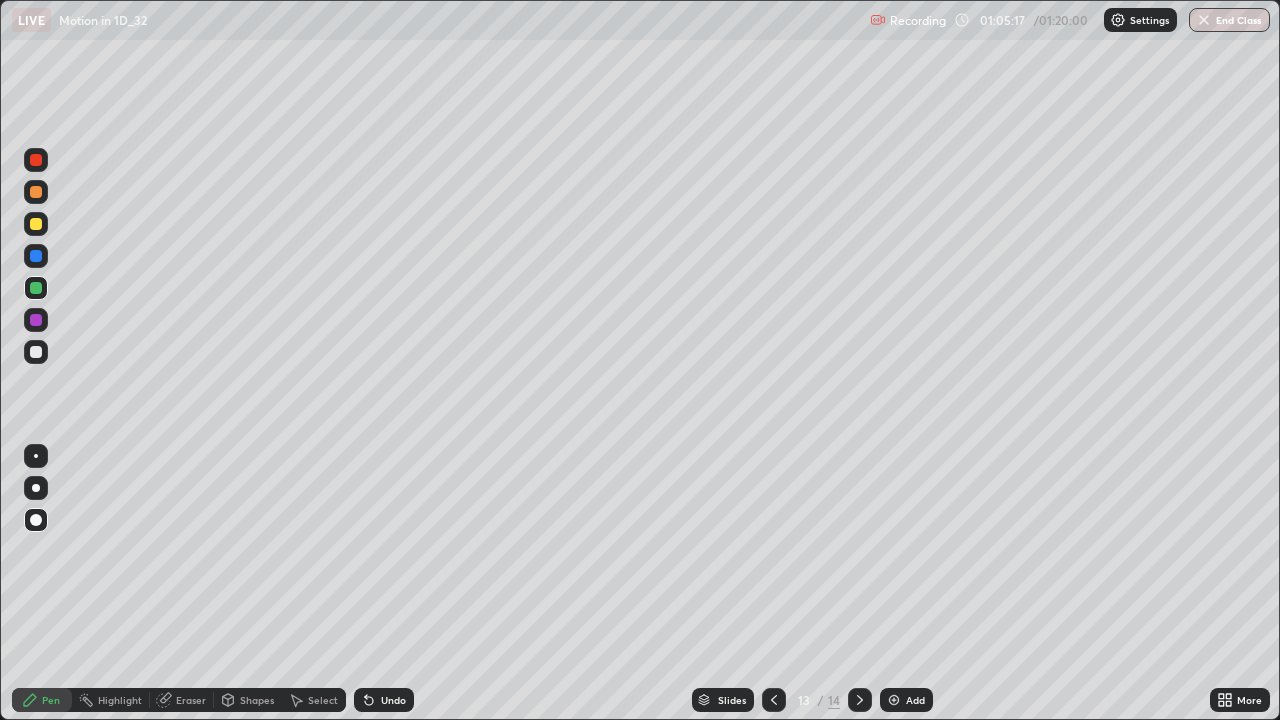 click 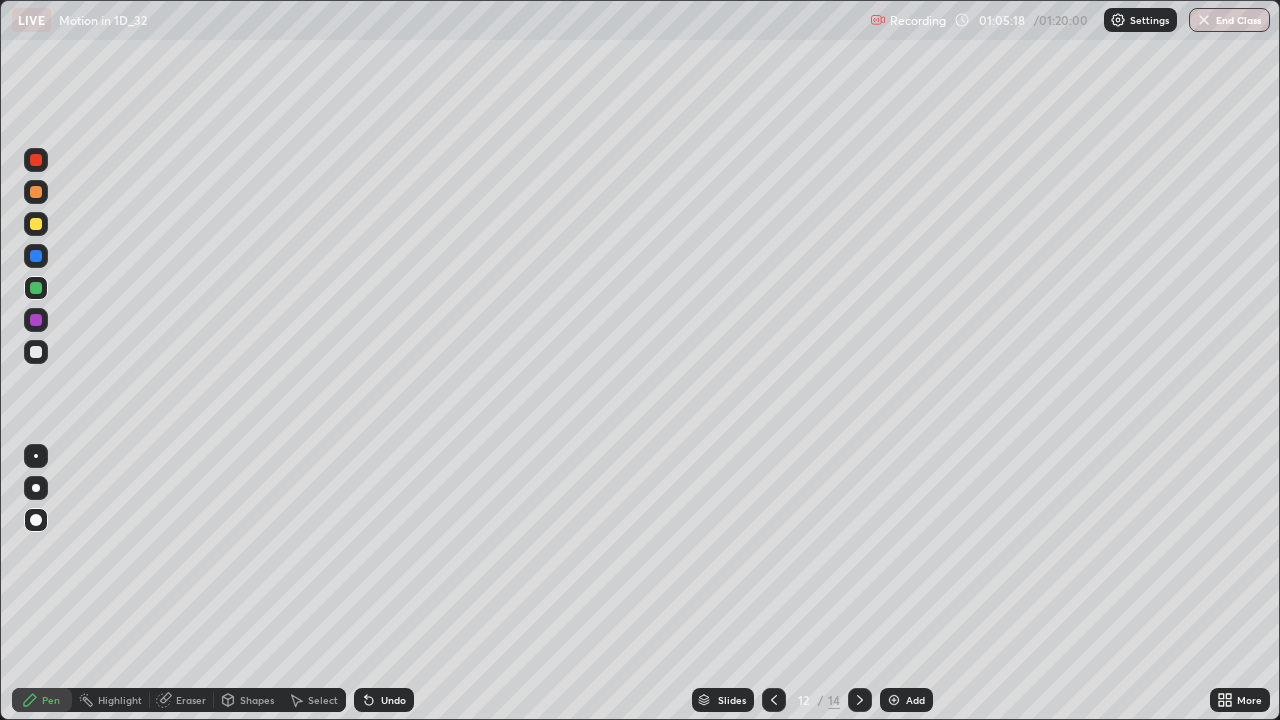 click 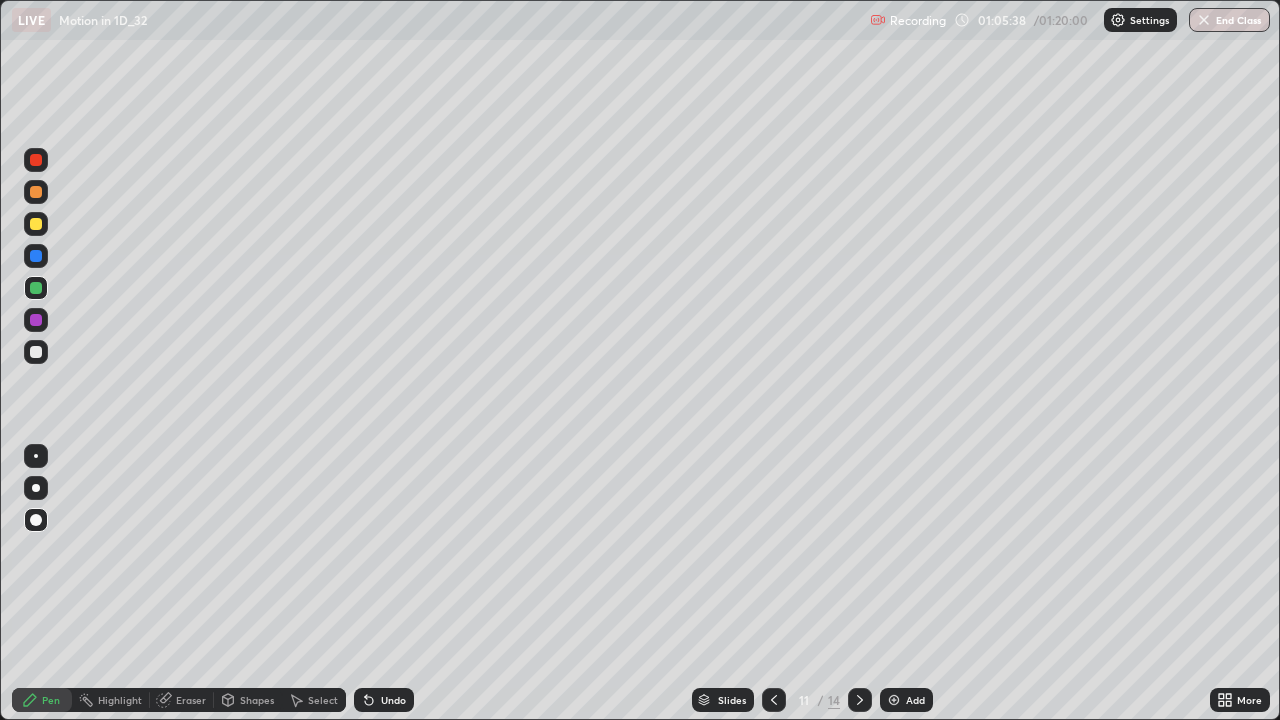click at bounding box center (36, 352) 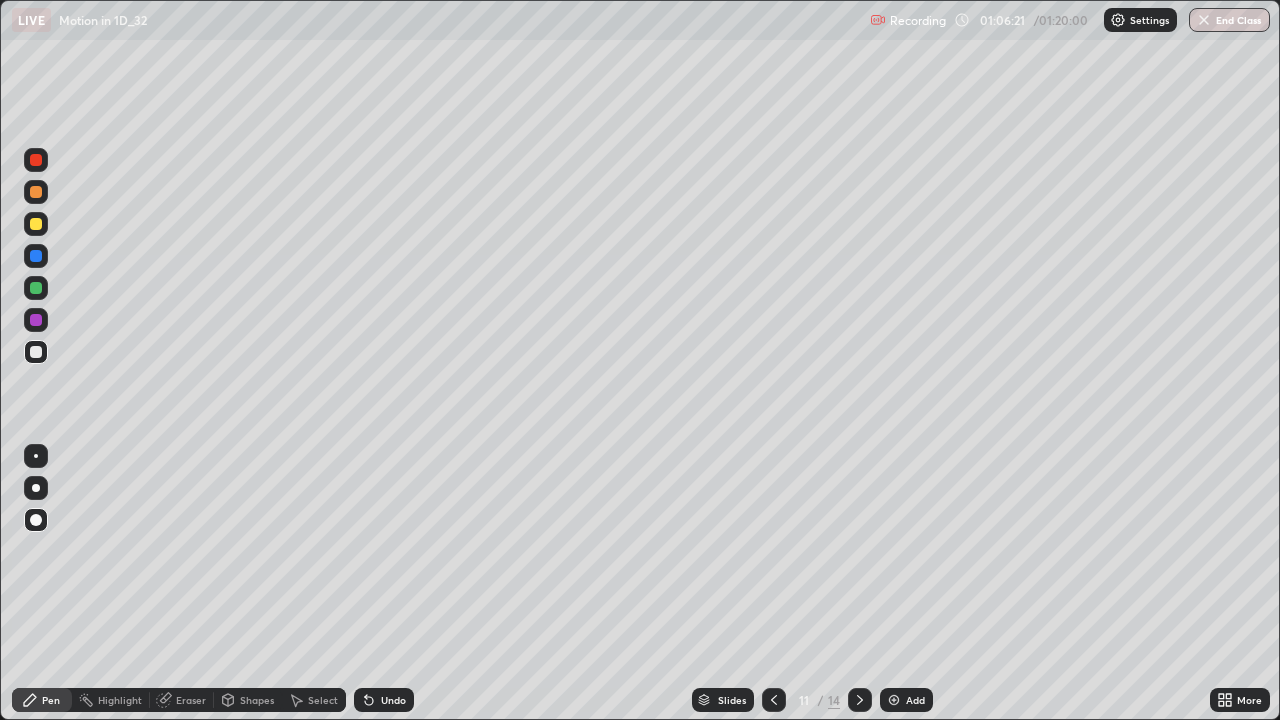 click 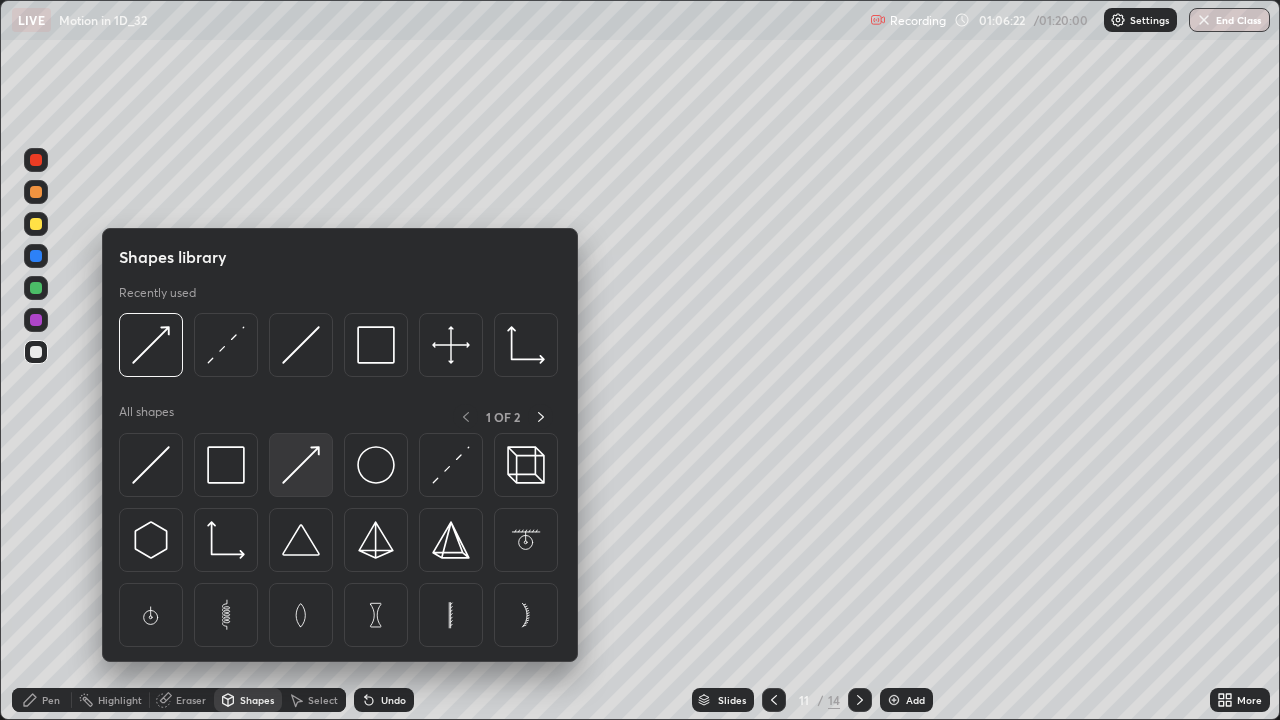 click at bounding box center [301, 465] 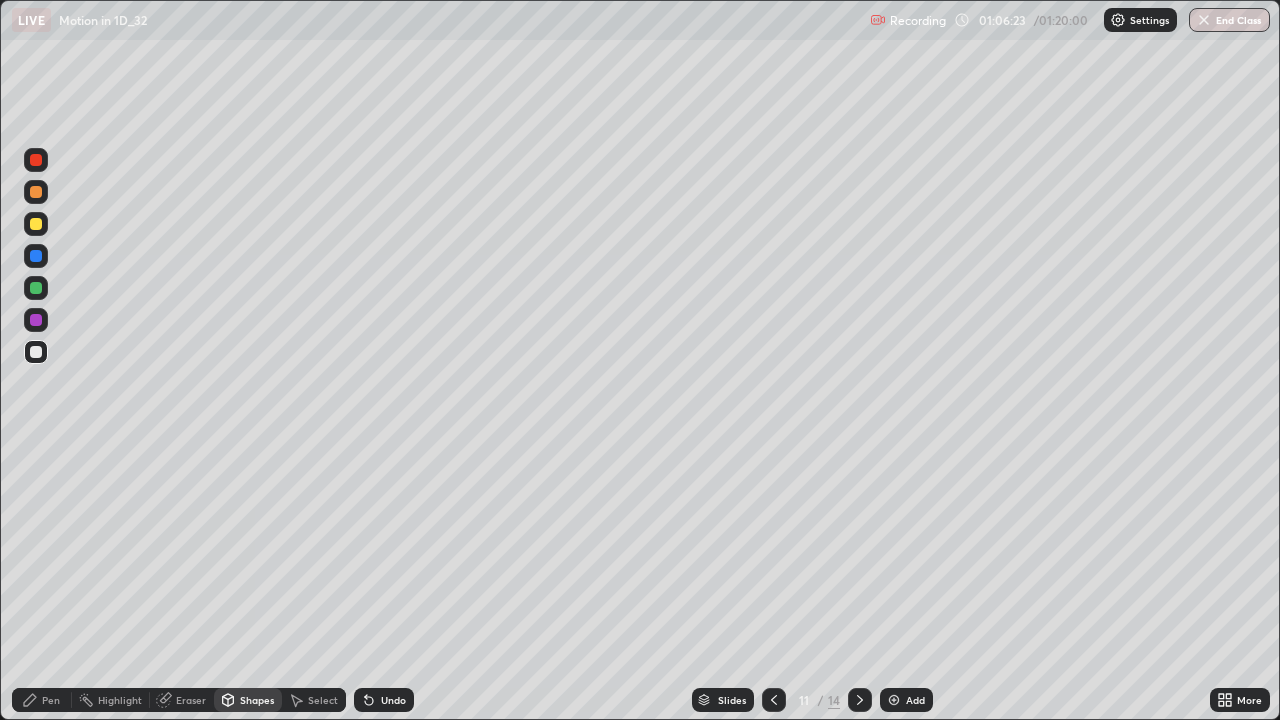 click at bounding box center (36, 224) 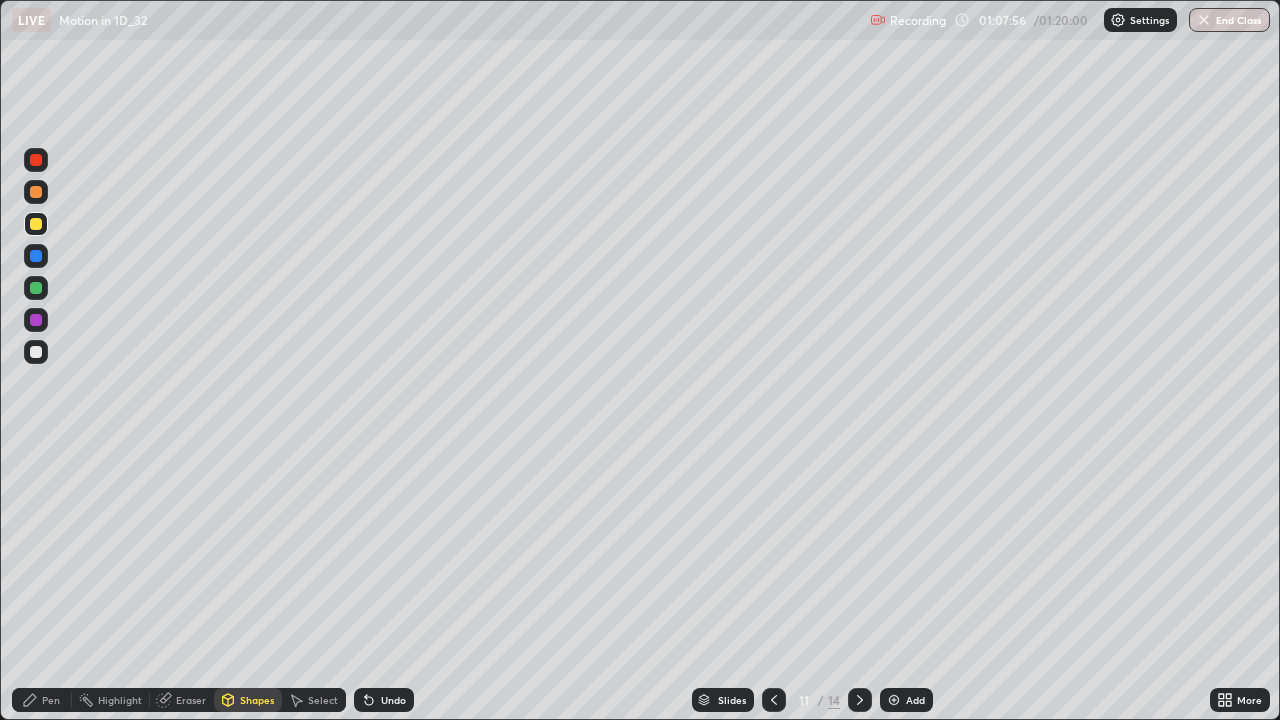 click on "Undo" at bounding box center [393, 700] 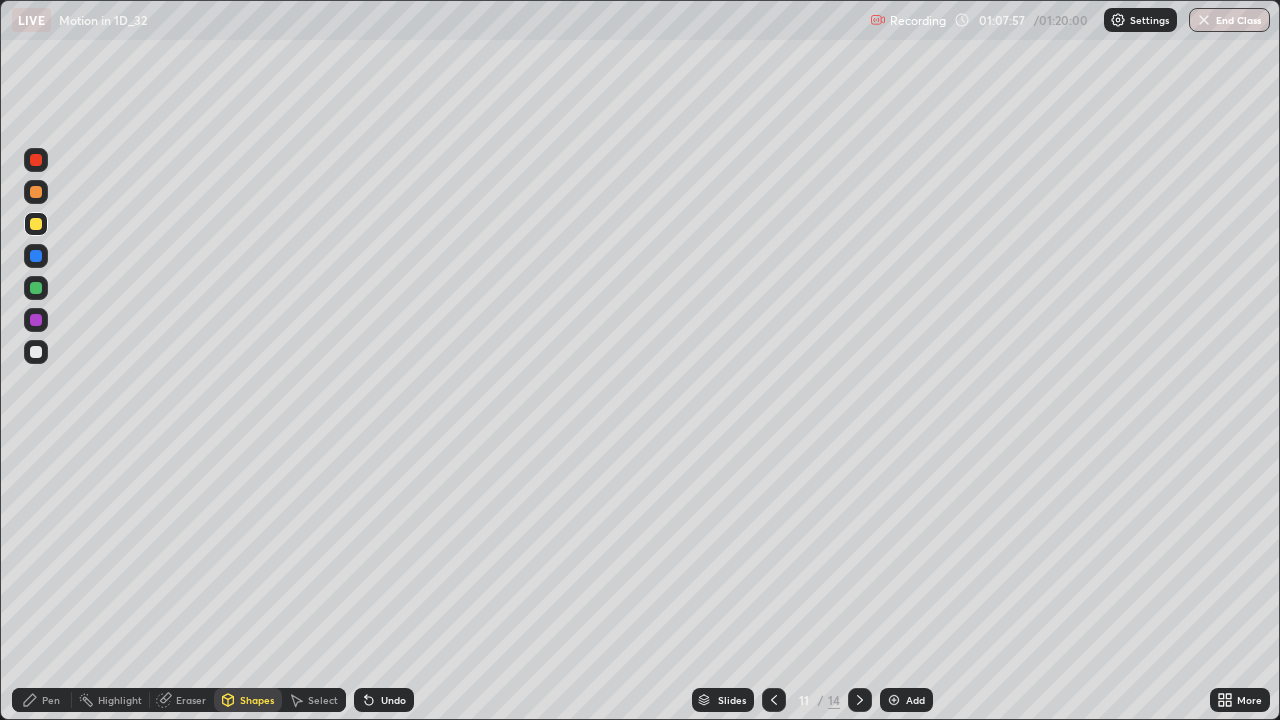 click on "Undo" at bounding box center [393, 700] 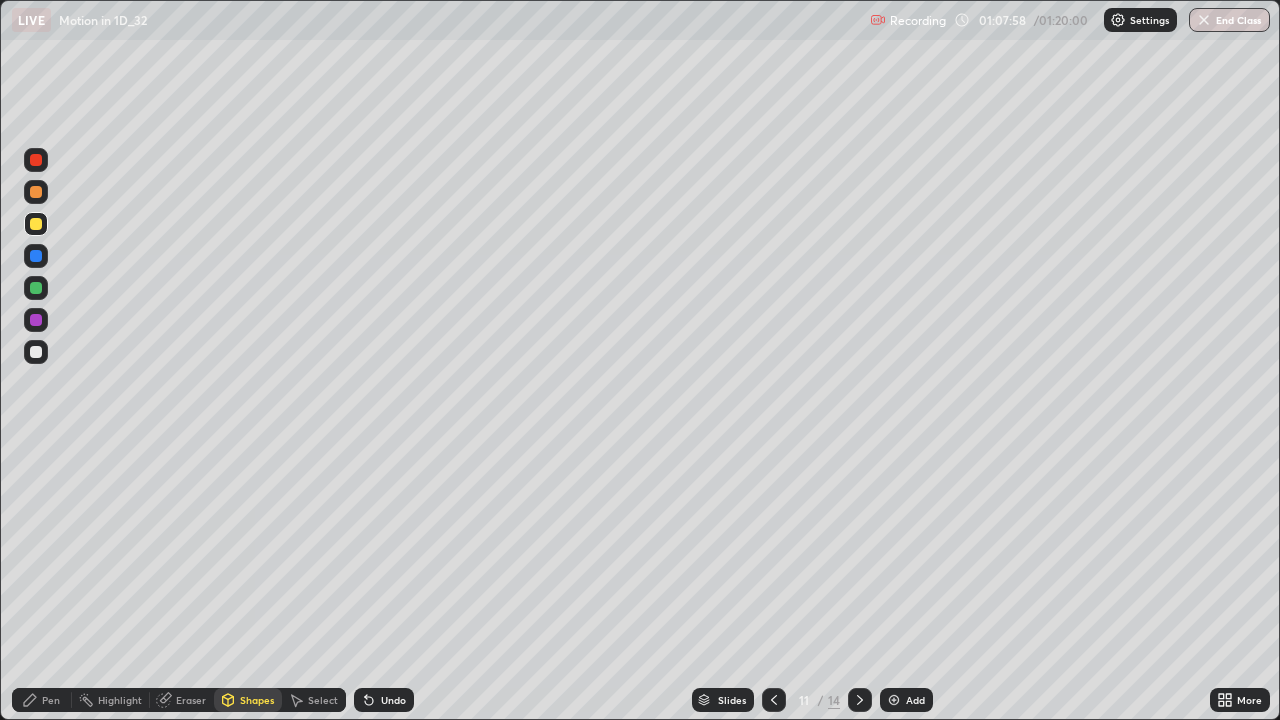 click on "Undo" at bounding box center (393, 700) 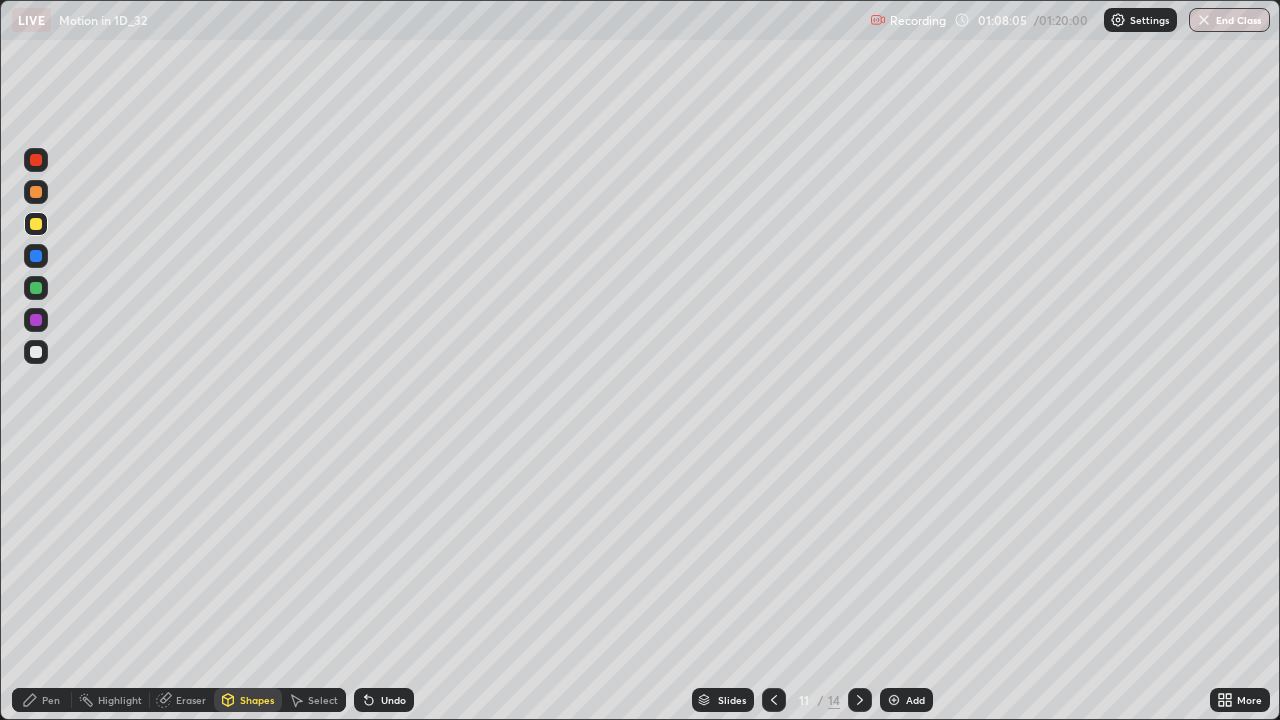 click on "Undo" at bounding box center (393, 700) 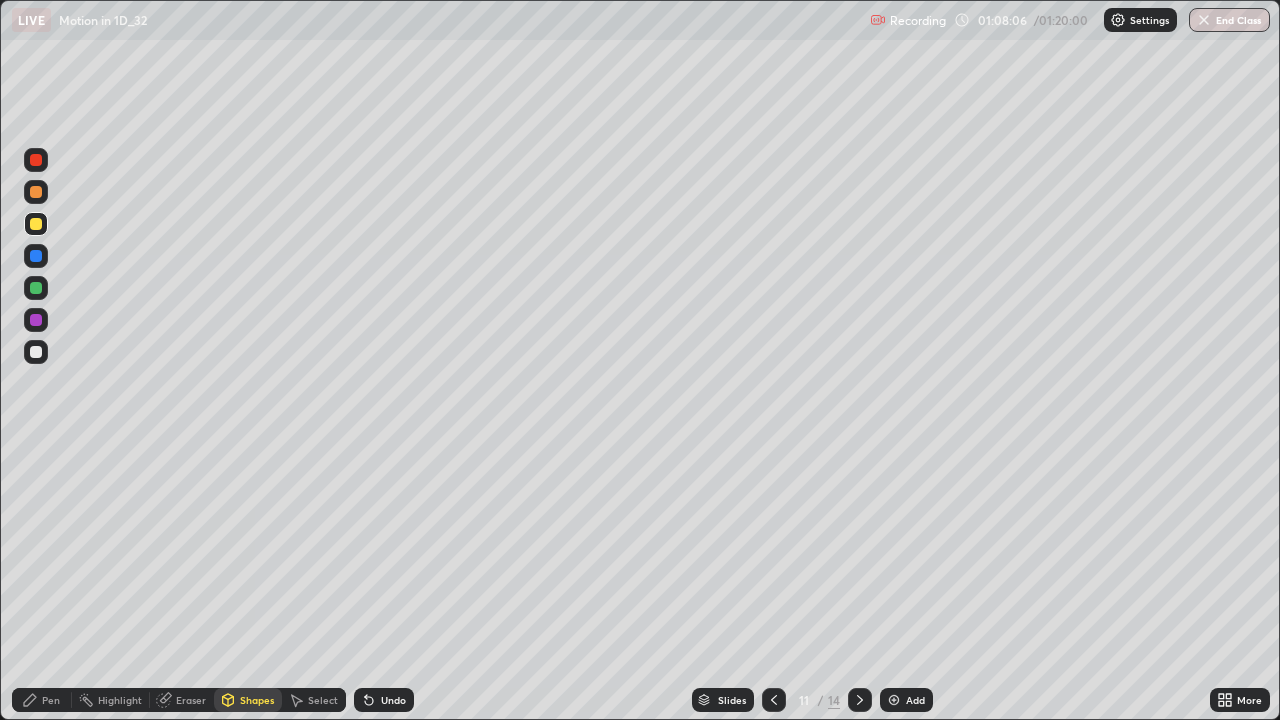 click on "Undo" at bounding box center [393, 700] 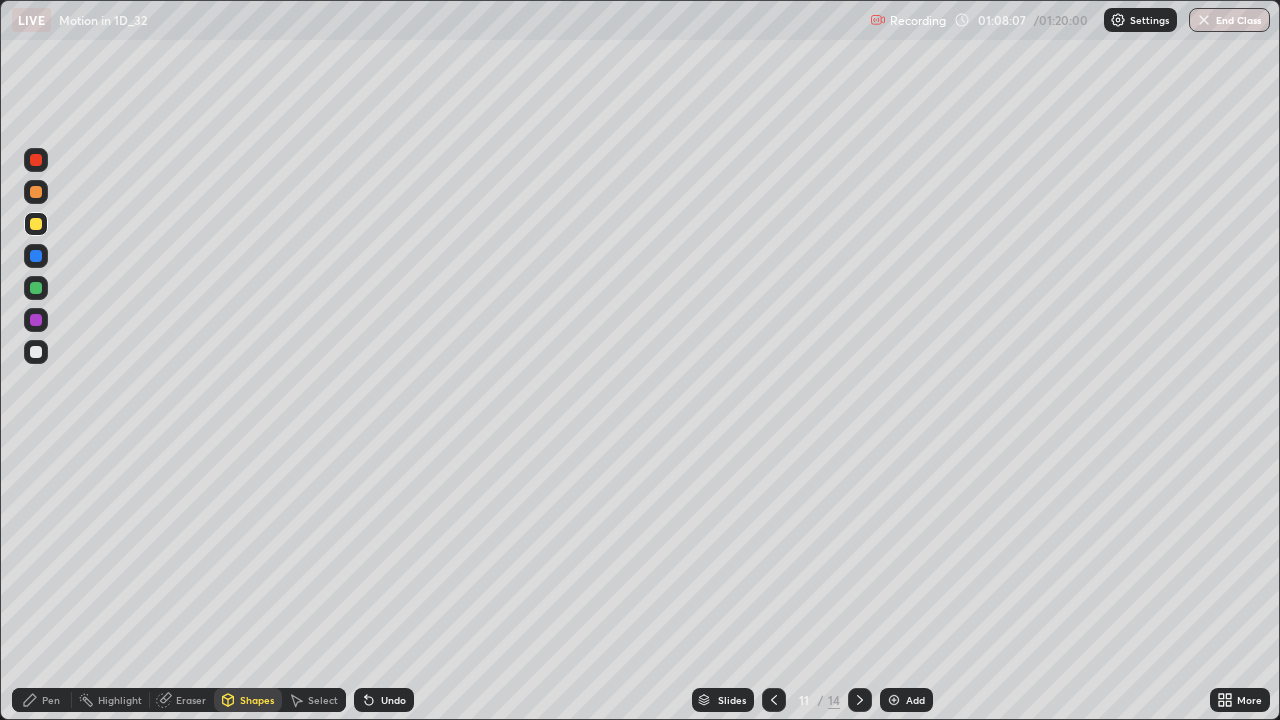 click on "Undo" at bounding box center (393, 700) 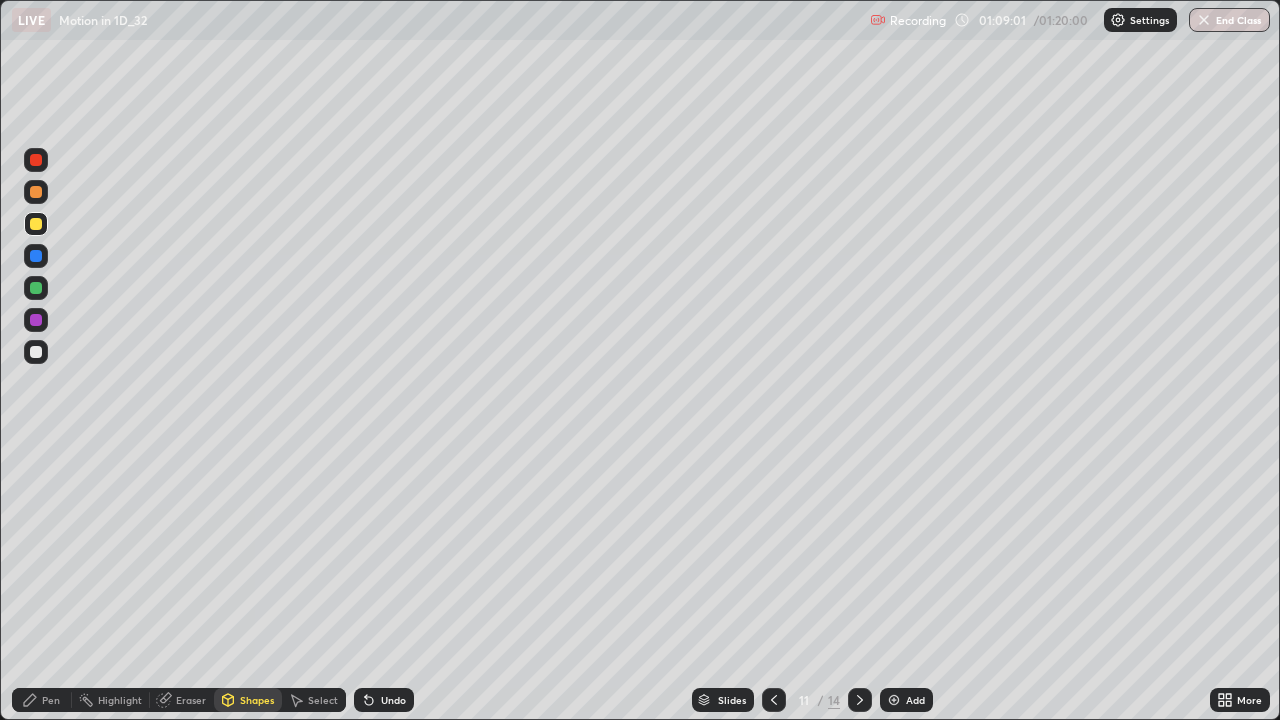 click at bounding box center (36, 288) 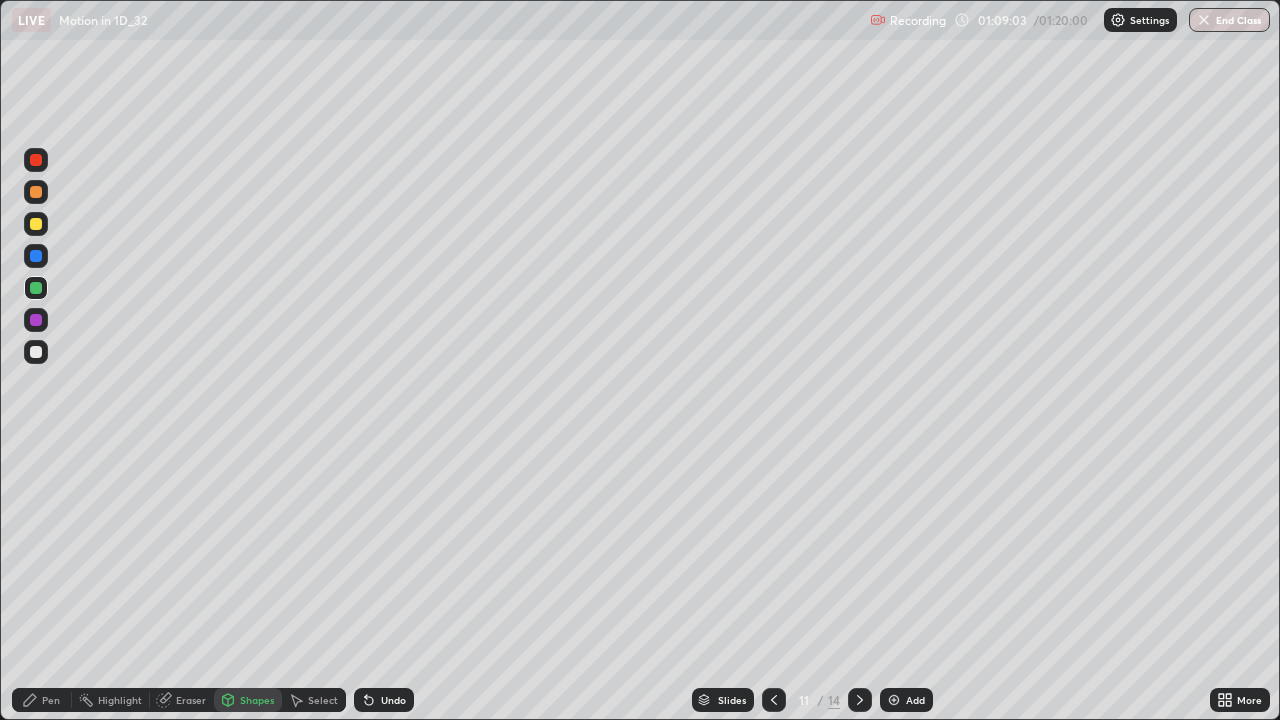 click on "Pen" at bounding box center (51, 700) 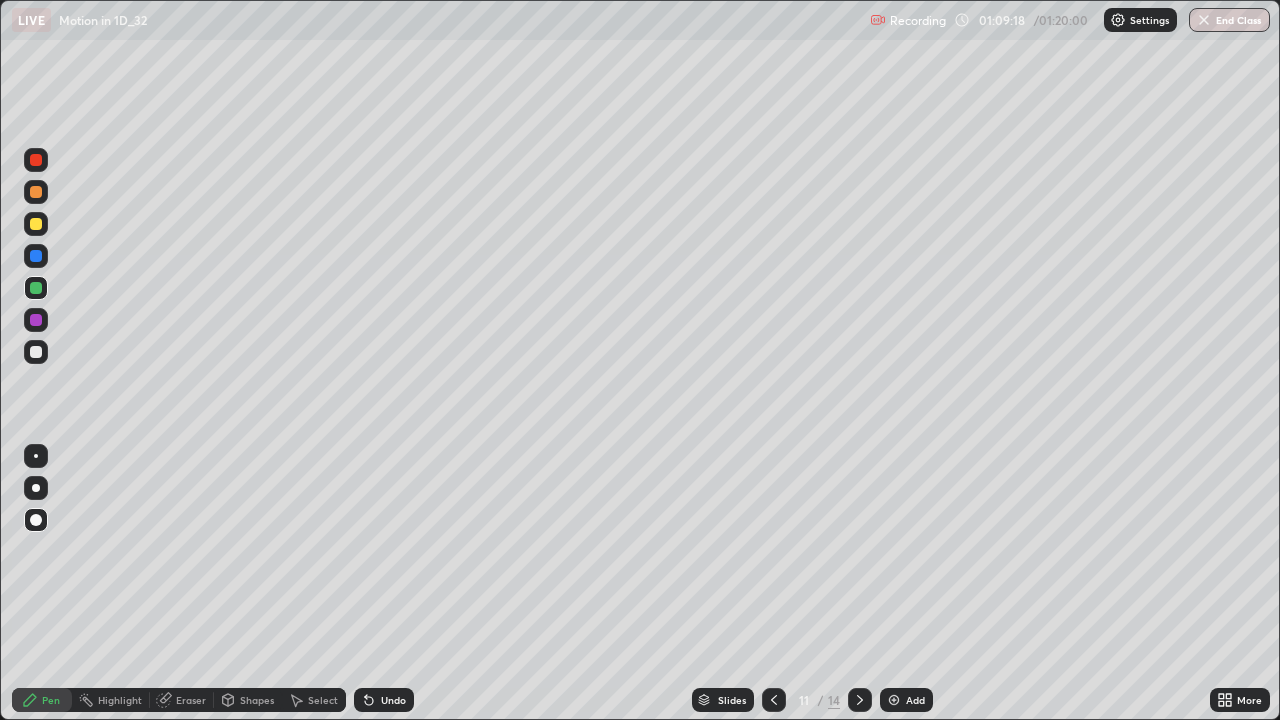 click at bounding box center (36, 352) 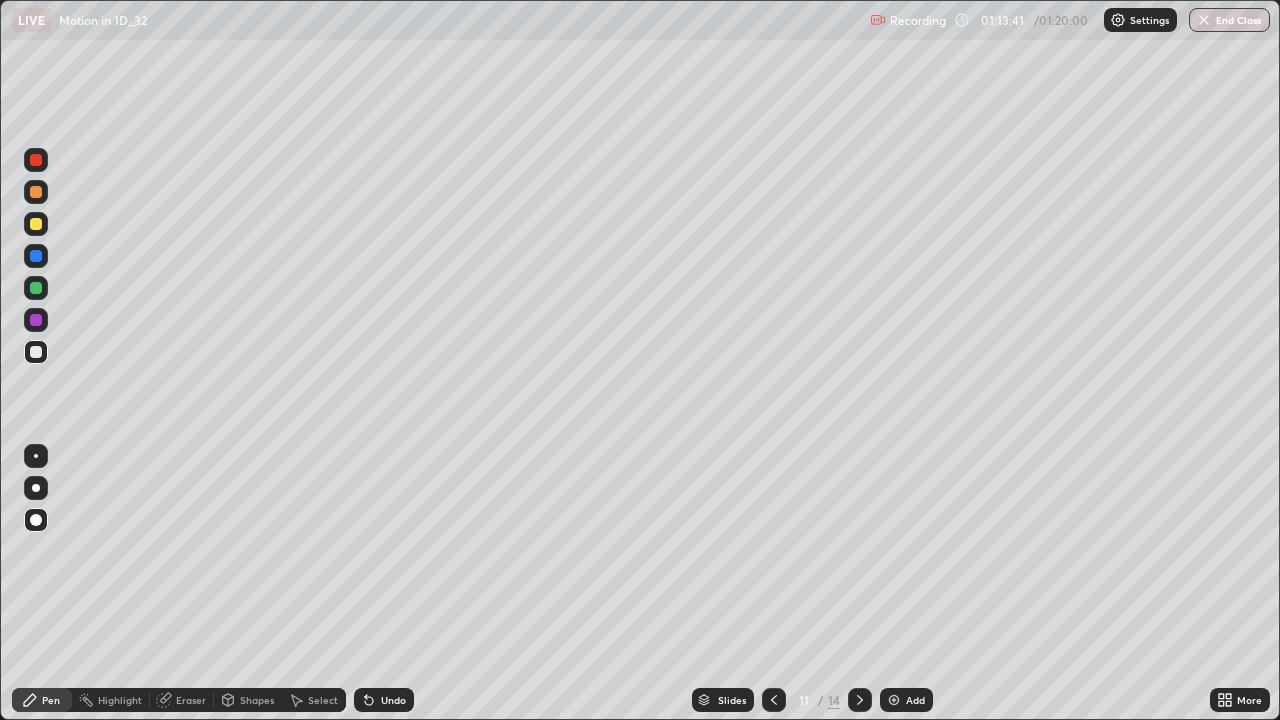 click on "End Class" at bounding box center [1229, 20] 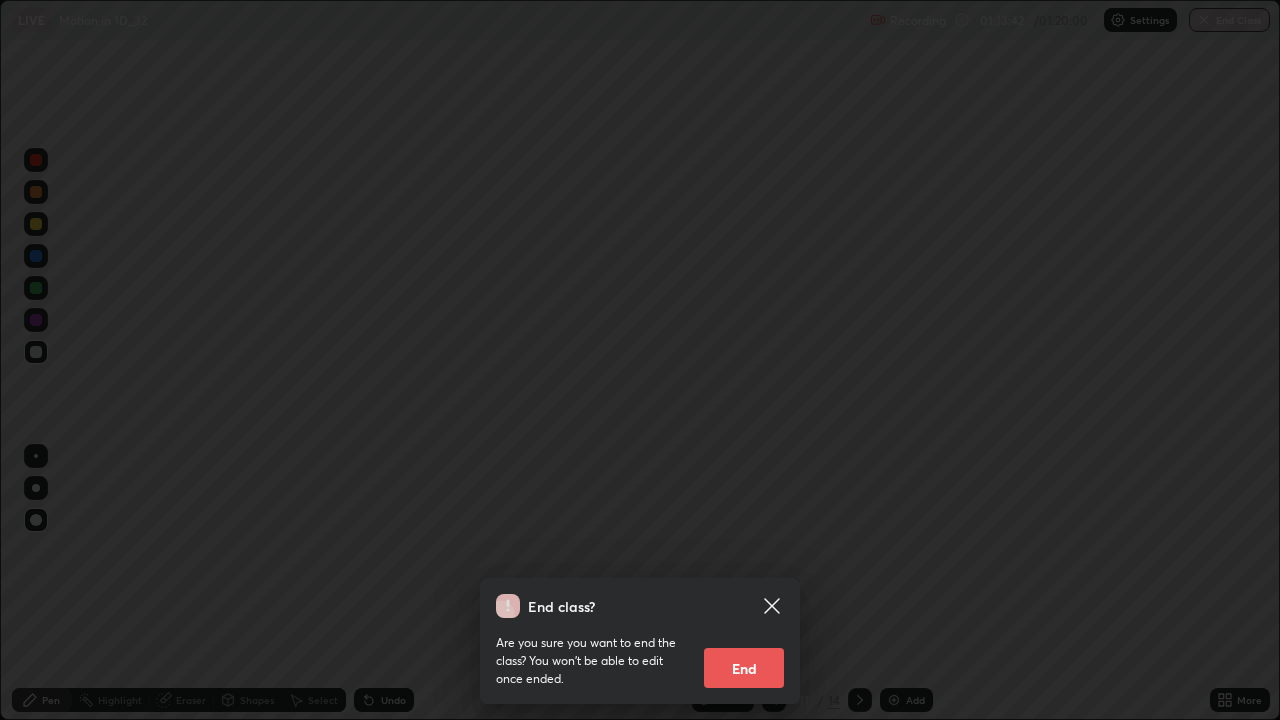 click on "End" at bounding box center [744, 668] 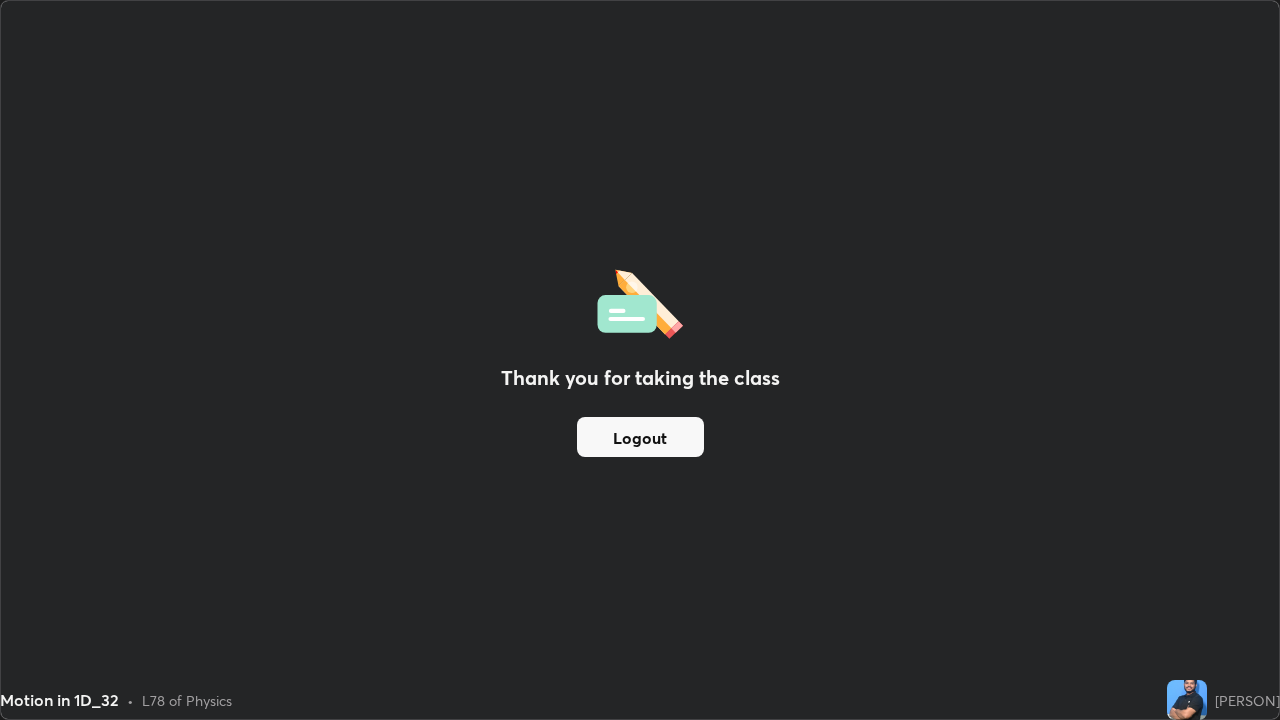 click on "Thank you for taking the class Logout" at bounding box center (640, 360) 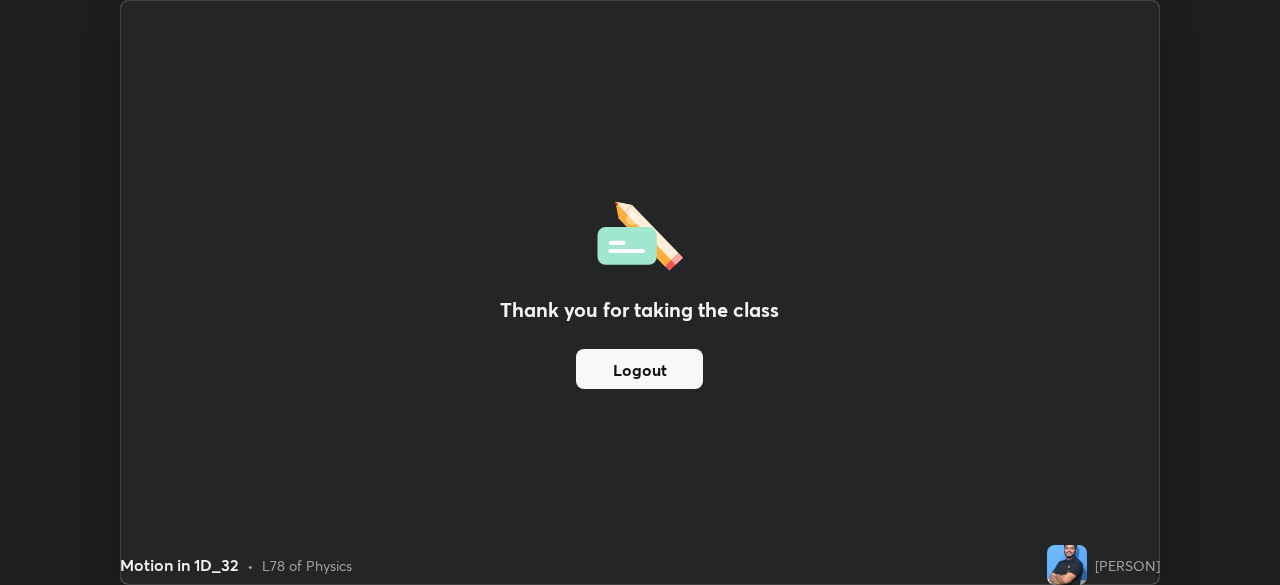 scroll, scrollTop: 585, scrollLeft: 1280, axis: both 